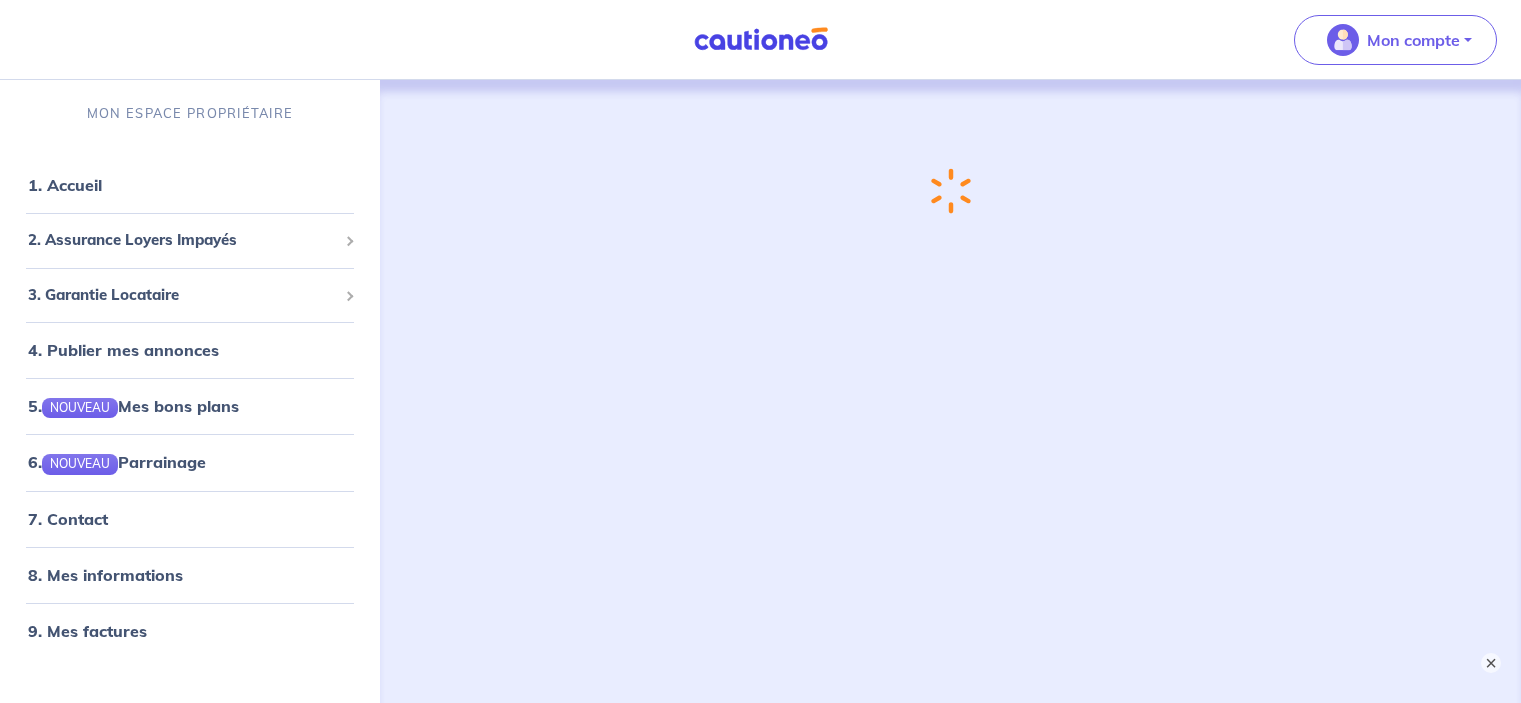 scroll, scrollTop: 0, scrollLeft: 0, axis: both 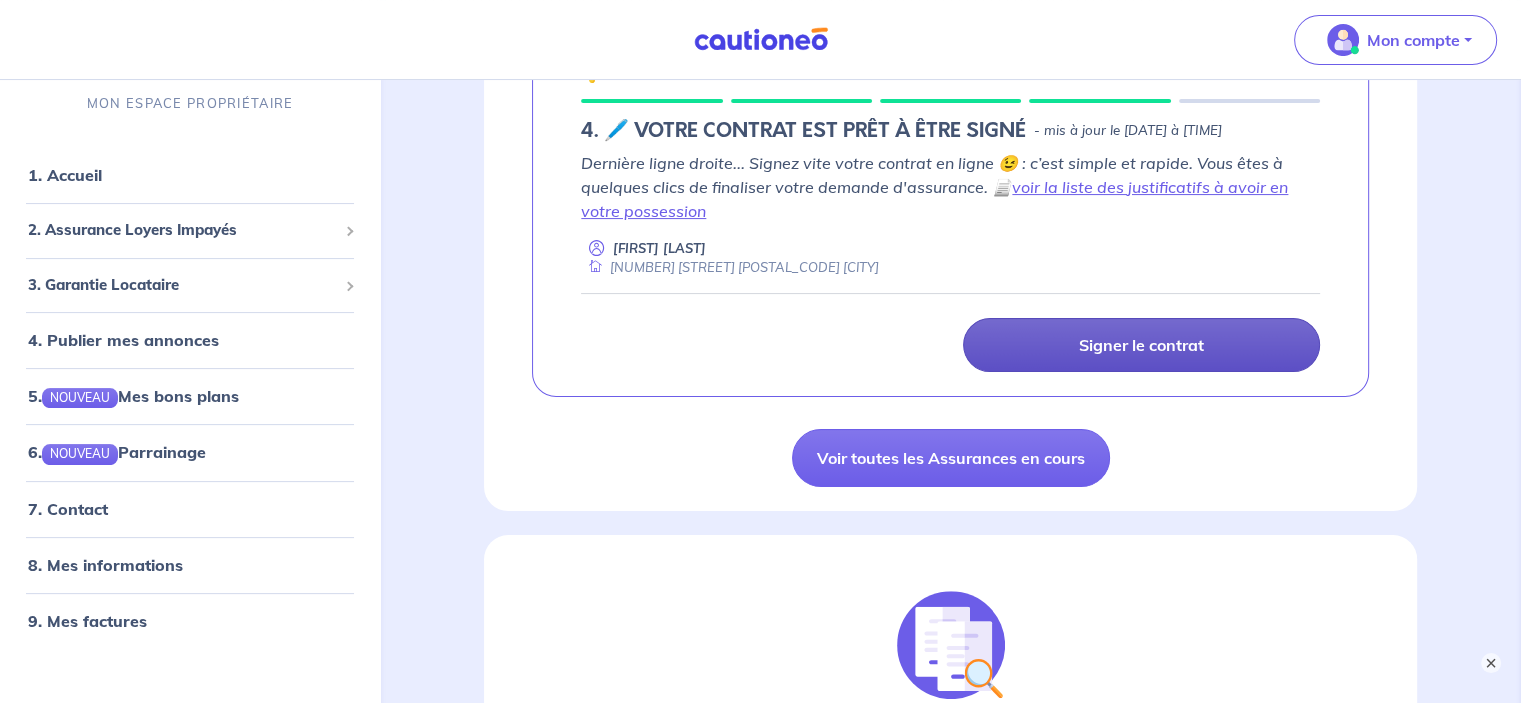 click on "Signer le contrat" at bounding box center (1141, 345) 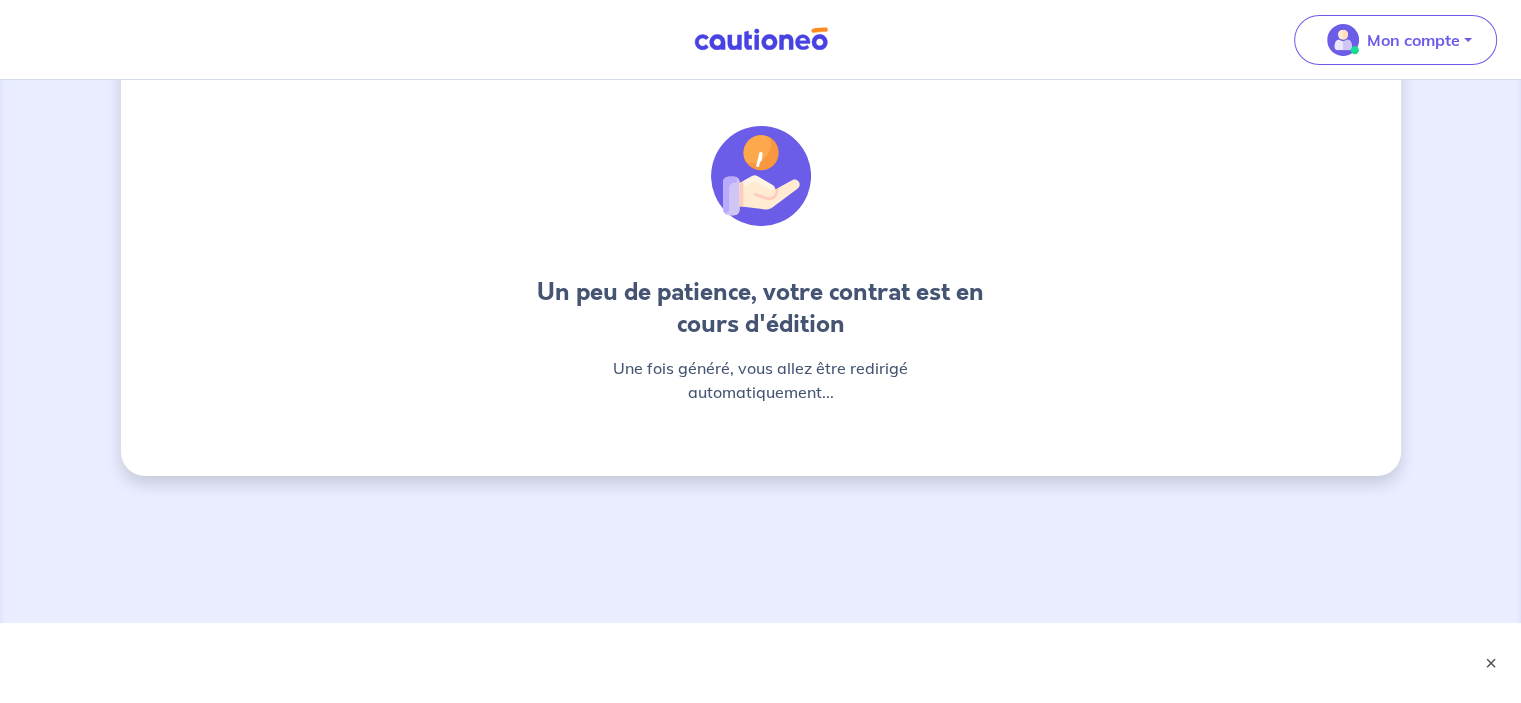 scroll, scrollTop: 0, scrollLeft: 0, axis: both 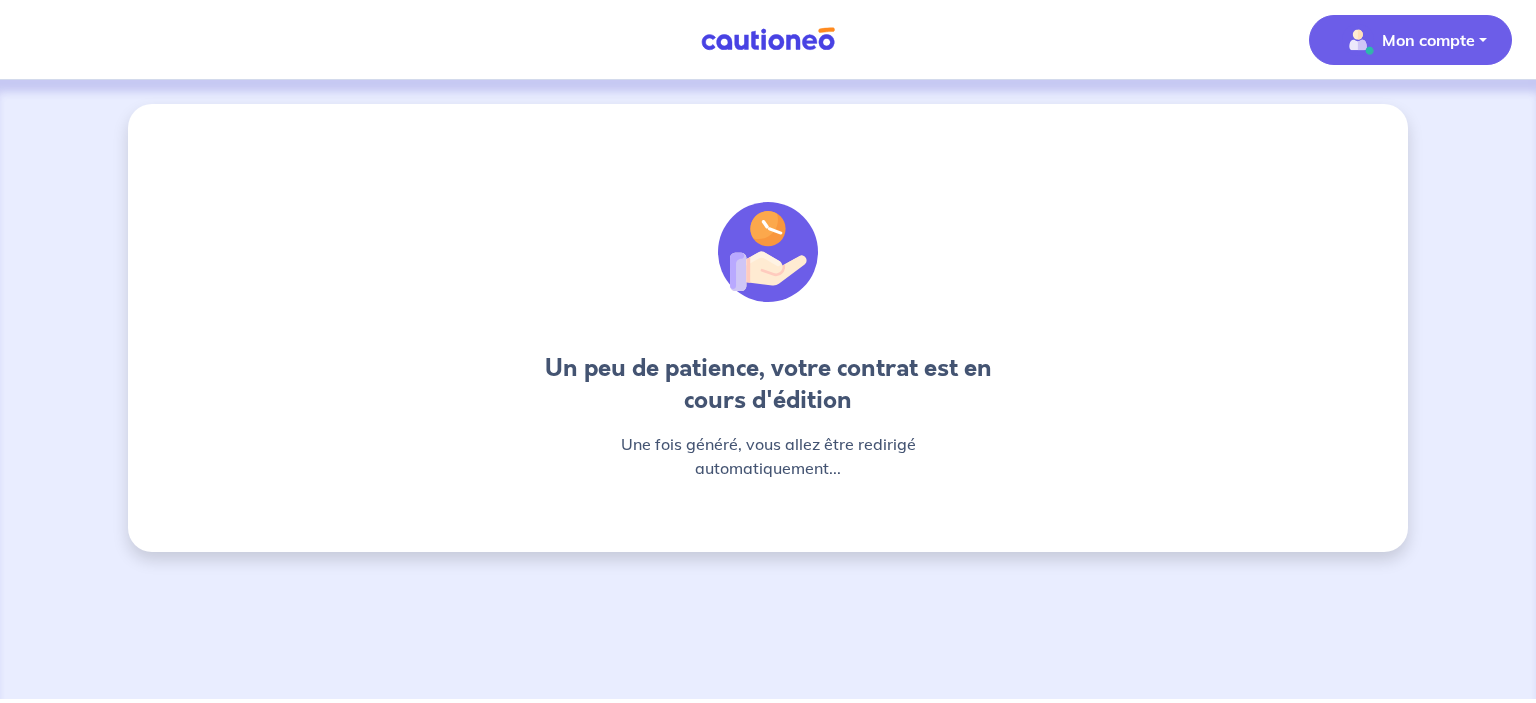 click on "Mon compte" at bounding box center (1428, 40) 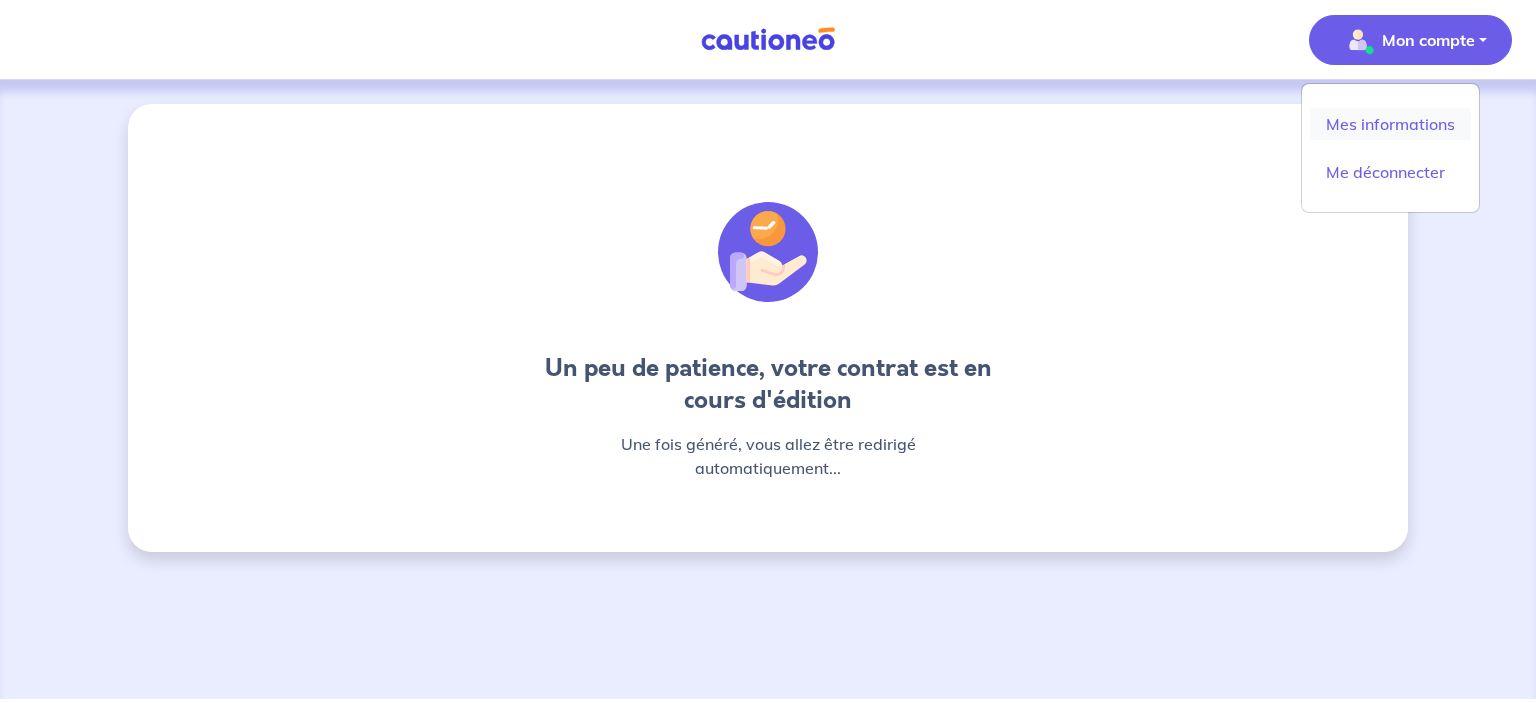 click on "Mes informations" at bounding box center [1390, 124] 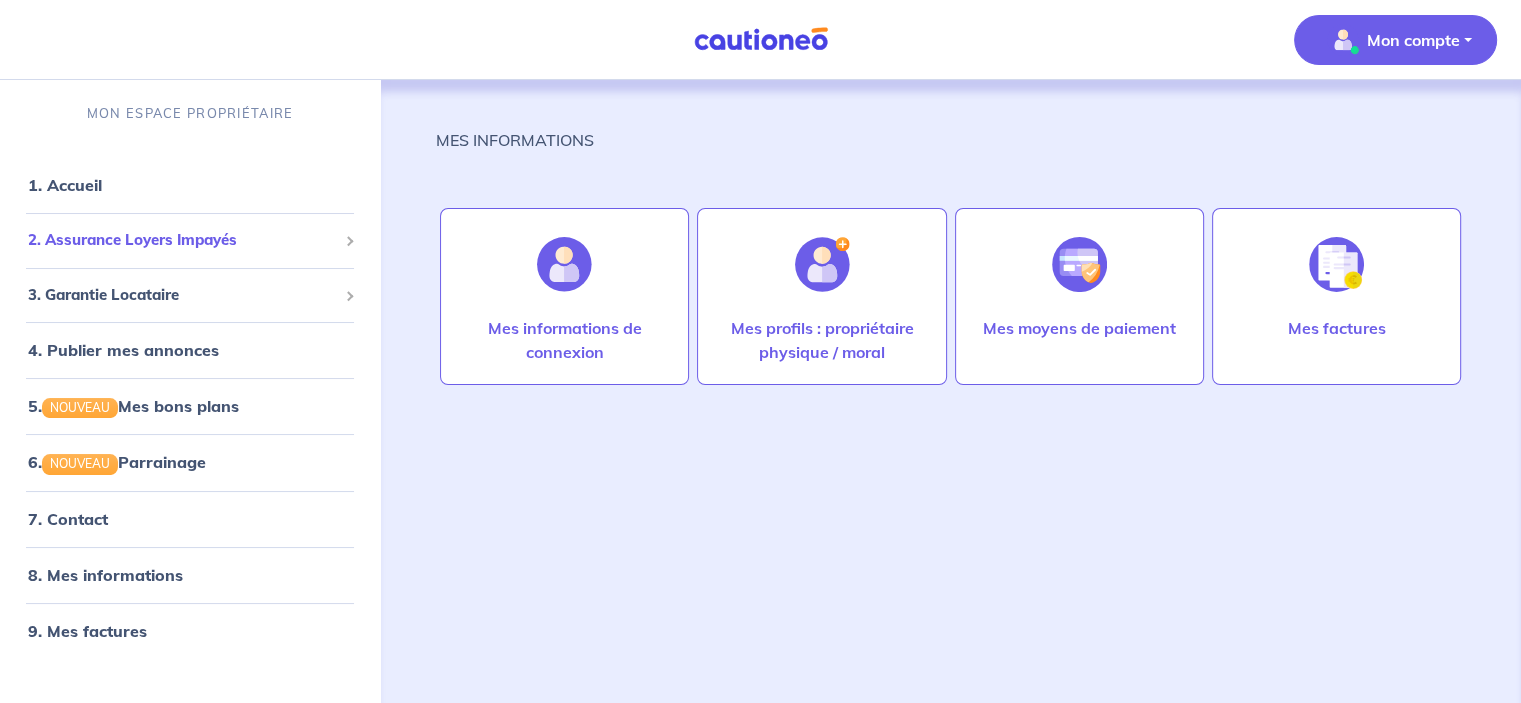 click on "2. Assurance Loyers Impayés" at bounding box center (182, 240) 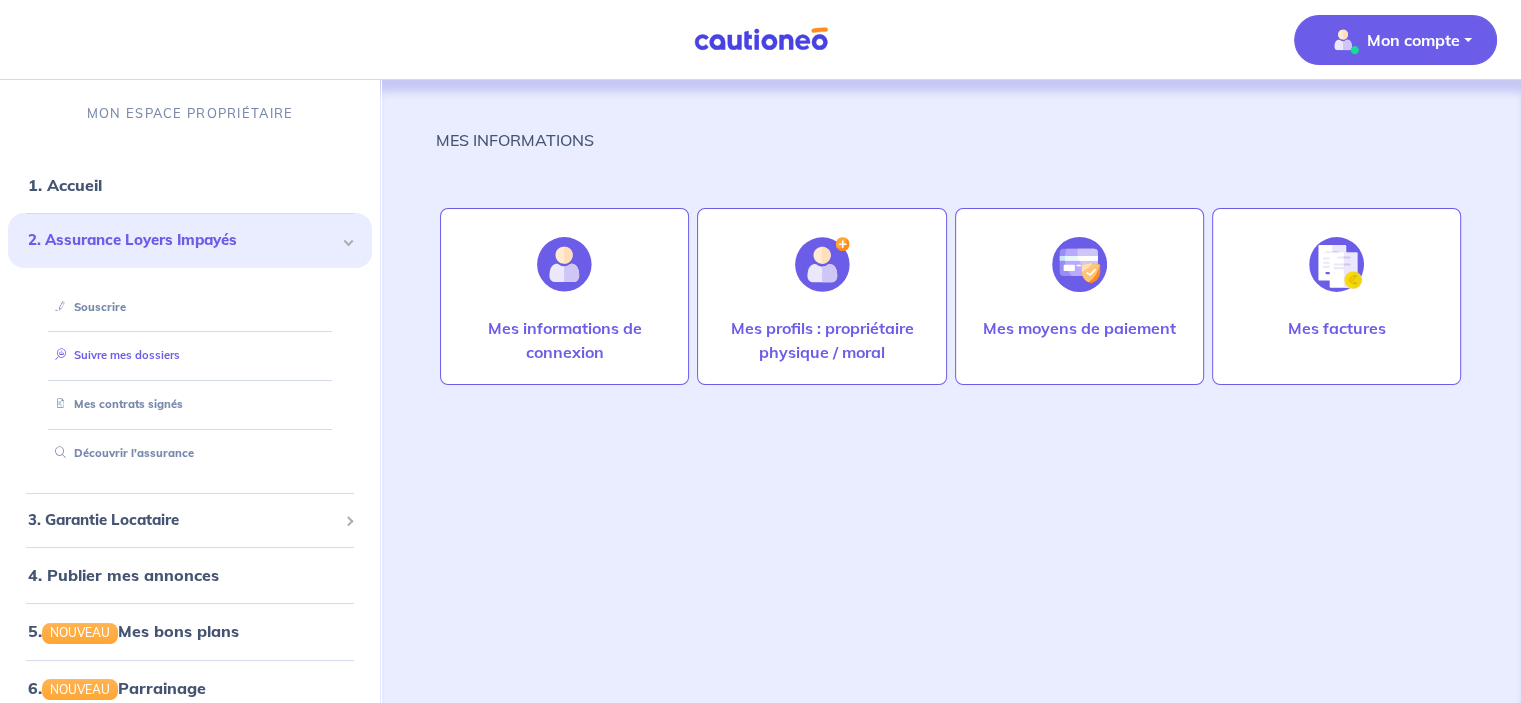 click on "Suivre mes dossiers" at bounding box center [113, 355] 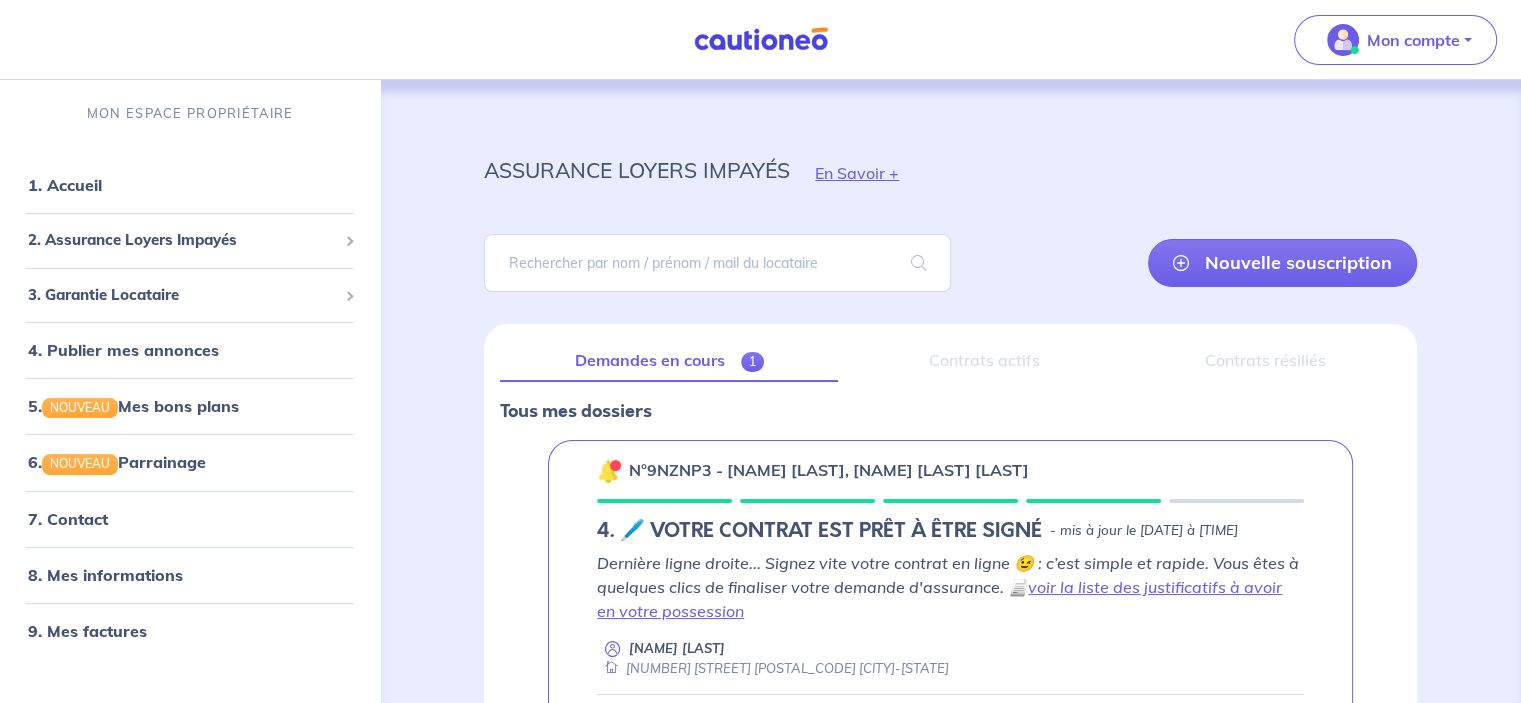 scroll, scrollTop: 200, scrollLeft: 0, axis: vertical 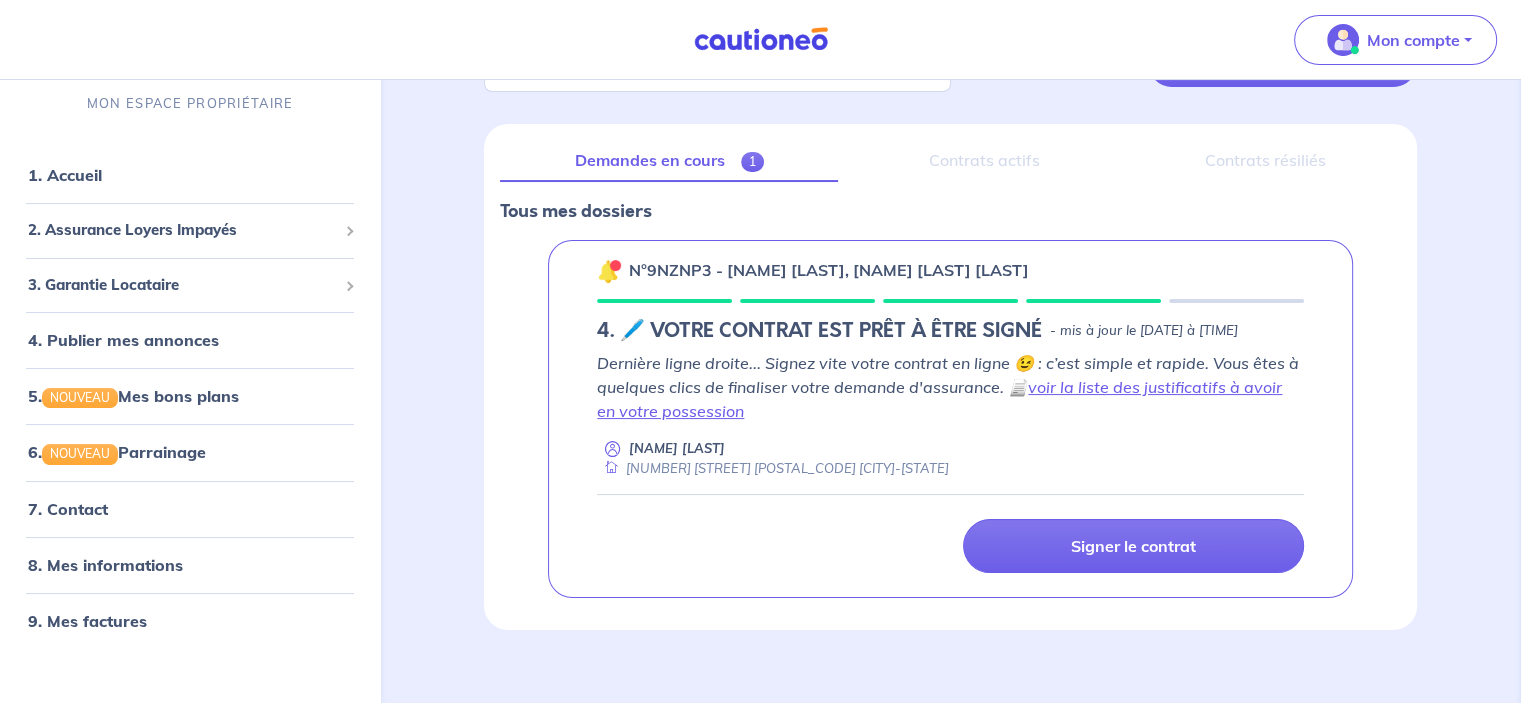 click on "n°9NZNP3 - [FIRST] [LAST], [FIRST] [LAST] 4. 🖊️ VOTRE CONTRAT EST PRÊT À ÊTRE SIGNÉ - mis à jour le 31 juillet 2025 à 19:09 Dernière ligne droite... Signez vite votre contrat en ligne 😉 : c’est simple et rapide. Vous êtes à quelques clics de finaliser votre demande d'assurance. 📄  voir la liste des justificatifs à avoir en votre possession [FIRST] [LAST] 25 Rue des charmes 44450 Divatte-sur-Loire Signer le contrat" at bounding box center [950, 419] 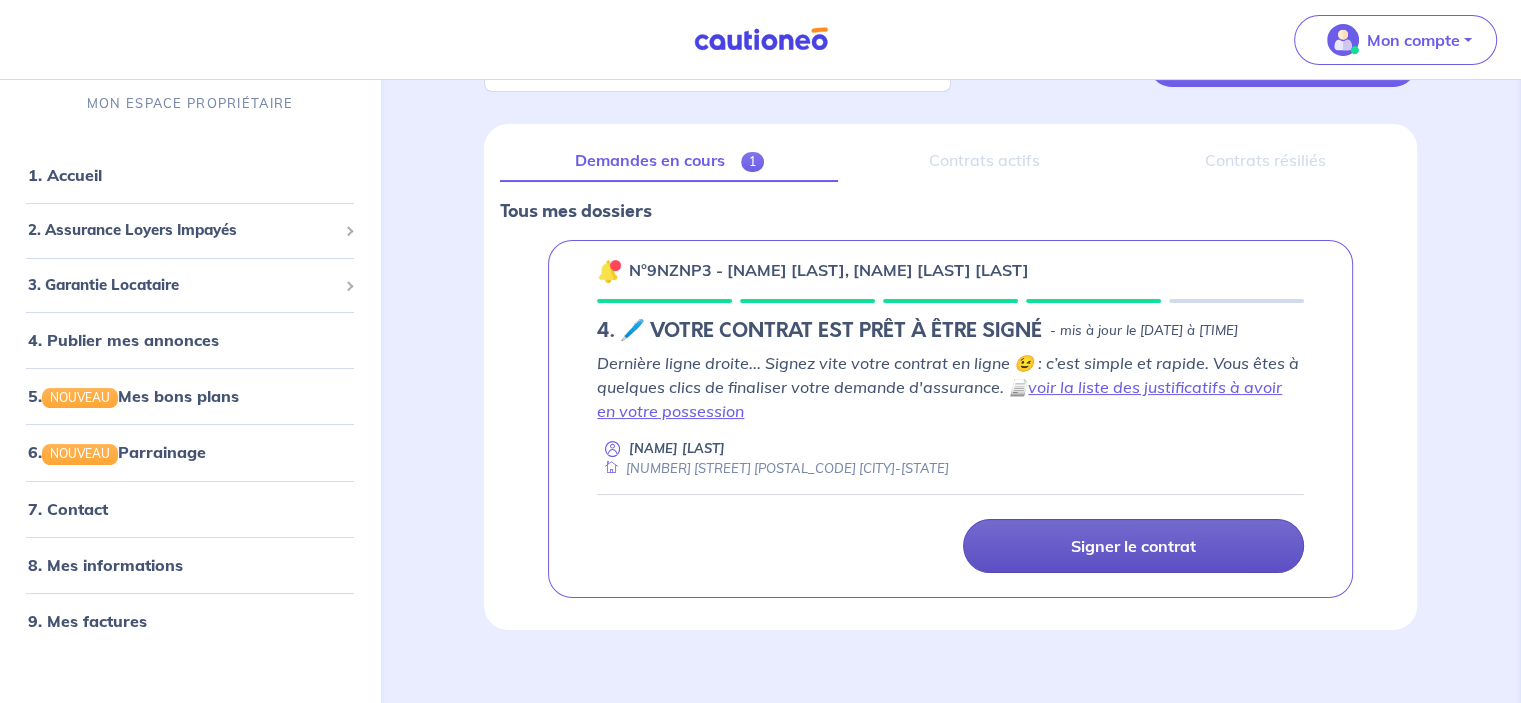 click on "Signer le contrat" at bounding box center [1133, 546] 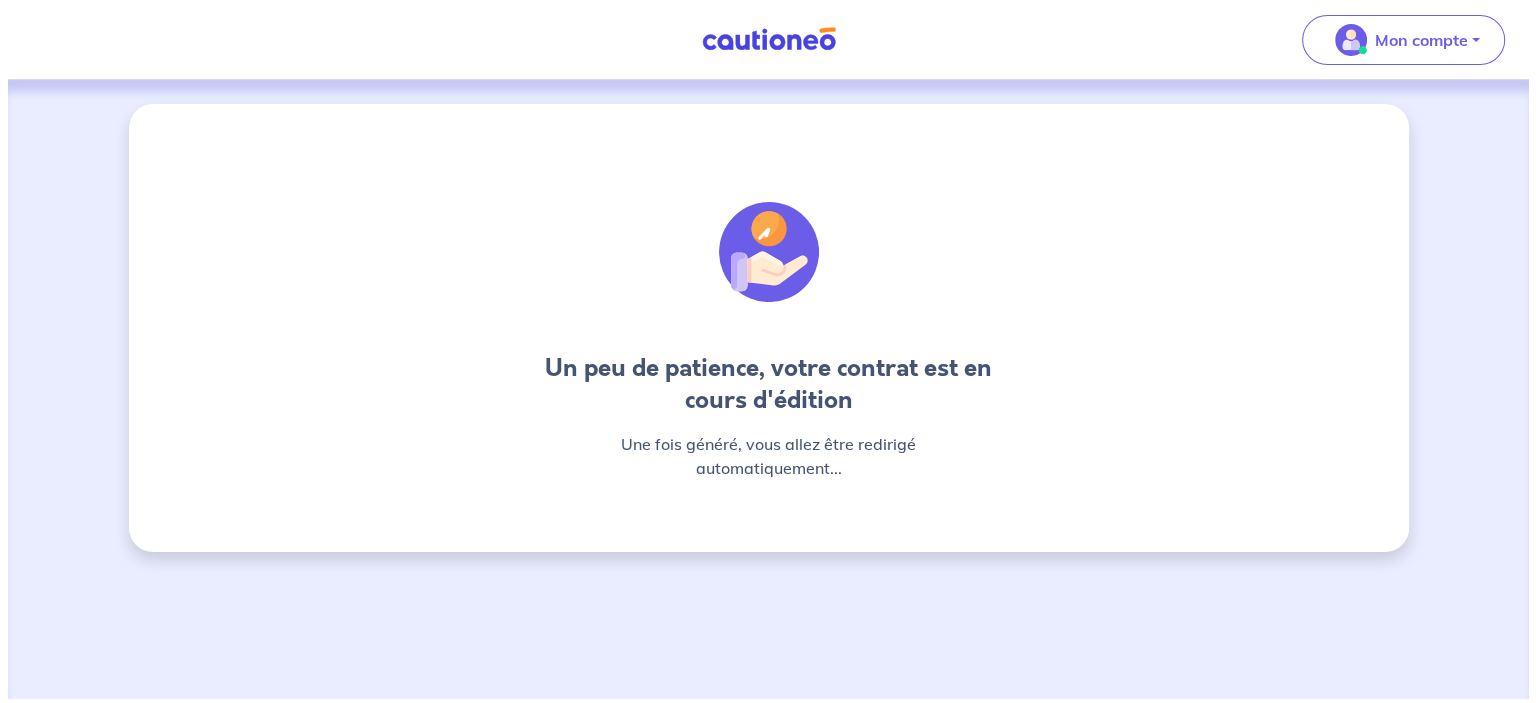 scroll, scrollTop: 0, scrollLeft: 0, axis: both 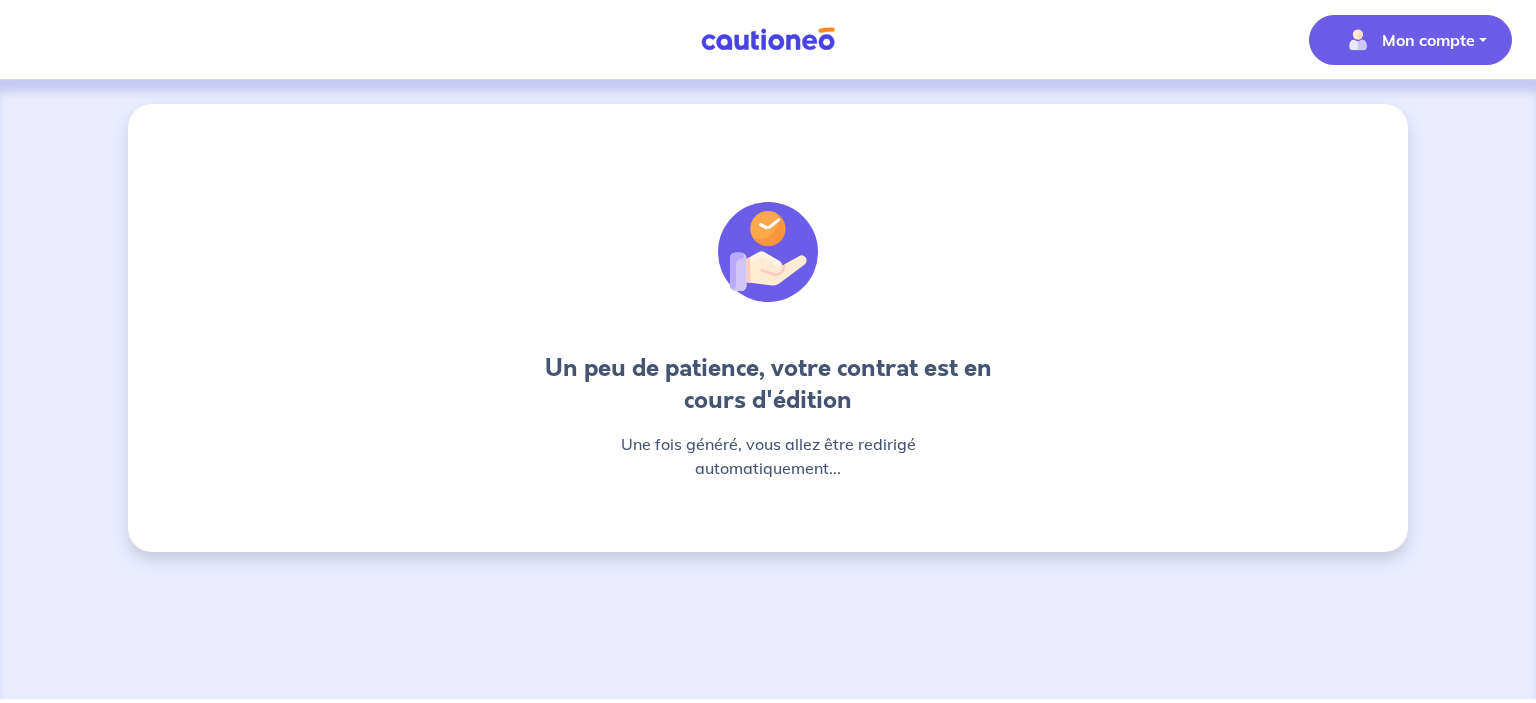 click on "Mon compte" at bounding box center (1428, 40) 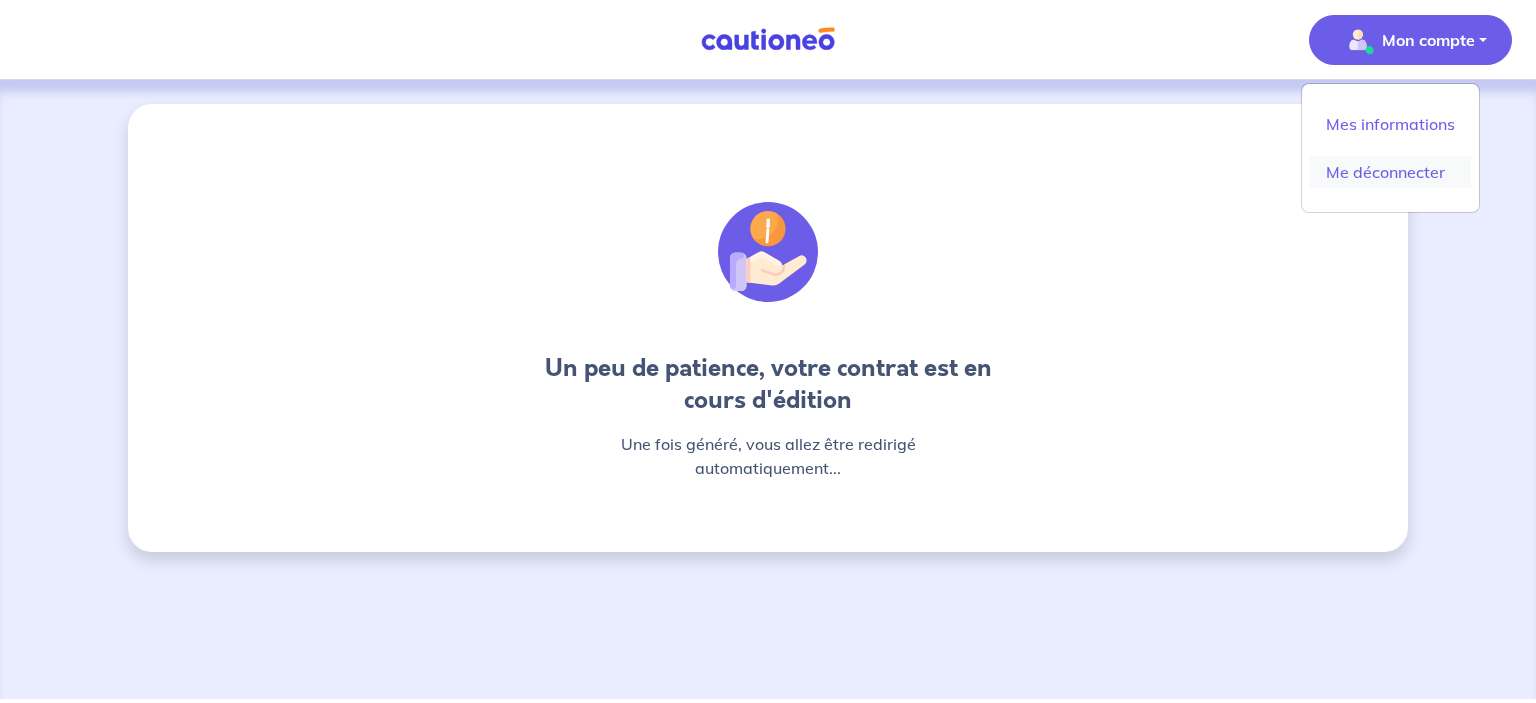 click on "Me déconnecter" at bounding box center (1390, 172) 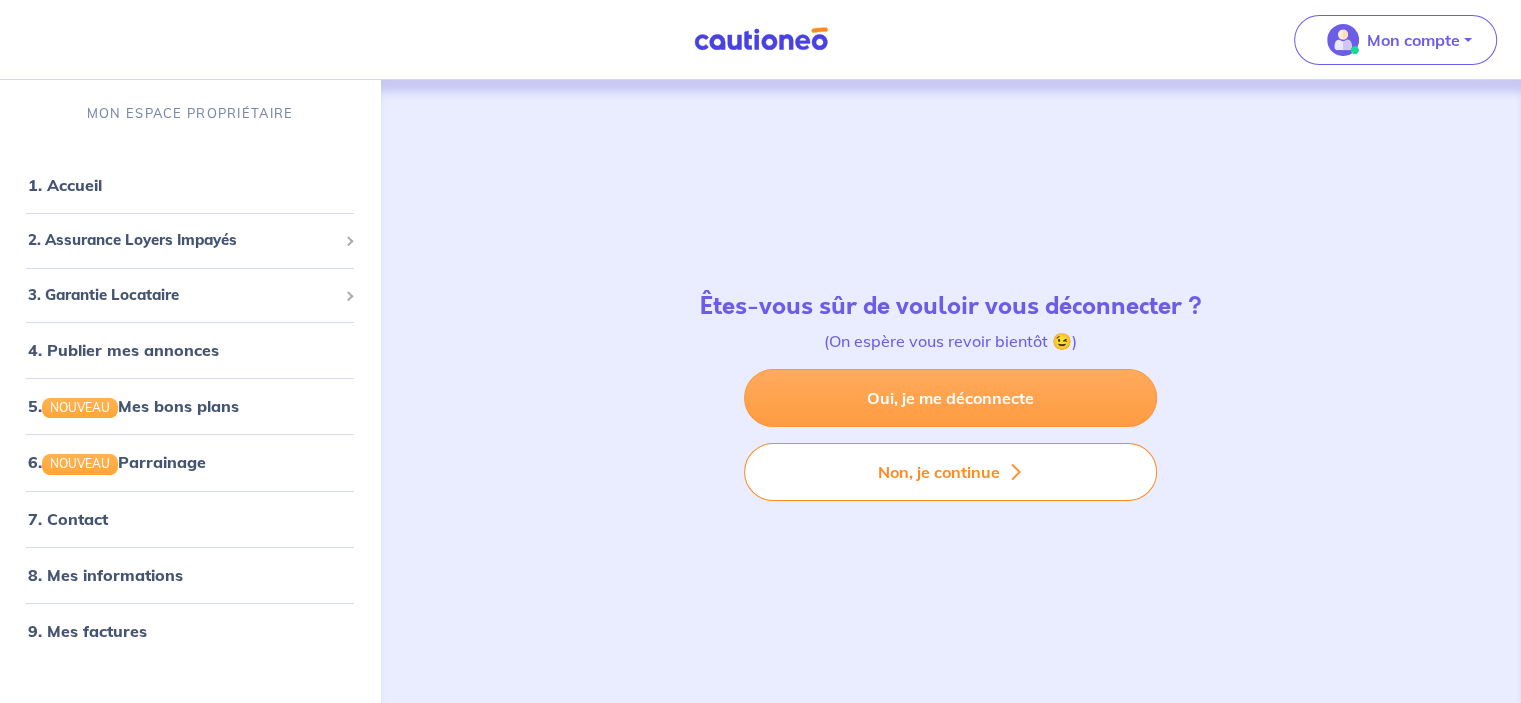 click on "Oui, je me déconnecte" at bounding box center [950, 398] 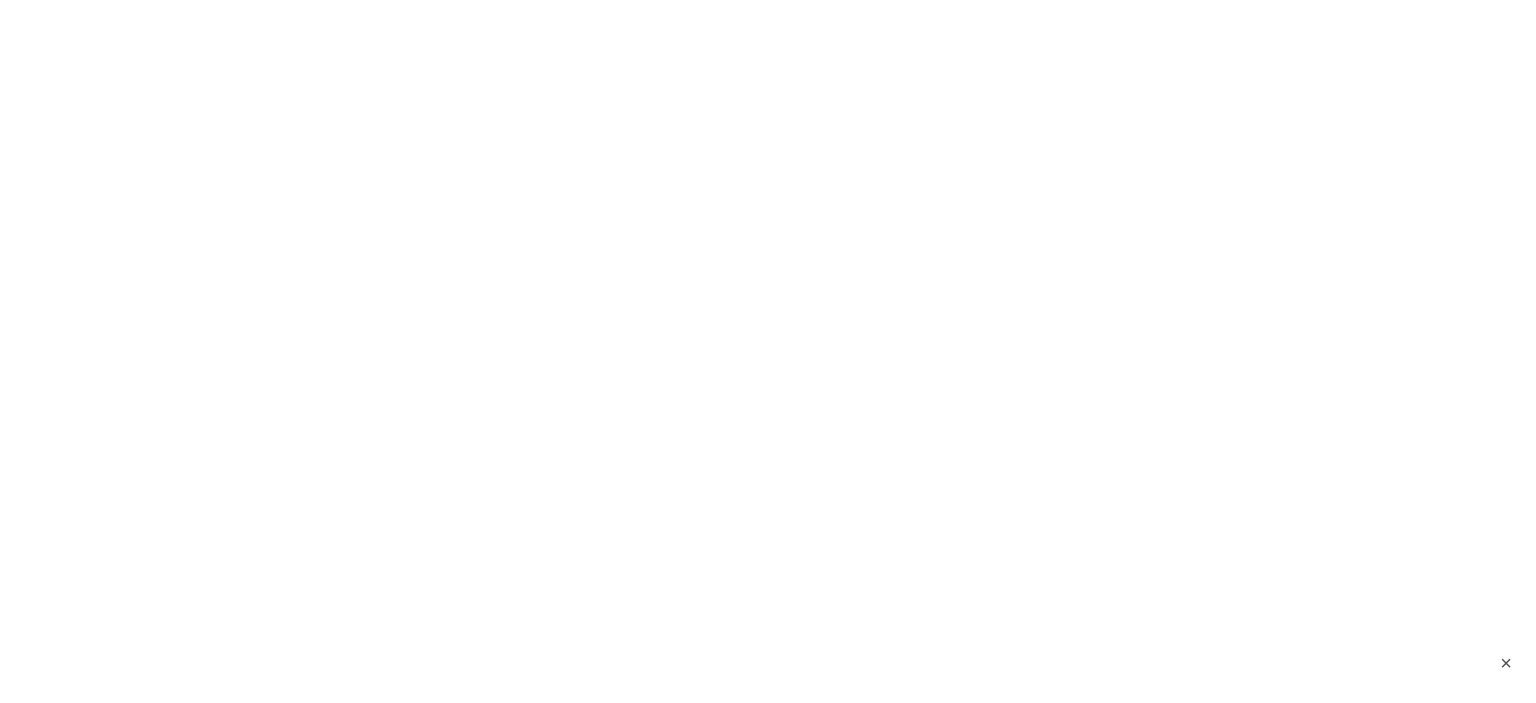 scroll, scrollTop: 0, scrollLeft: 0, axis: both 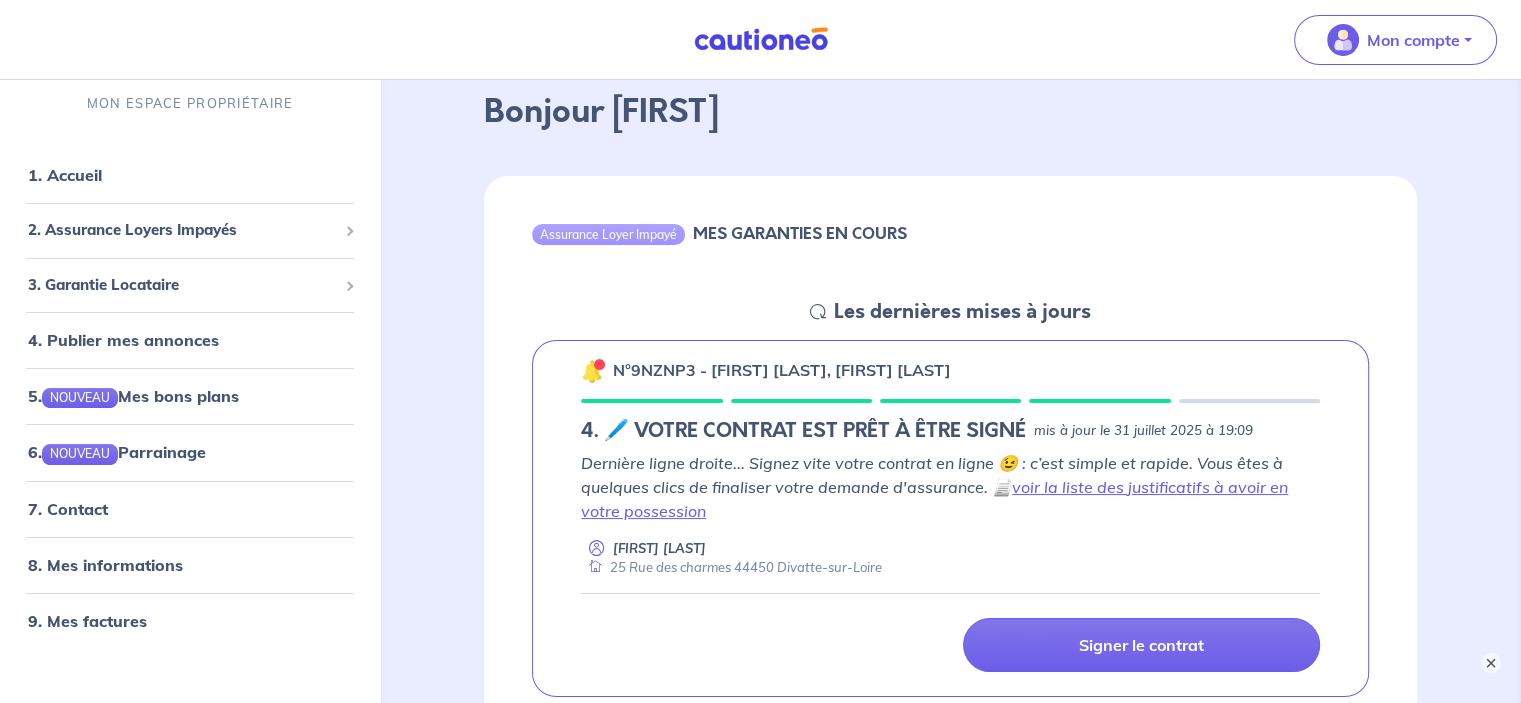click on "Les dernières mises à jours" at bounding box center (962, 312) 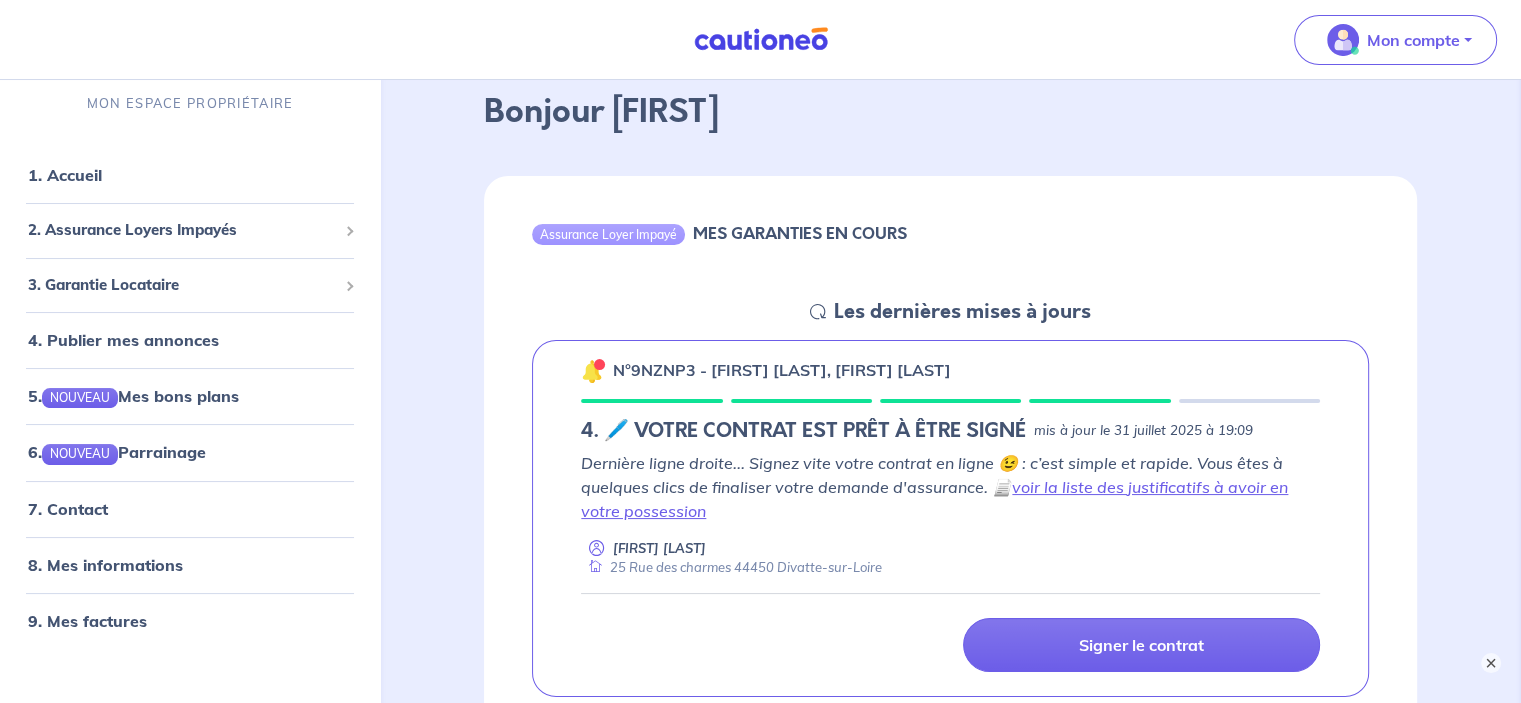 scroll, scrollTop: 200, scrollLeft: 0, axis: vertical 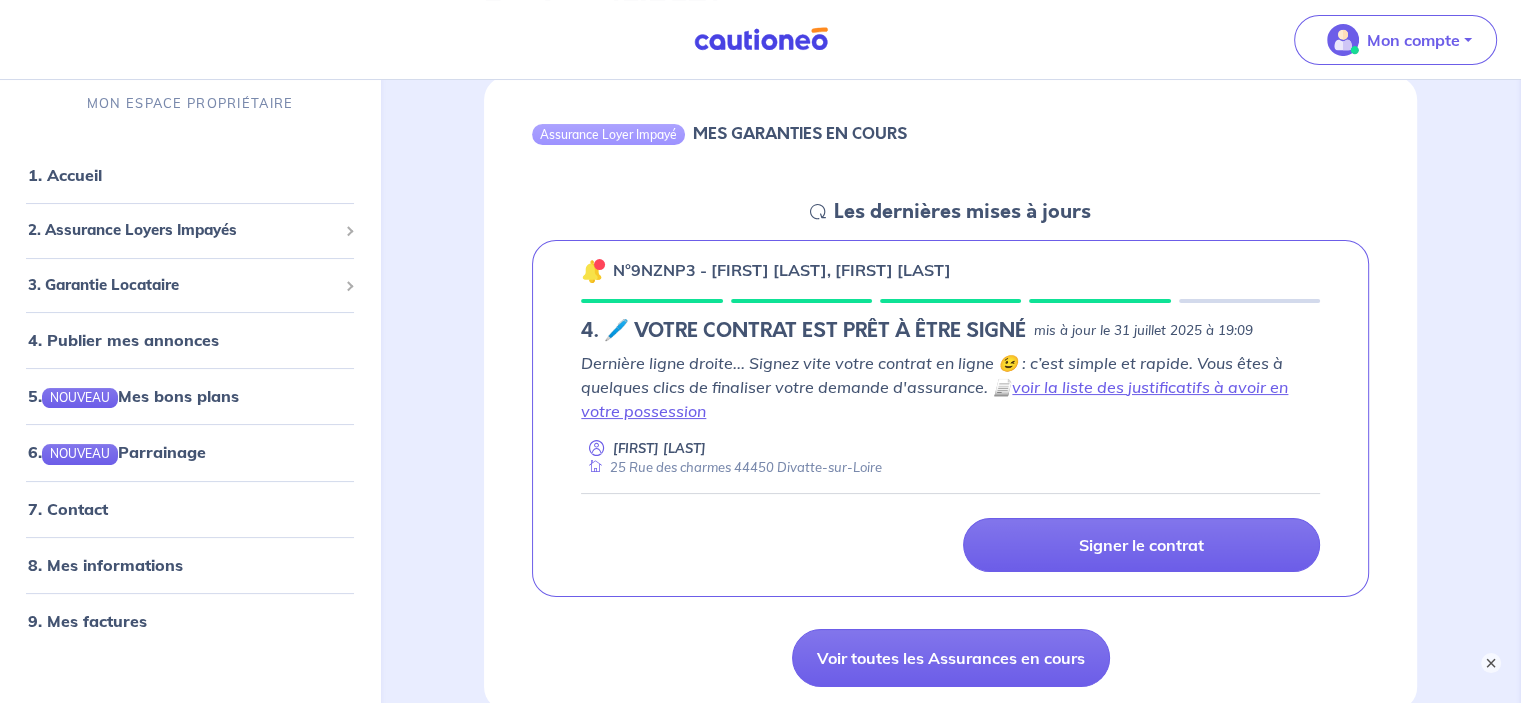 click on "n°9NZNP3 - [FIRST] [LAST], [FIRST] [LAST] 4. 🖊️ VOTRE CONTRAT EST PRÊT À ÊTRE SIGNÉ - mis à jour le 31 juillet 2025 à 19:09 Dernière ligne droite... Signez vite votre contrat en ligne 😉 : c’est simple et rapide. Vous êtes à quelques clics de finaliser votre demande d'assurance. 📄  voir la liste des justificatifs à avoir en votre possession [FIRST] [LAST] 25 Rue des charmes 44450 Divatte-sur-Loire Signer le contrat" at bounding box center (950, 419) 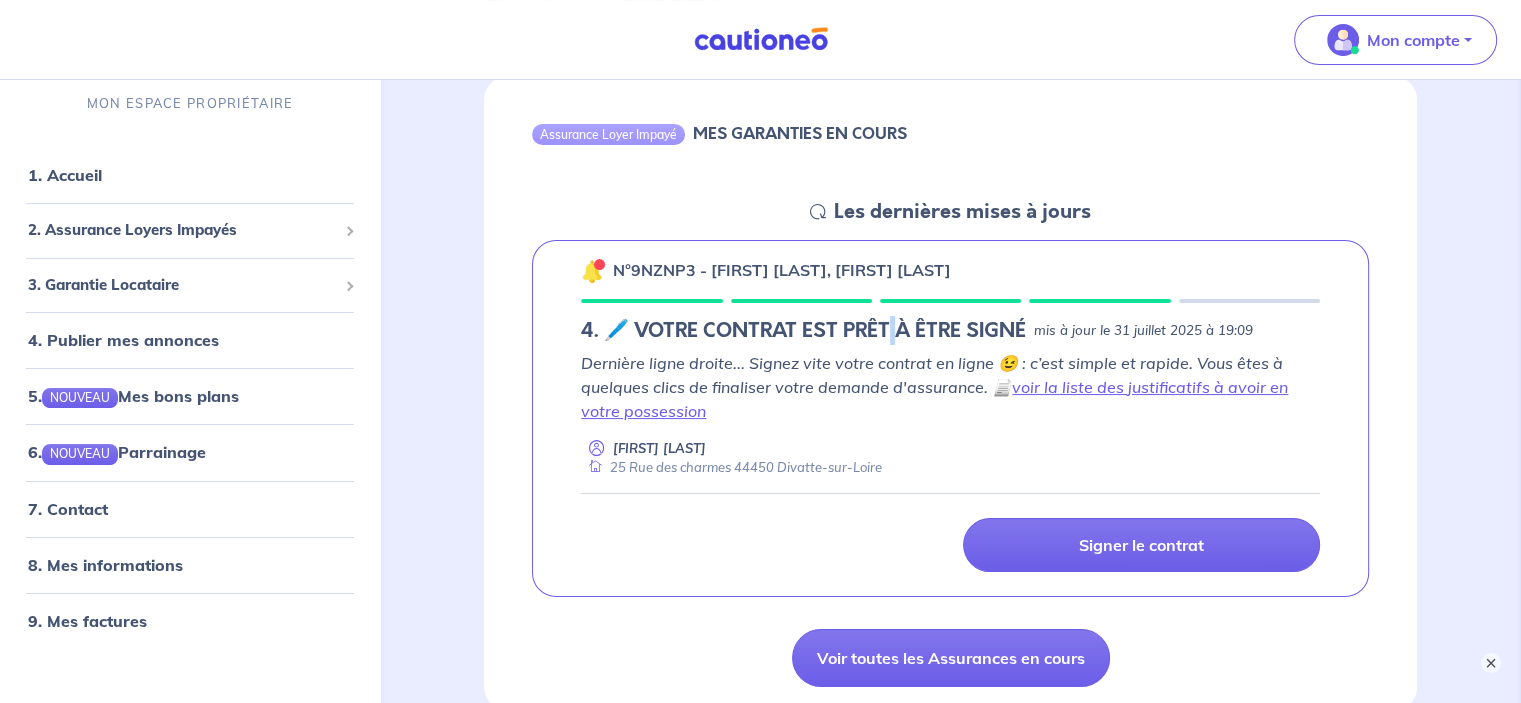 click on "4. 🖊️ VOTRE CONTRAT EST PRÊT À ÊTRE SIGNÉ" at bounding box center [803, 331] 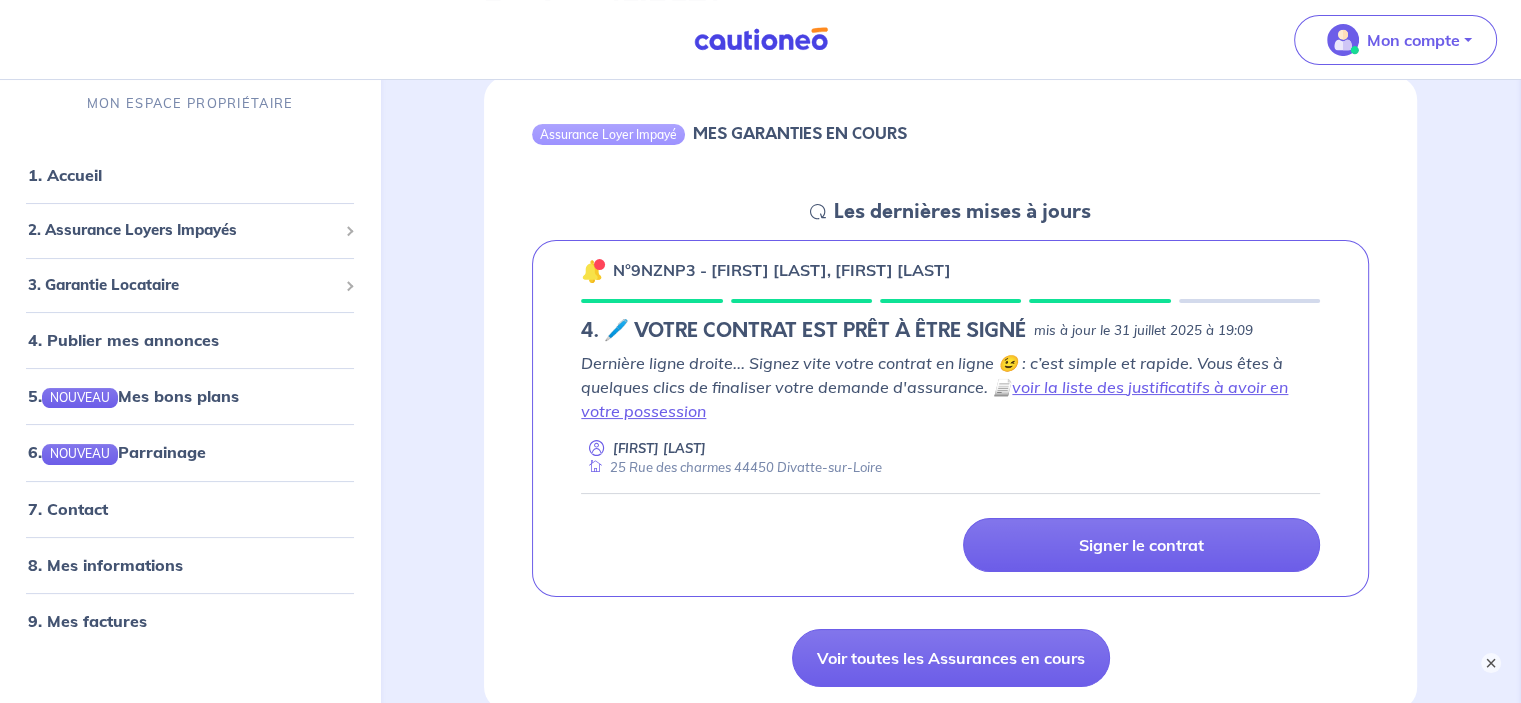 click on "4. 🖊️ VOTRE CONTRAT EST PRÊT À ÊTRE SIGNÉ" at bounding box center (803, 331) 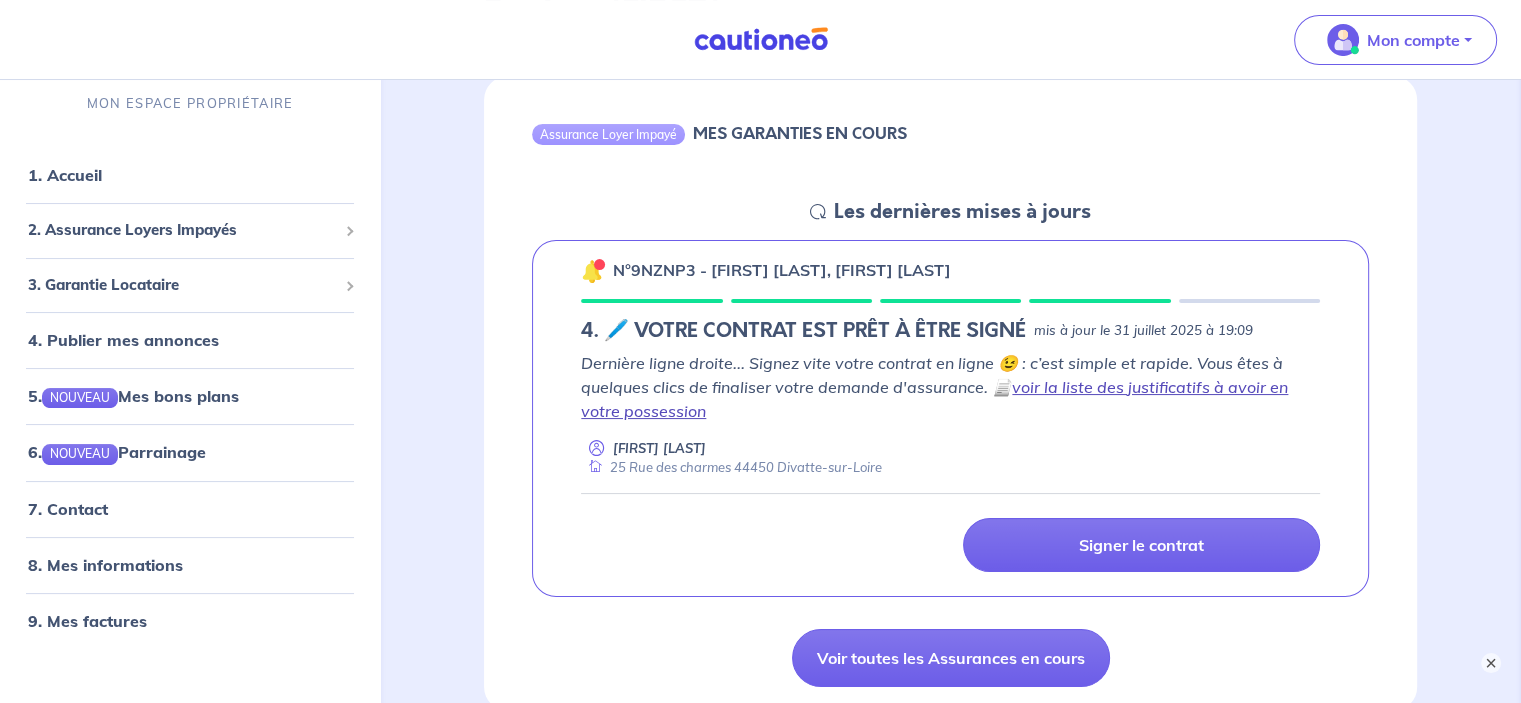 click on "voir la liste des justificatifs à avoir en votre possession" at bounding box center [934, 399] 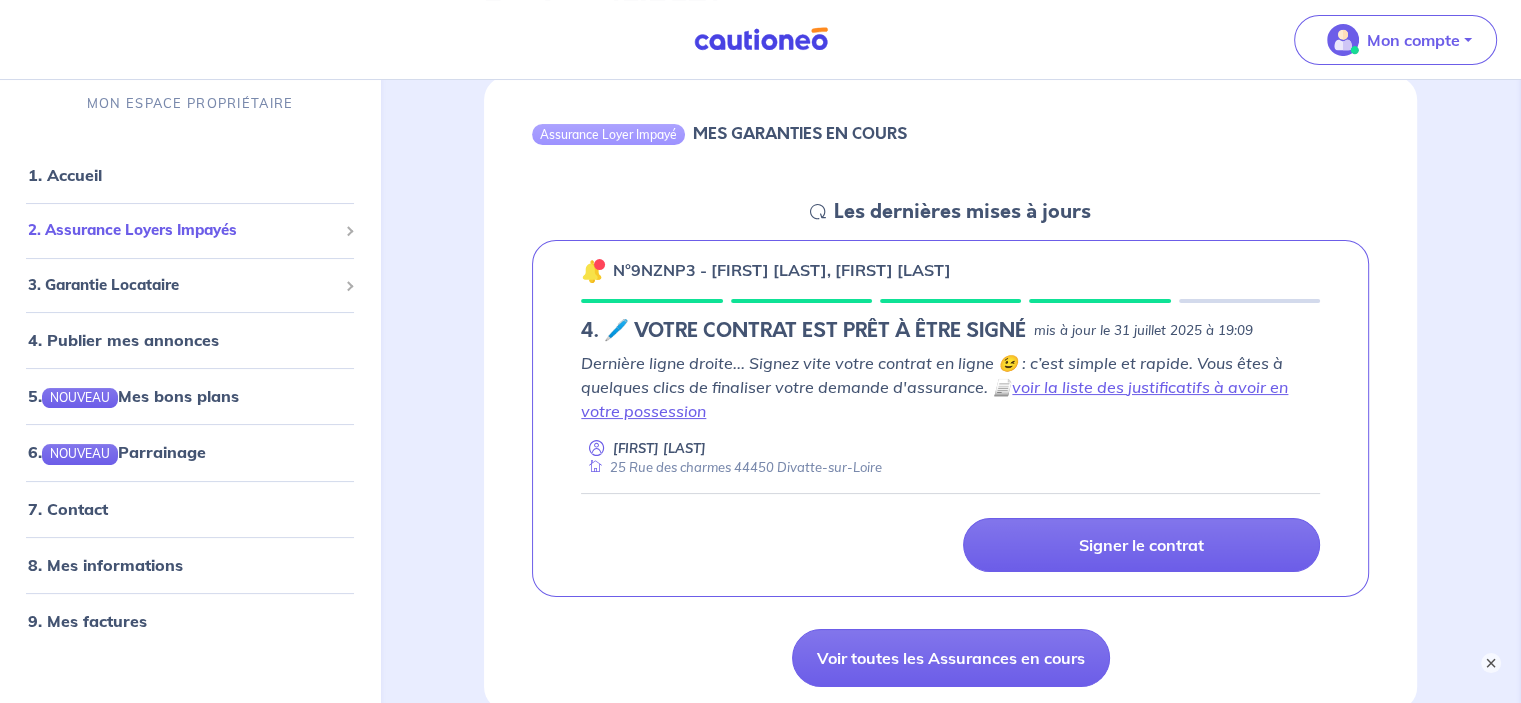 click on "2. Assurance Loyers Impayés" at bounding box center [182, 230] 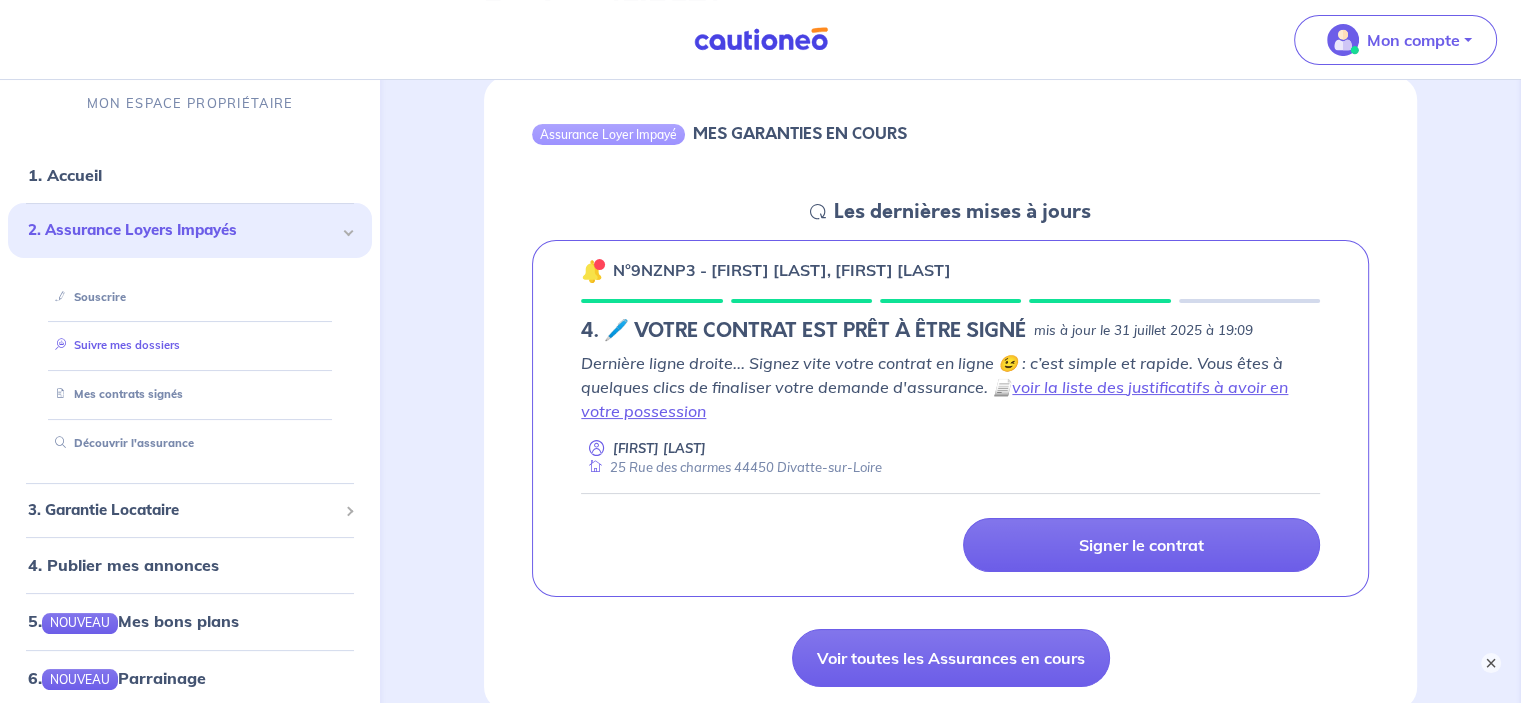 click on "Suivre mes dossiers" at bounding box center (113, 346) 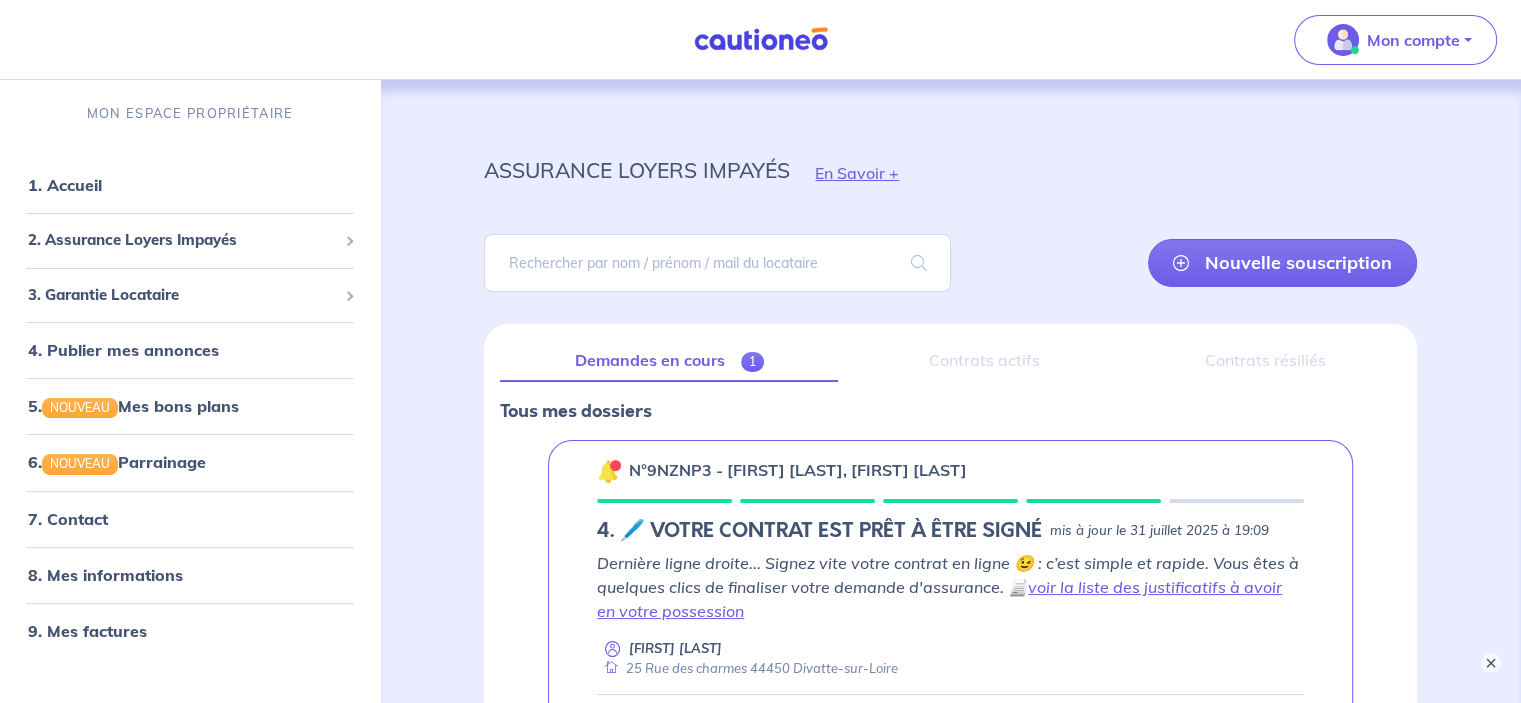 scroll, scrollTop: 300, scrollLeft: 0, axis: vertical 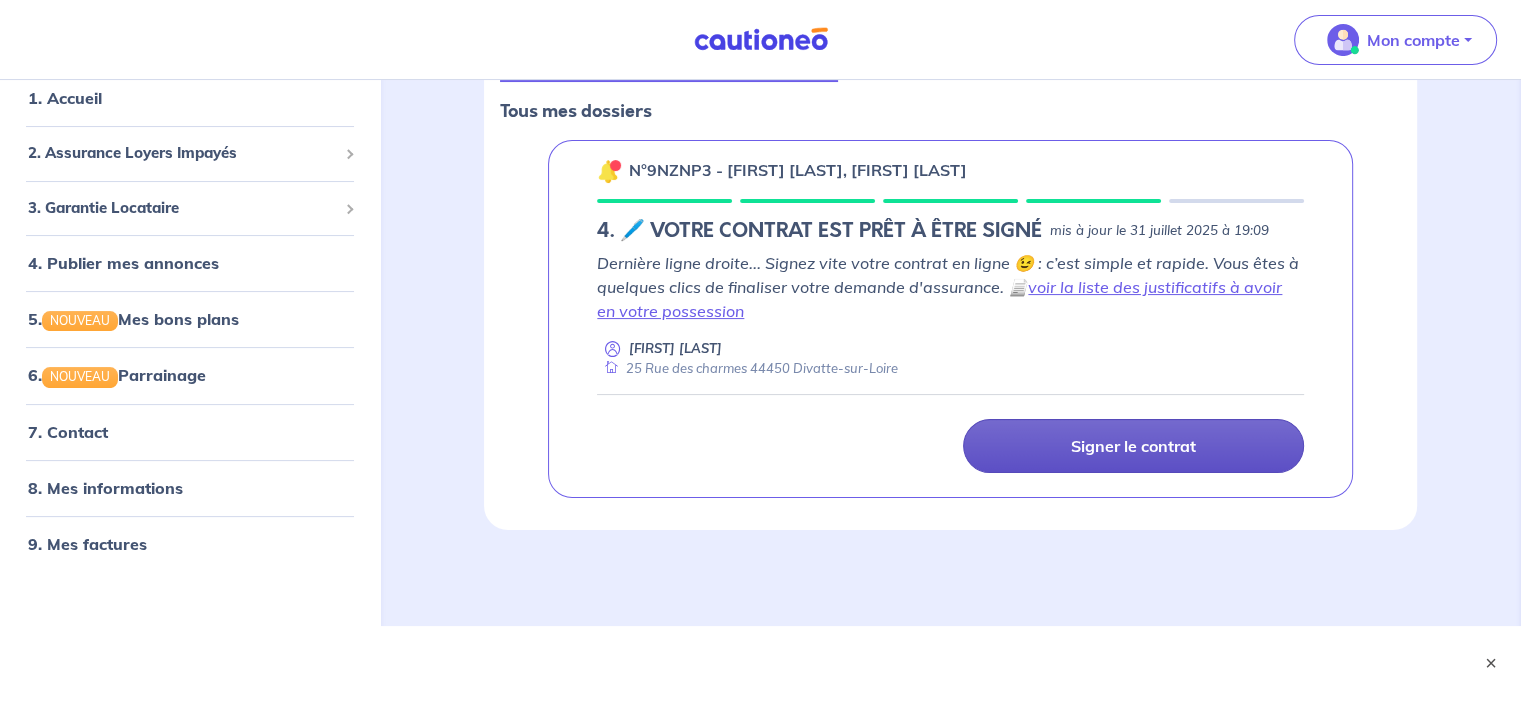 click on "Signer le contrat" at bounding box center [1133, 446] 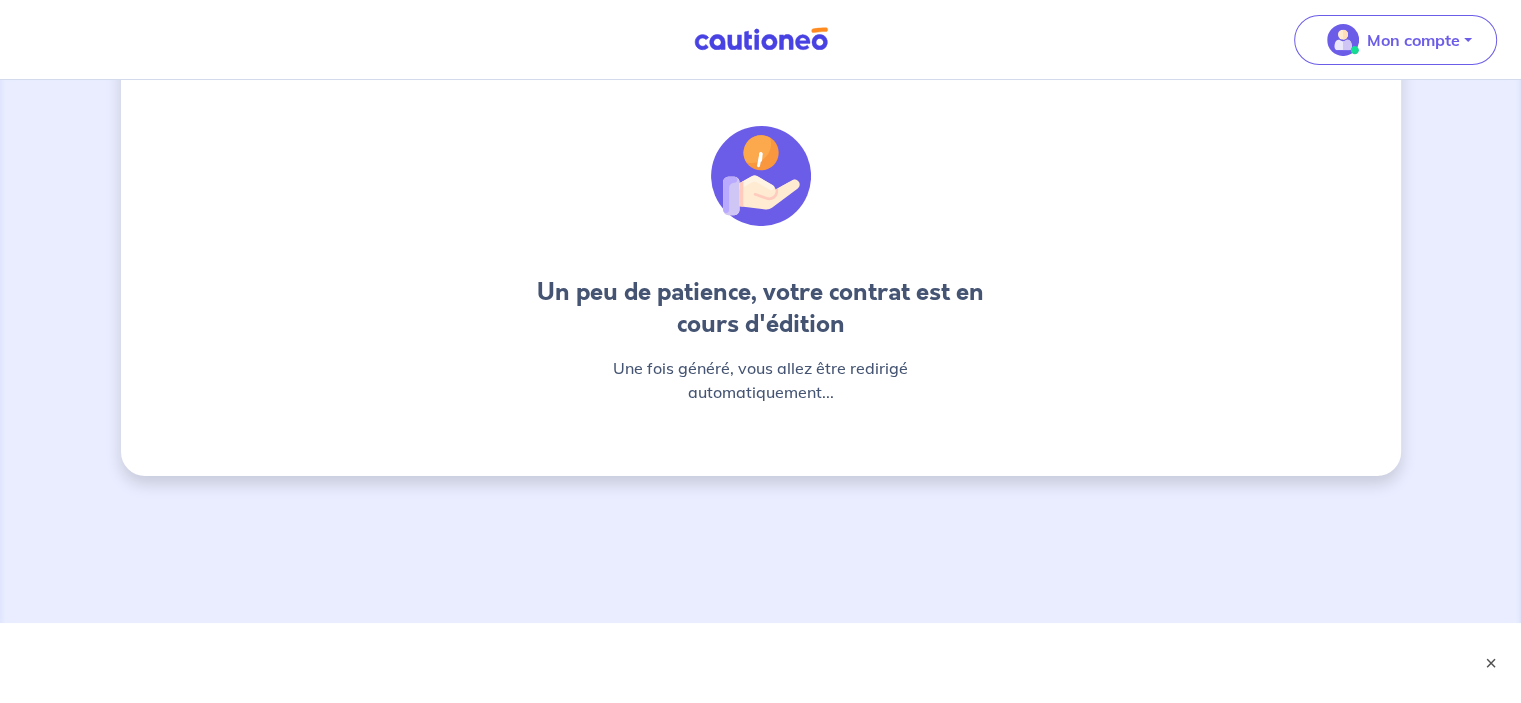 scroll, scrollTop: 0, scrollLeft: 0, axis: both 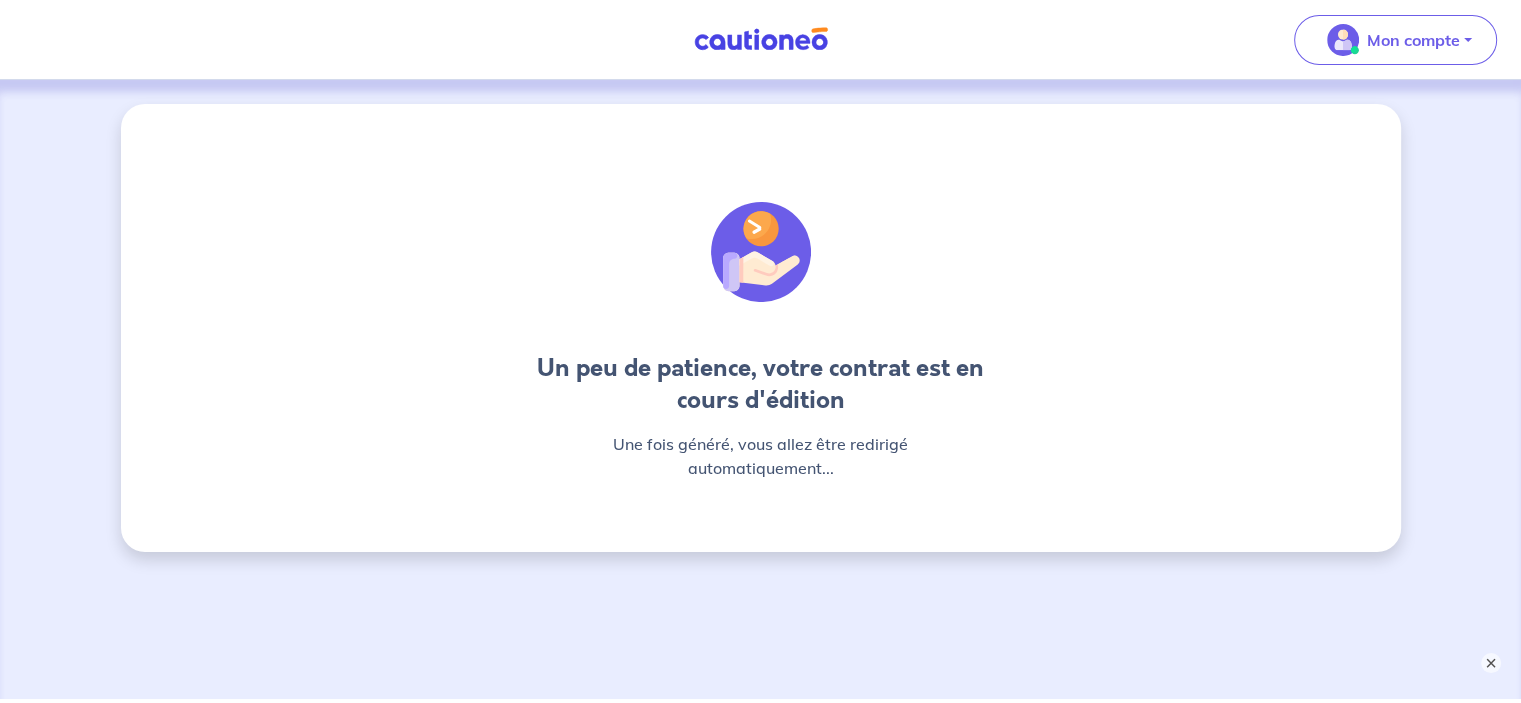click at bounding box center (761, 39) 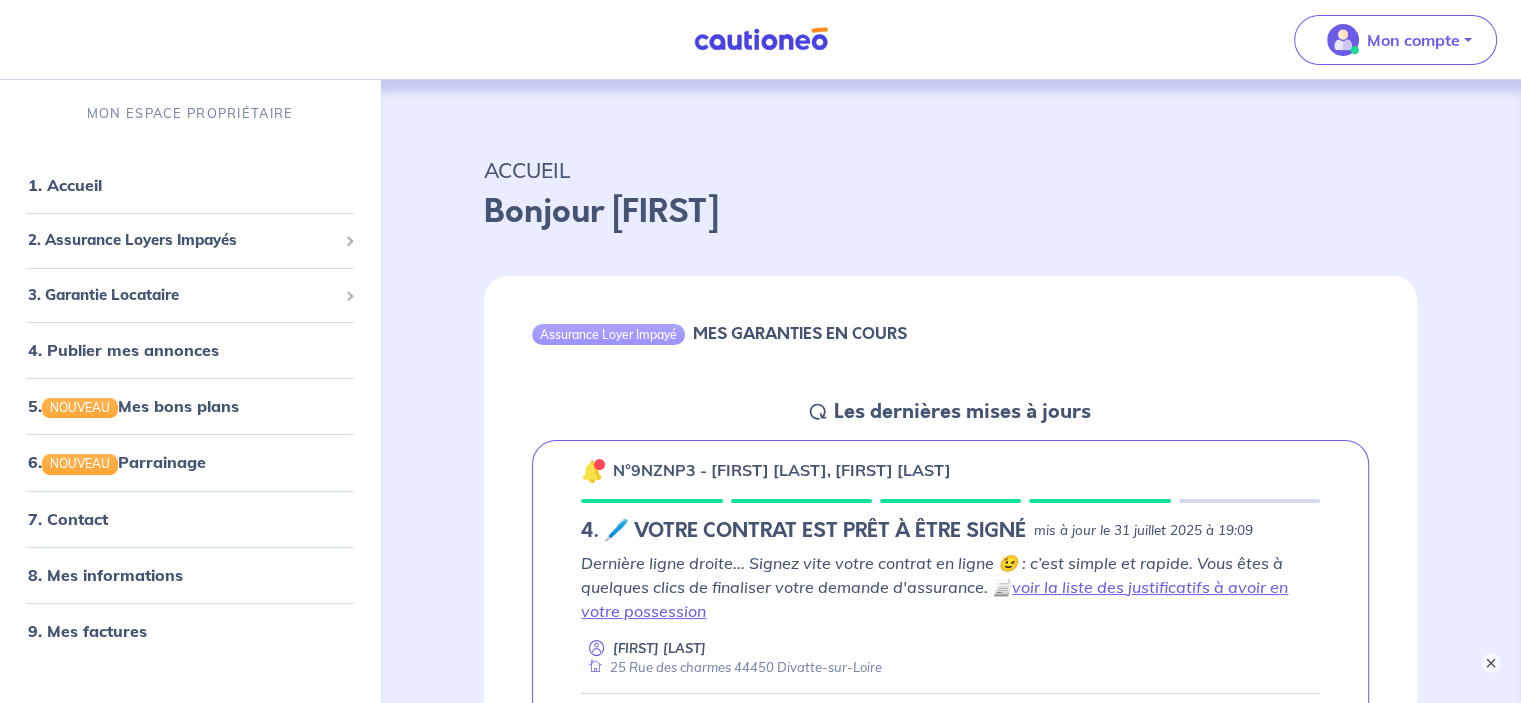 scroll, scrollTop: 300, scrollLeft: 0, axis: vertical 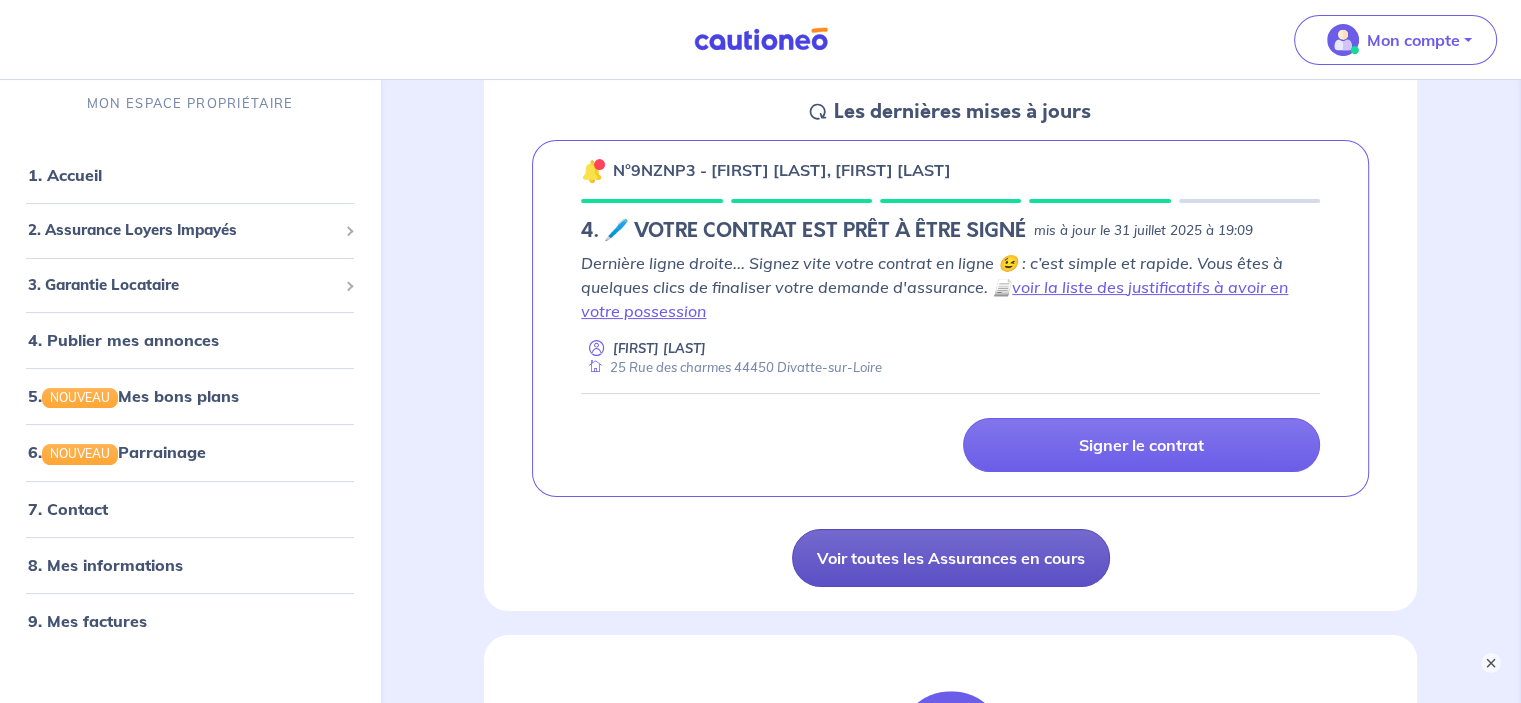 click on "Voir toutes les Assurances en cours" at bounding box center (951, 558) 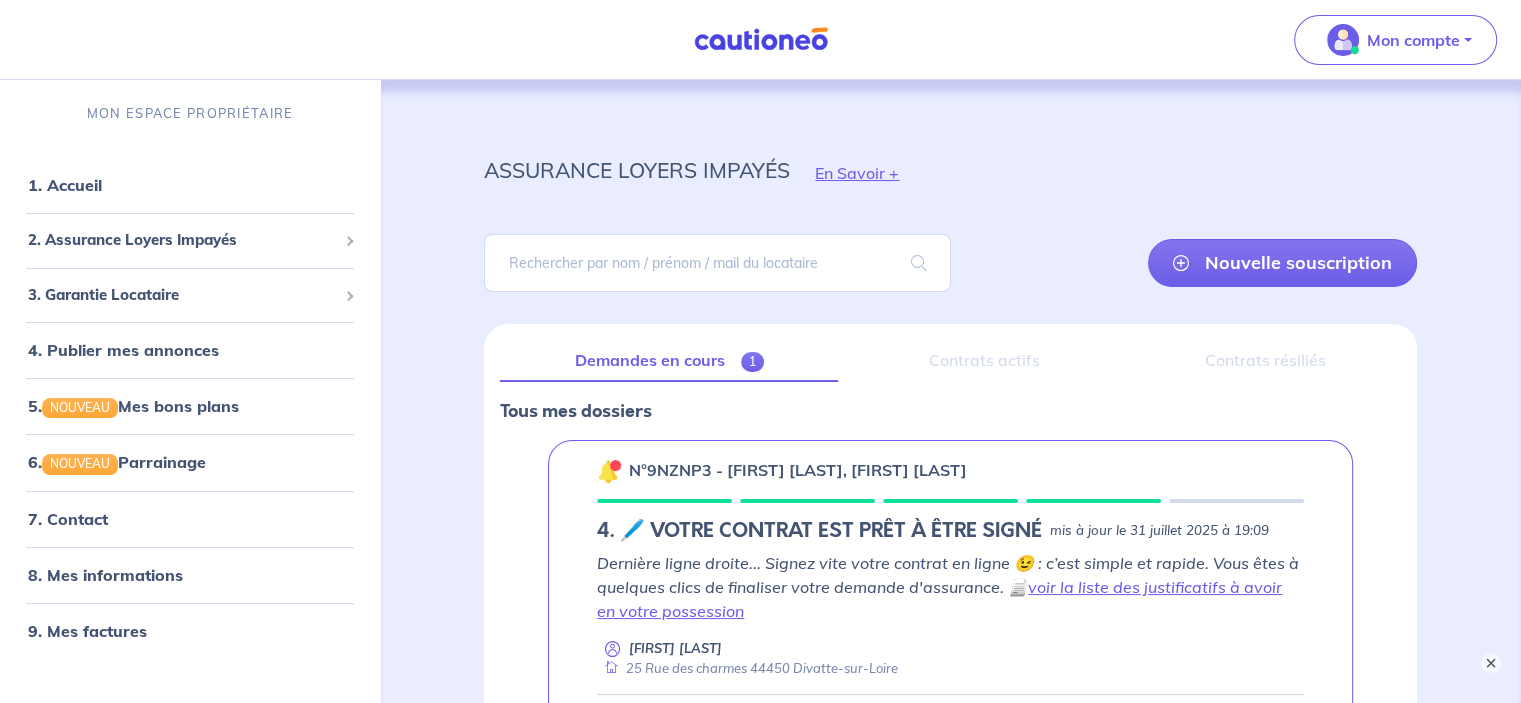 scroll, scrollTop: 300, scrollLeft: 0, axis: vertical 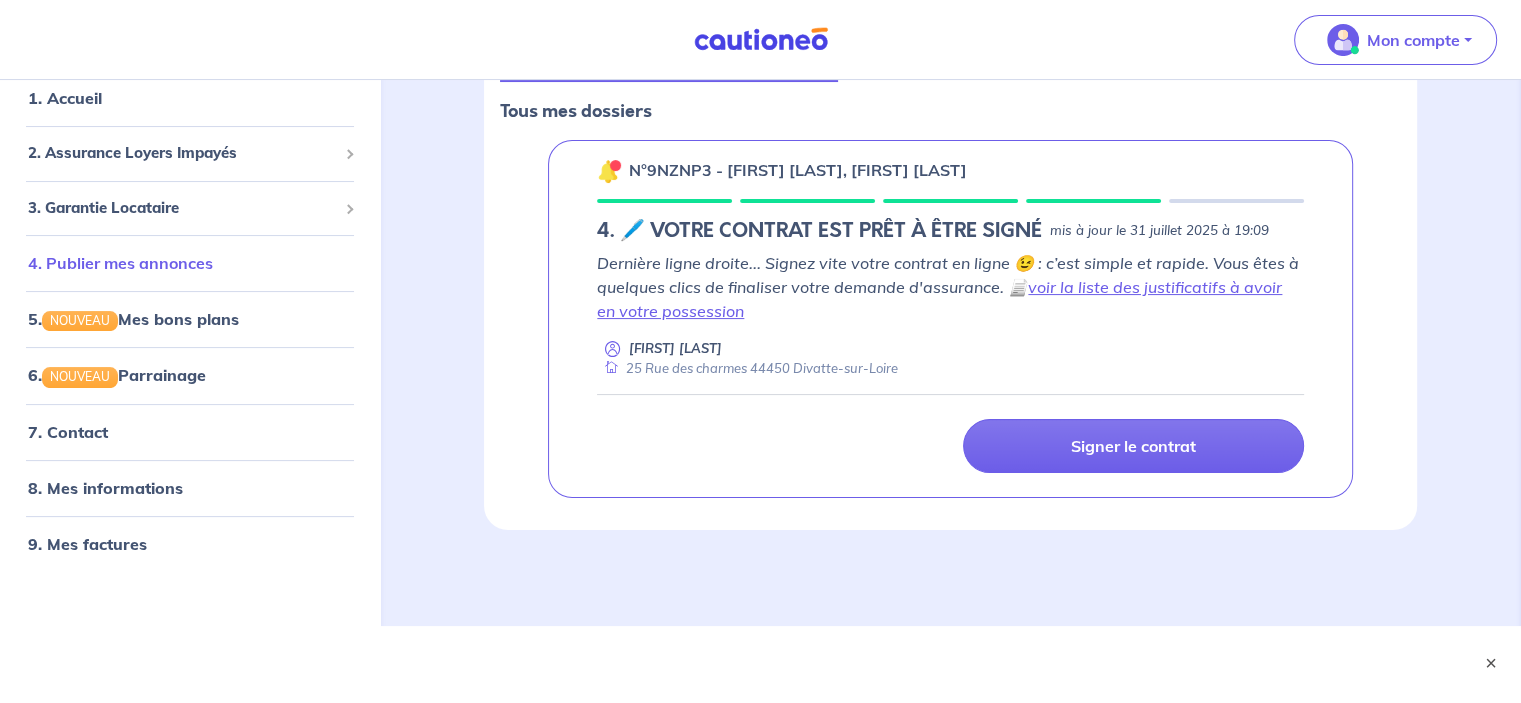 click on "4. Publier mes annonces" at bounding box center [120, 264] 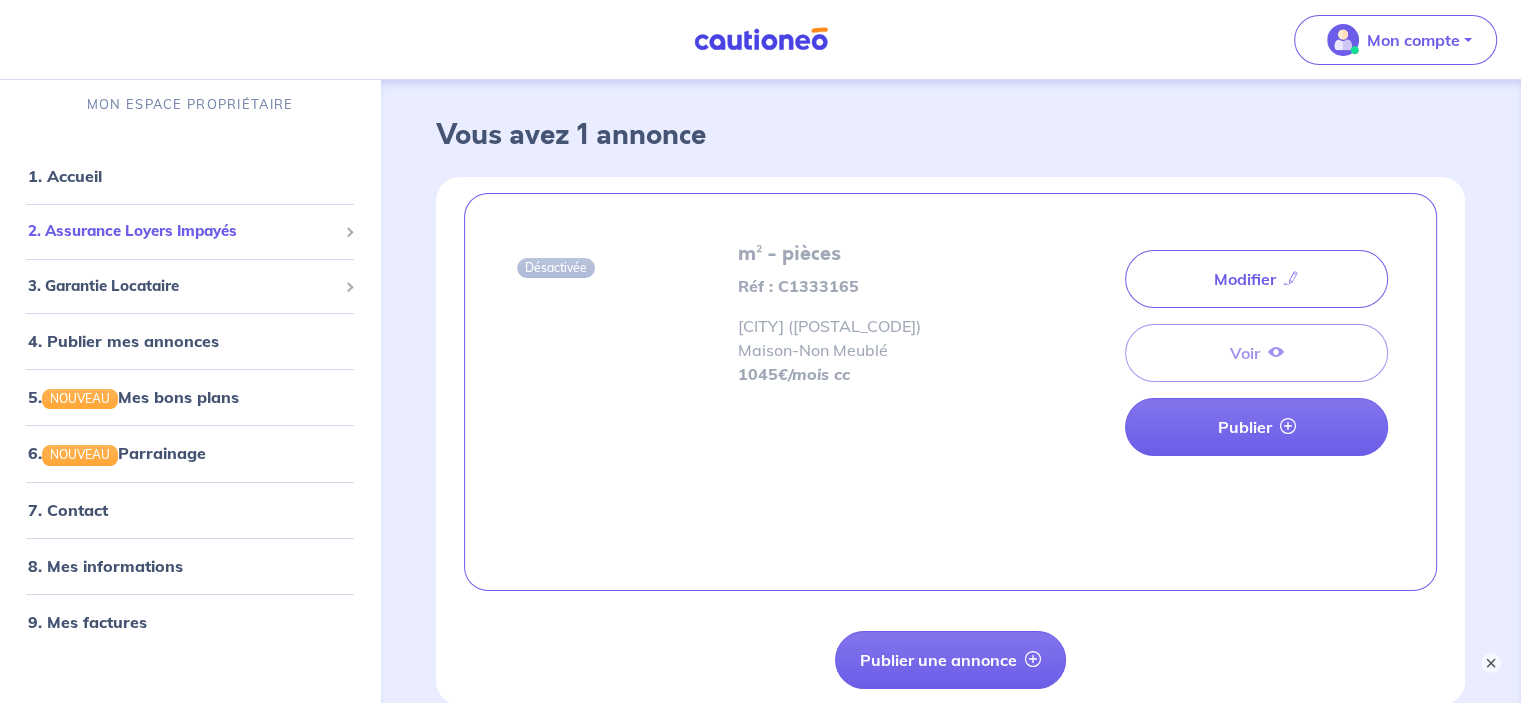 scroll, scrollTop: 0, scrollLeft: 0, axis: both 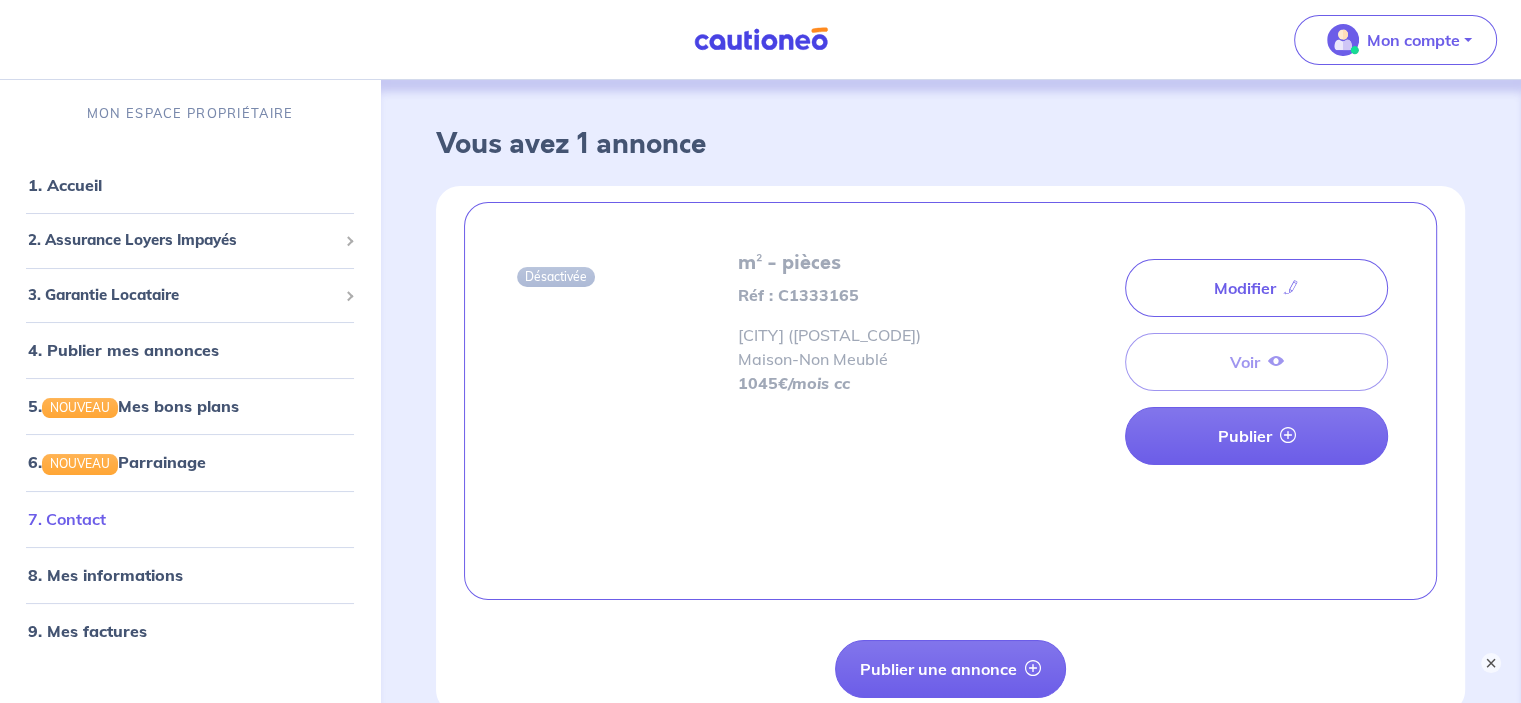 click on "7. Contact" at bounding box center [67, 519] 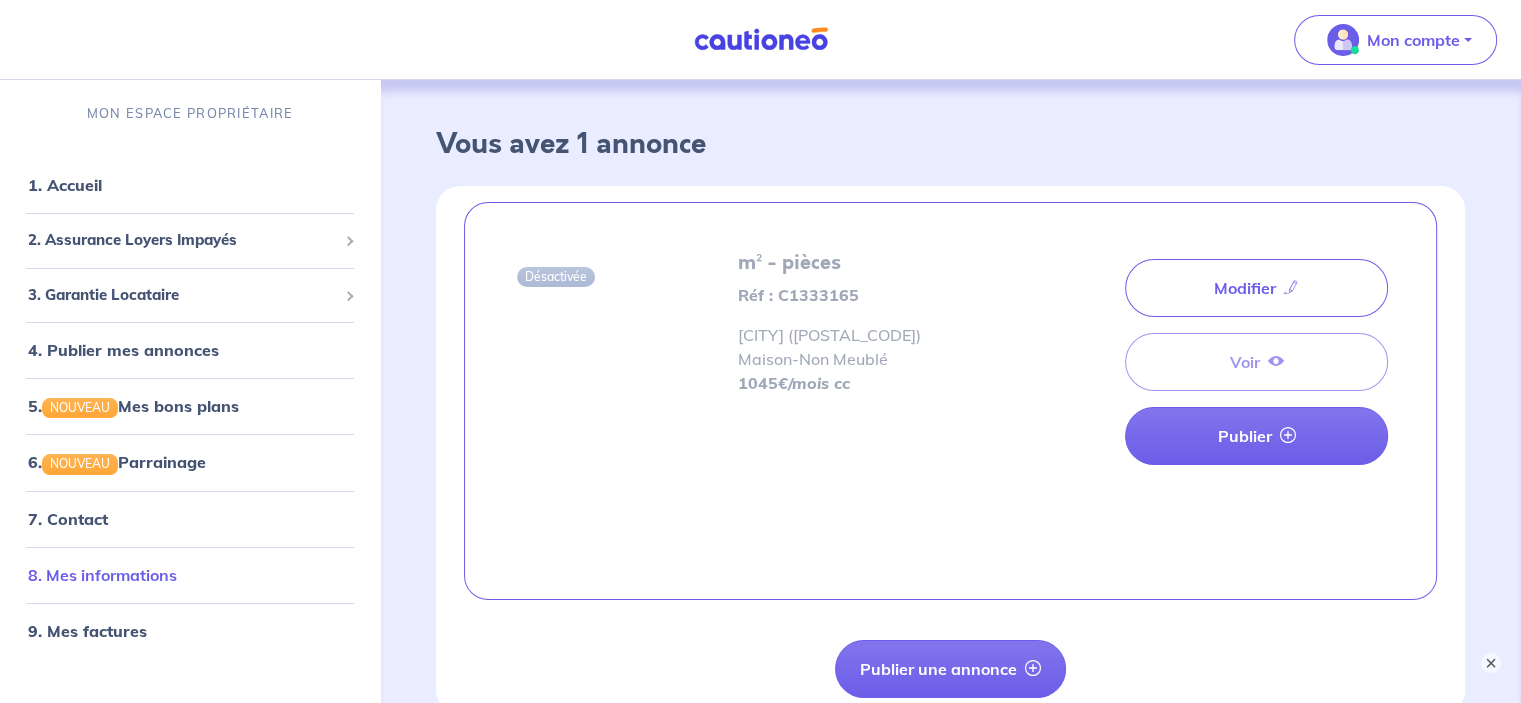 scroll, scrollTop: 185, scrollLeft: 0, axis: vertical 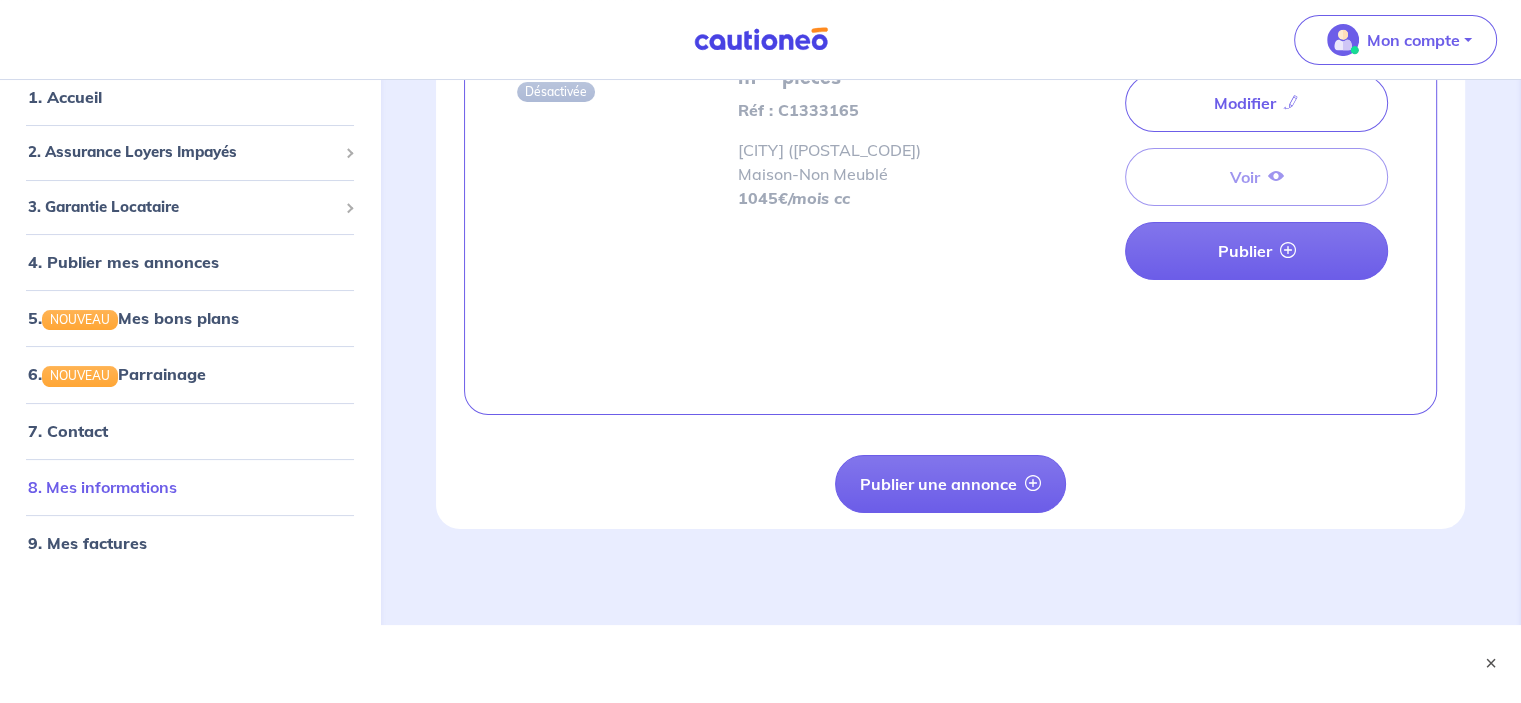 click on "8. Mes informations" at bounding box center (102, 486) 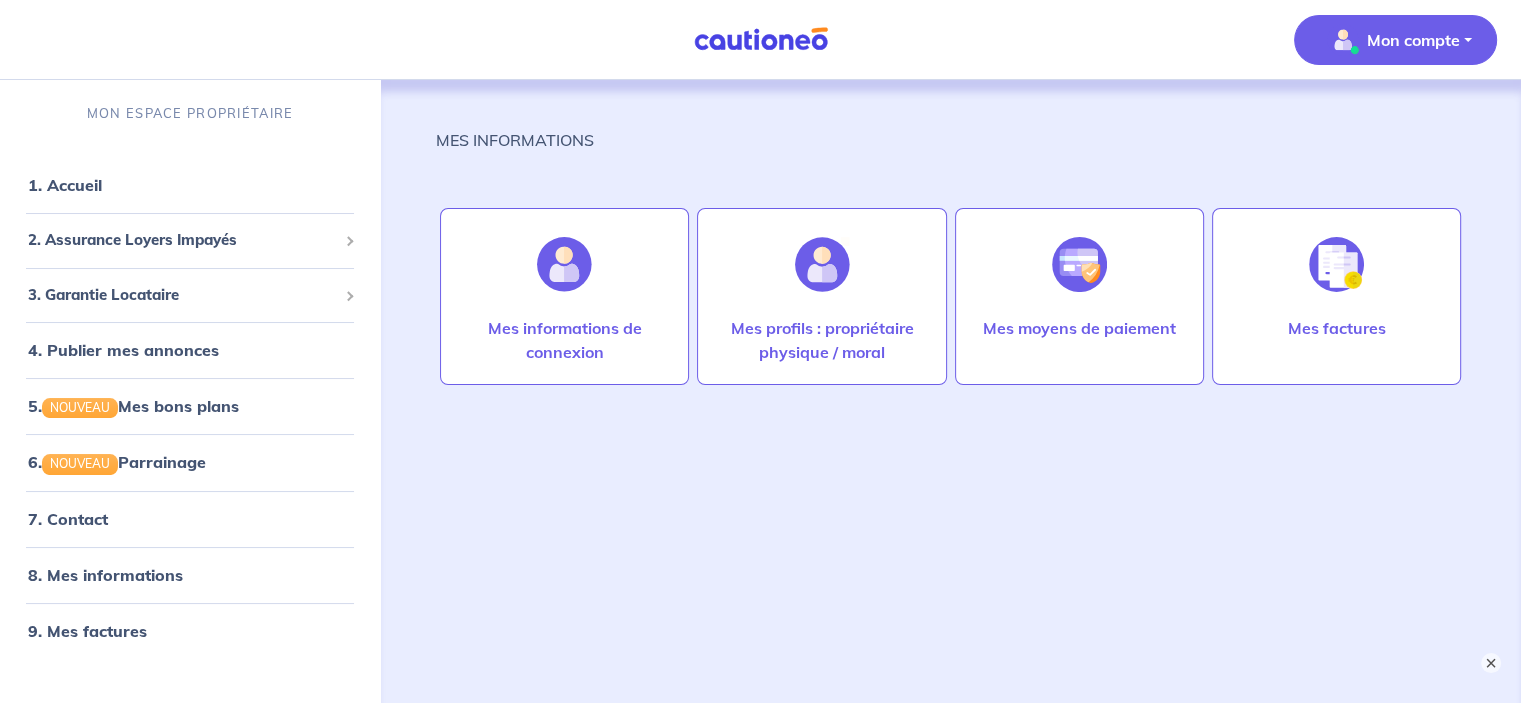 scroll, scrollTop: 89, scrollLeft: 0, axis: vertical 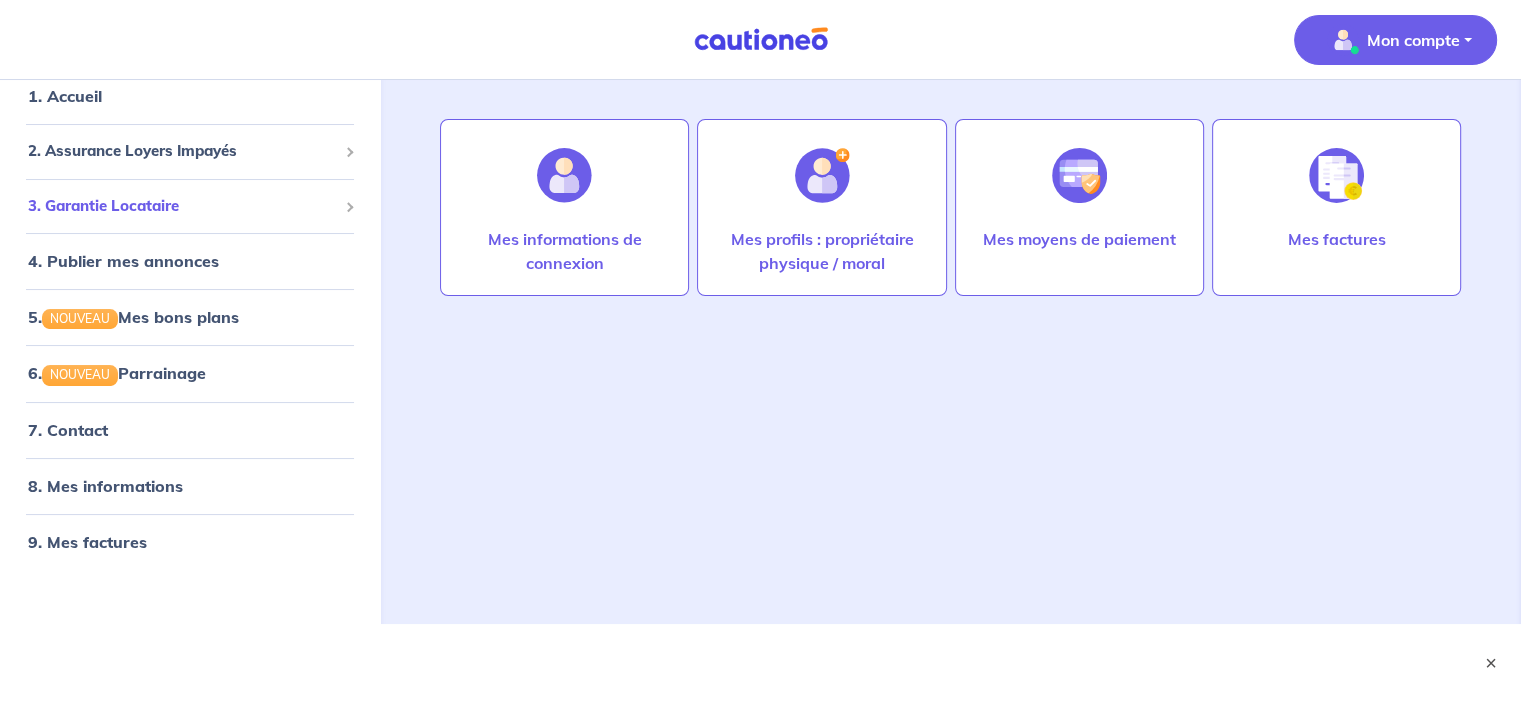 click on "3. Garantie Locataire" at bounding box center (182, 206) 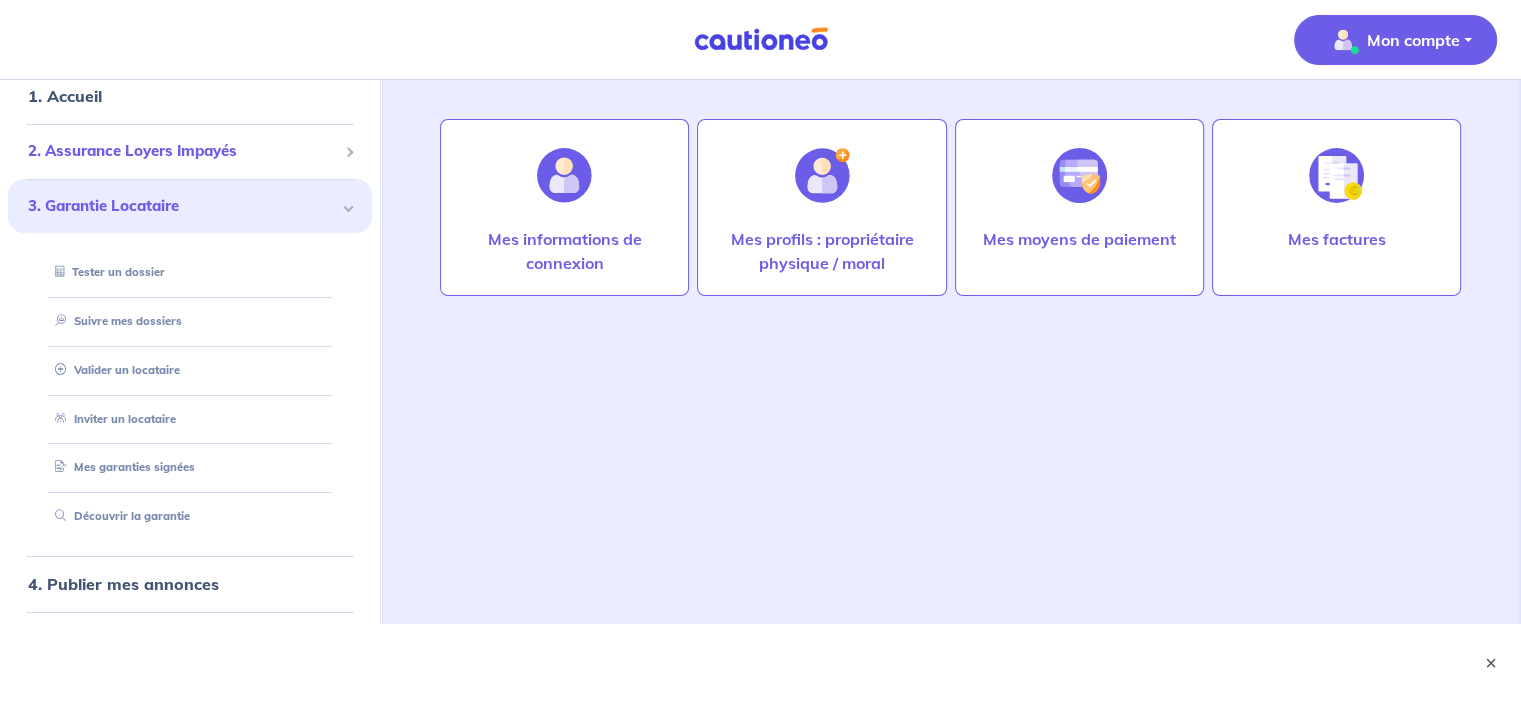 click on "2. Assurance Loyers Impayés" at bounding box center [182, 151] 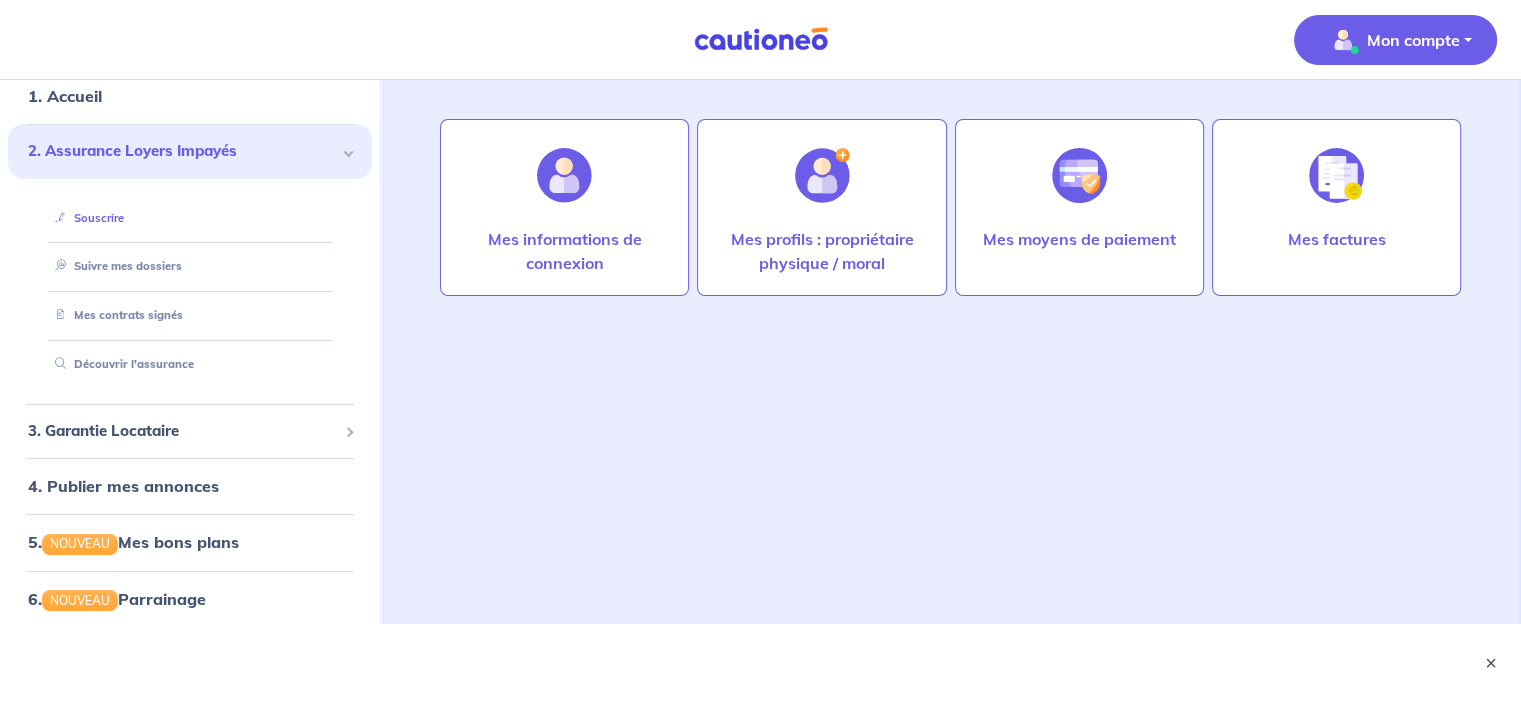 click on "Souscrire" at bounding box center (85, 218) 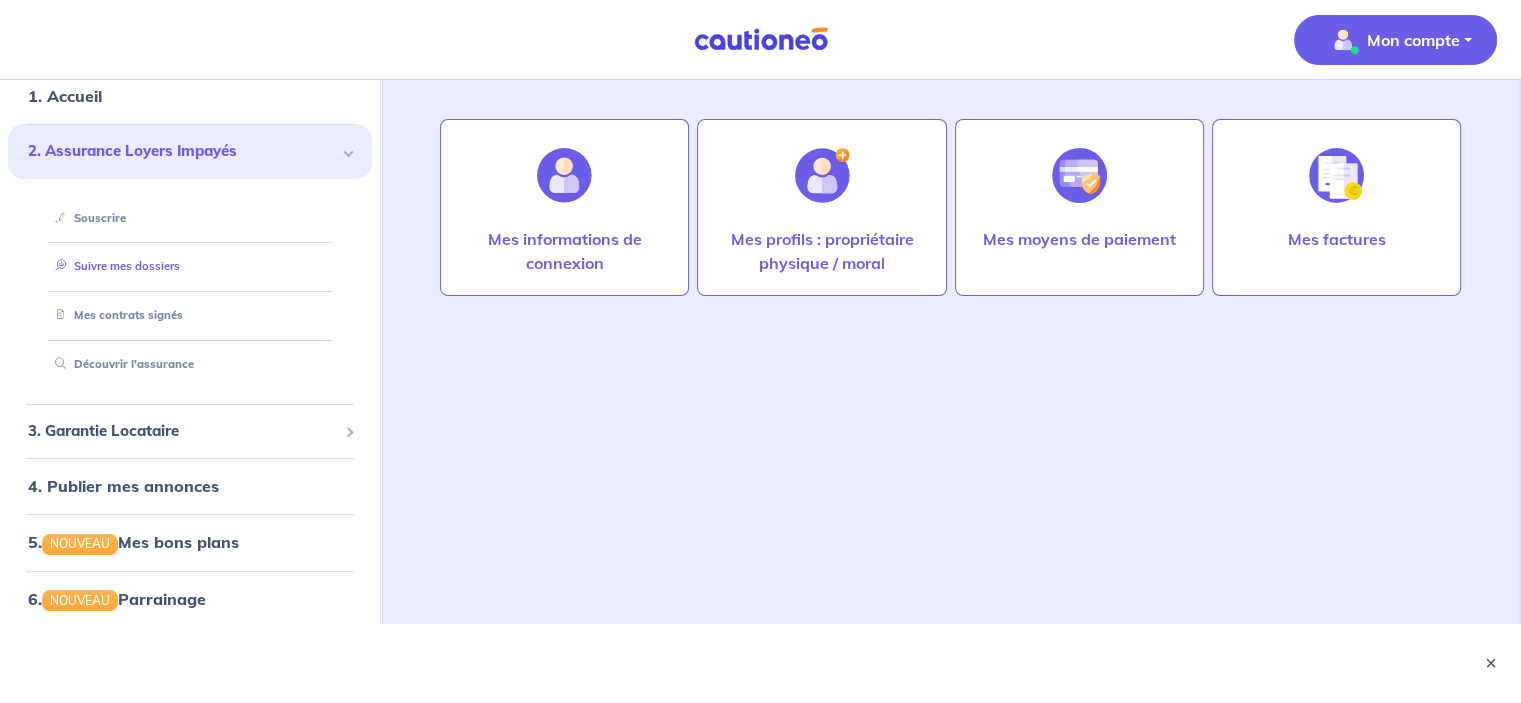 click on "Suivre mes dossiers" at bounding box center [113, 266] 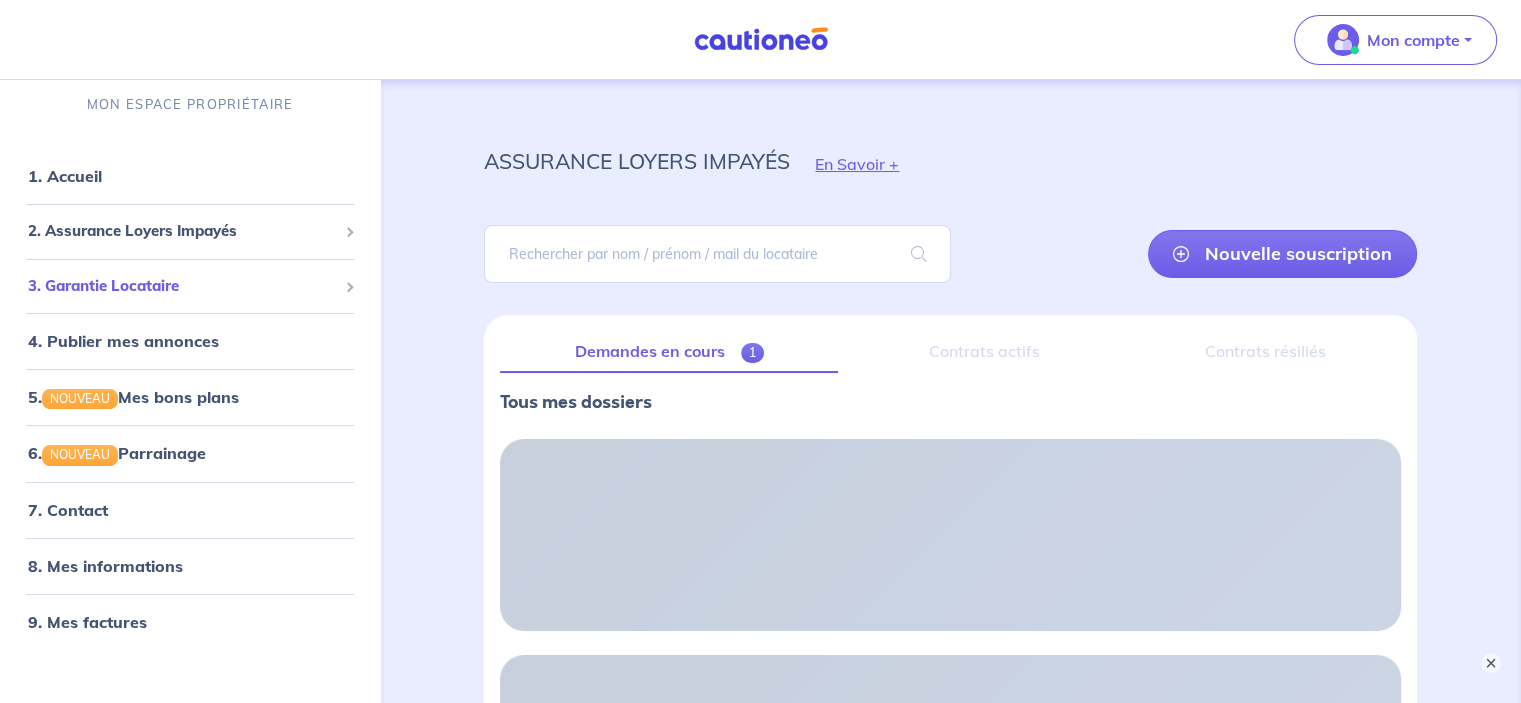 scroll, scrollTop: 0, scrollLeft: 0, axis: both 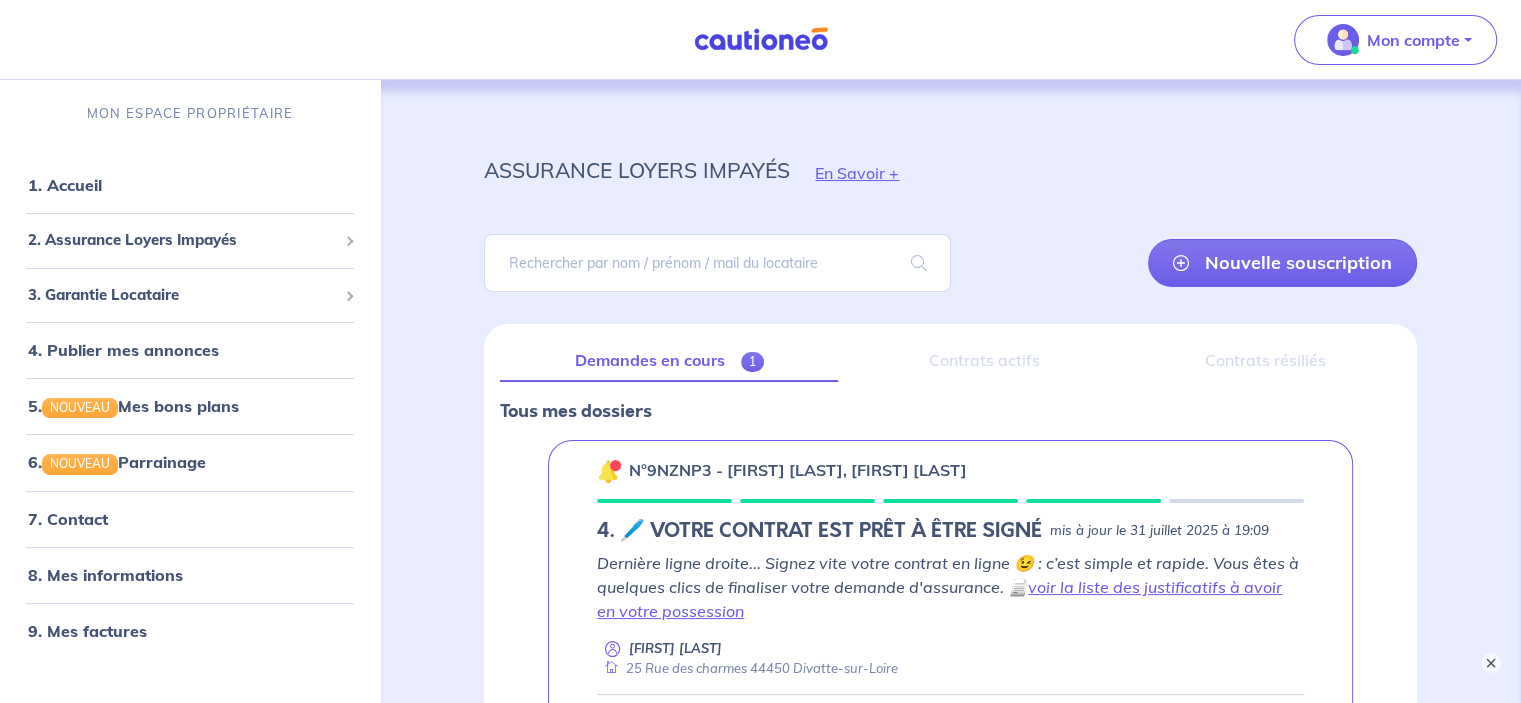 click on "1" at bounding box center [752, 362] 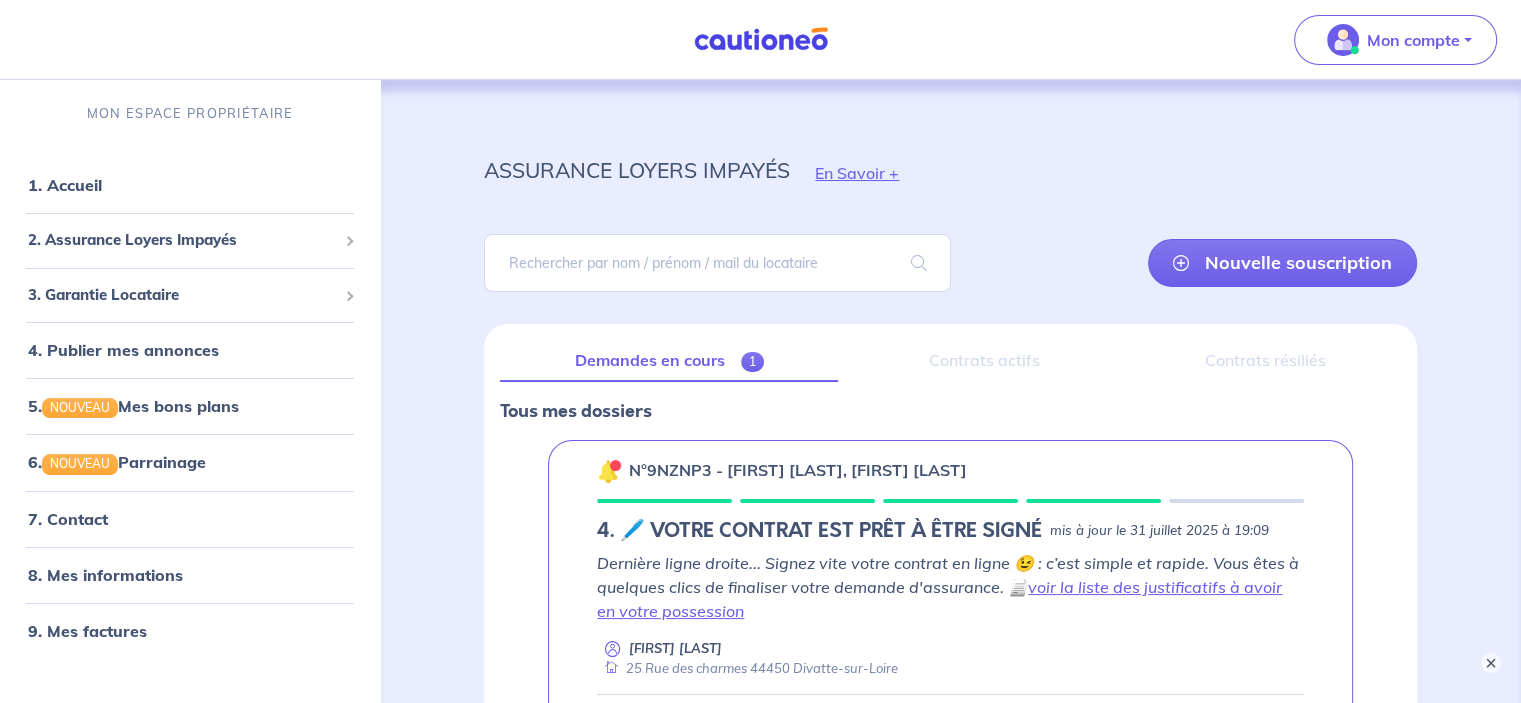 scroll, scrollTop: 200, scrollLeft: 0, axis: vertical 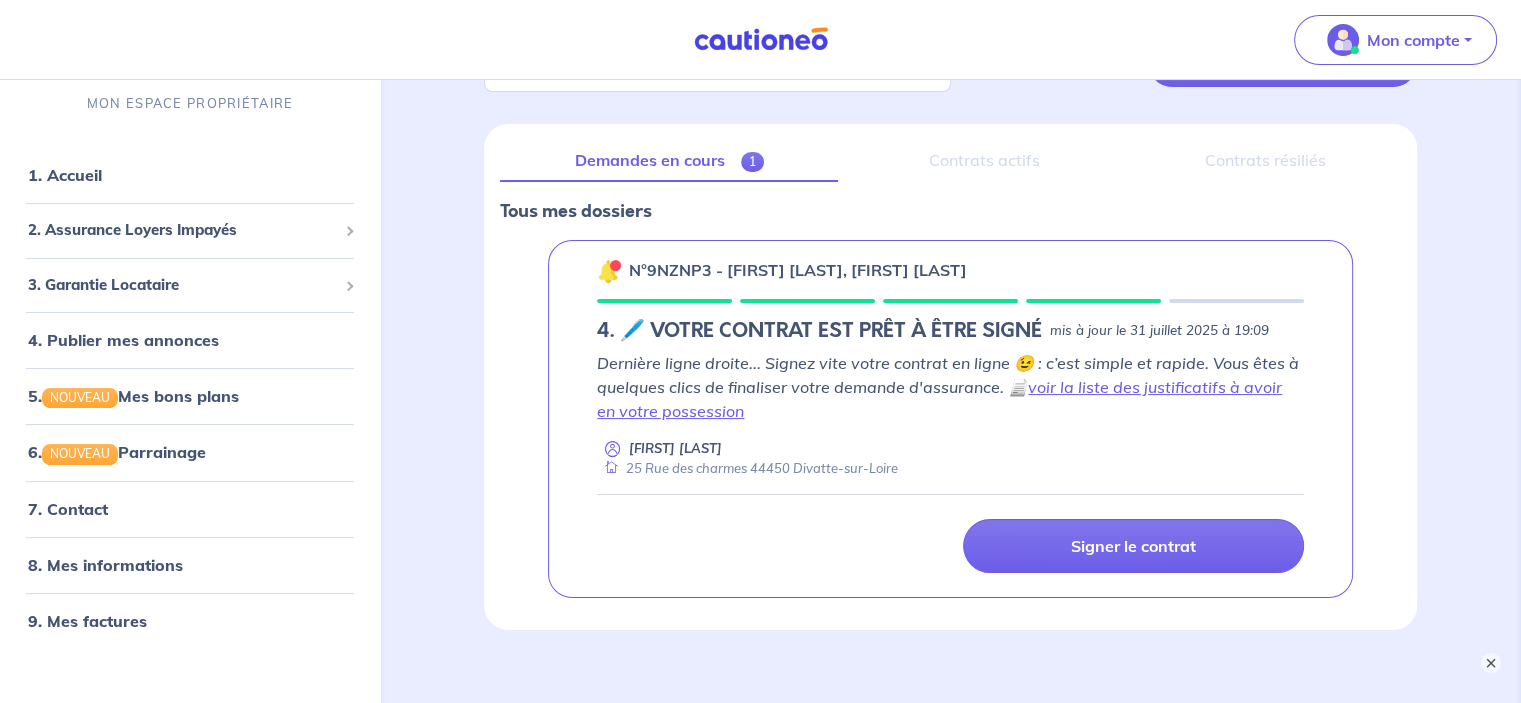 click on "n°9NZNP3 - Xavier MBOYO IKANGU, Ianeti CAZALIS MATHEVET" at bounding box center [798, 270] 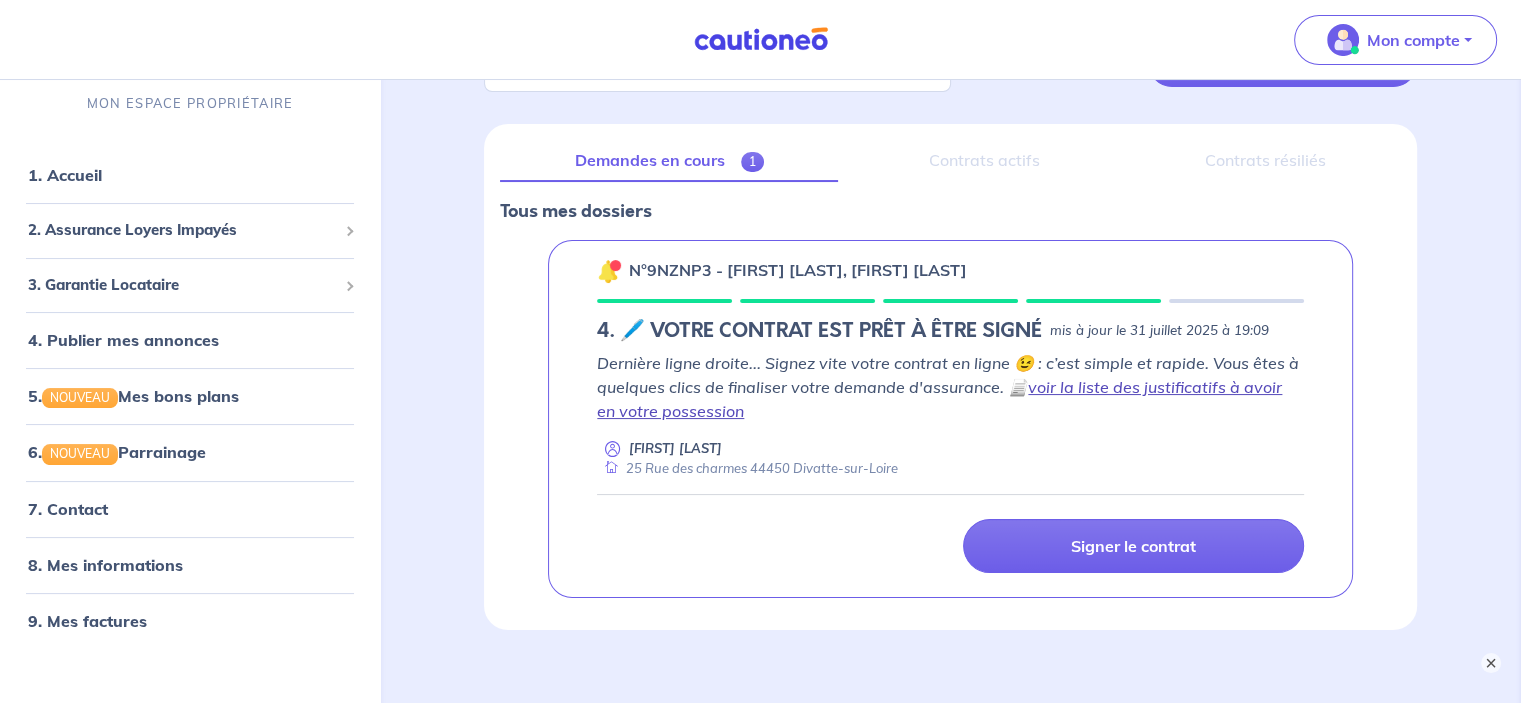 click on "voir la liste des justificatifs à avoir en votre possession" at bounding box center [939, 399] 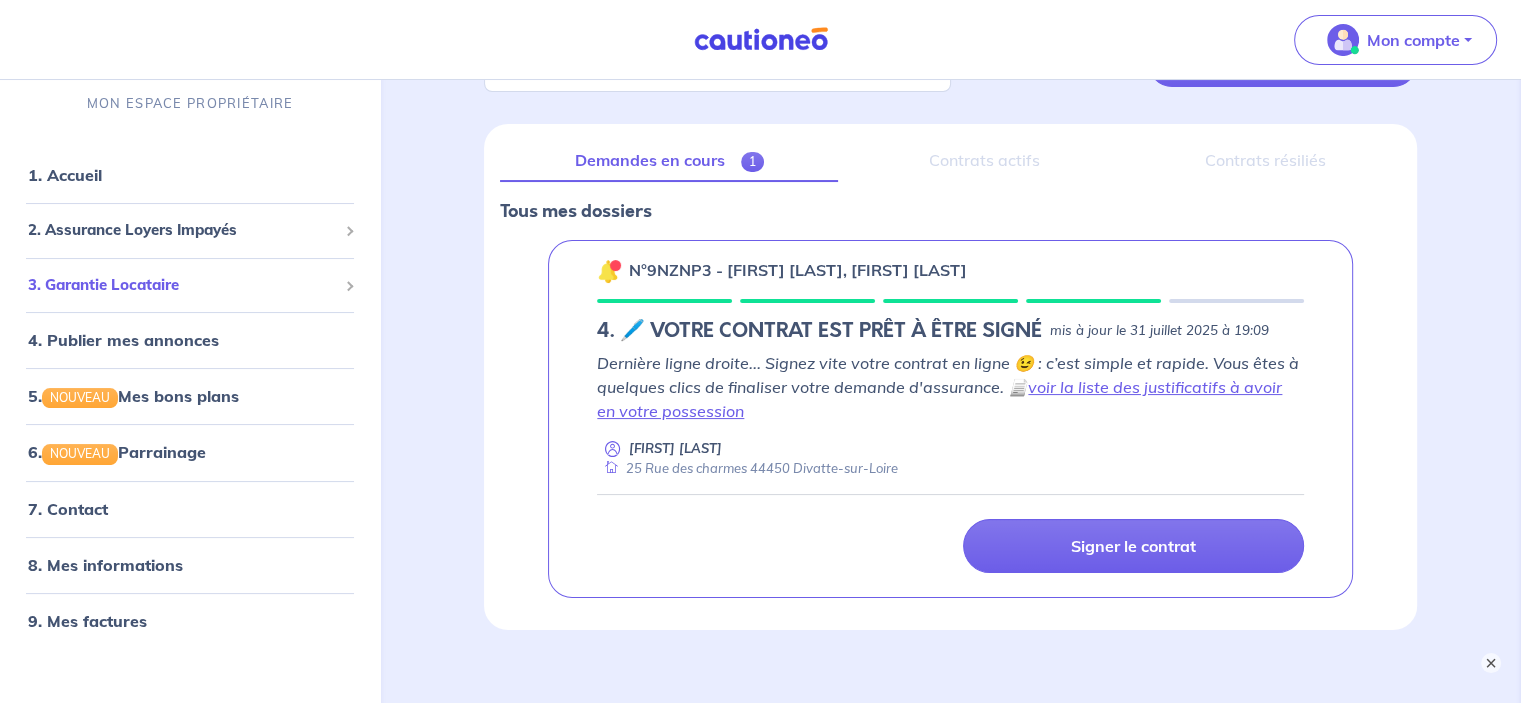 click on "3. Garantie Locataire" at bounding box center (182, 285) 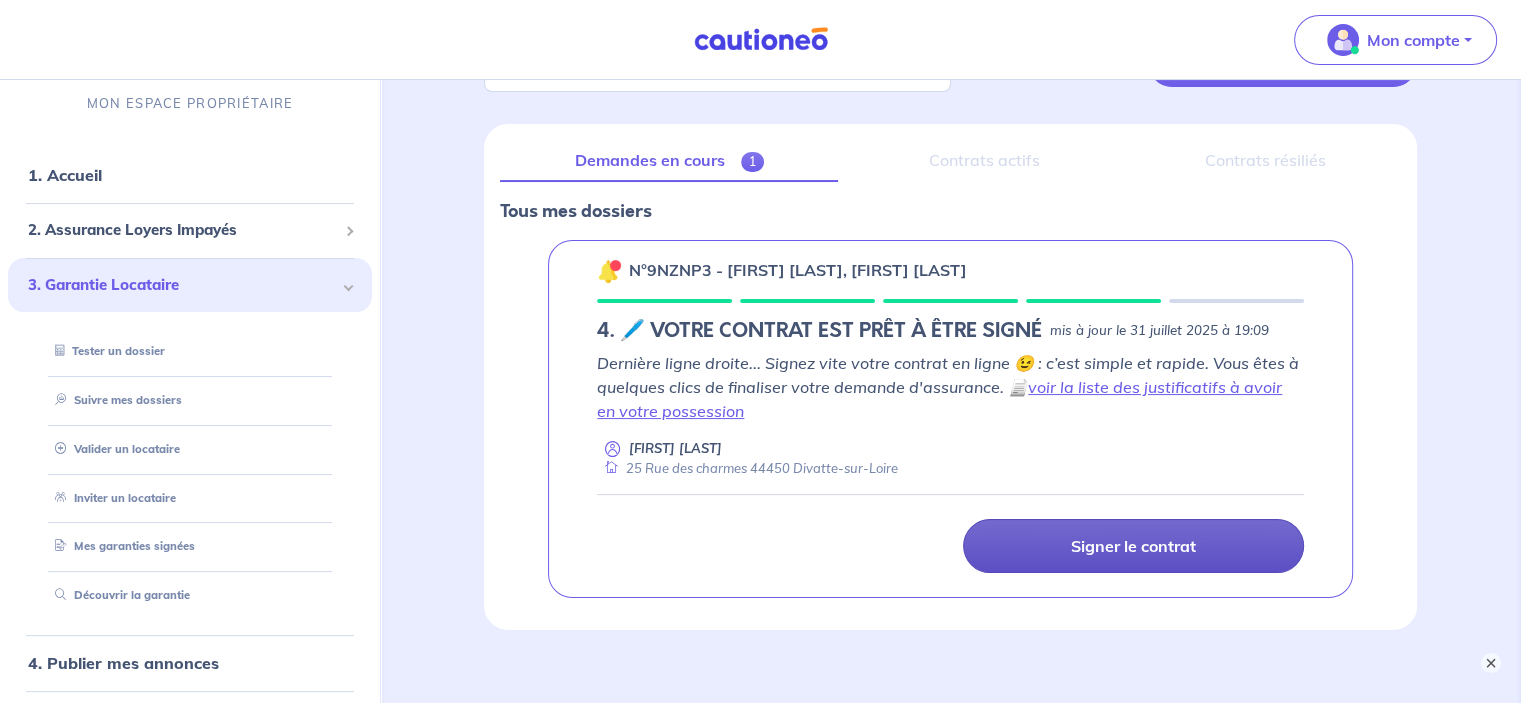 click on "Signer le contrat" at bounding box center (1133, 546) 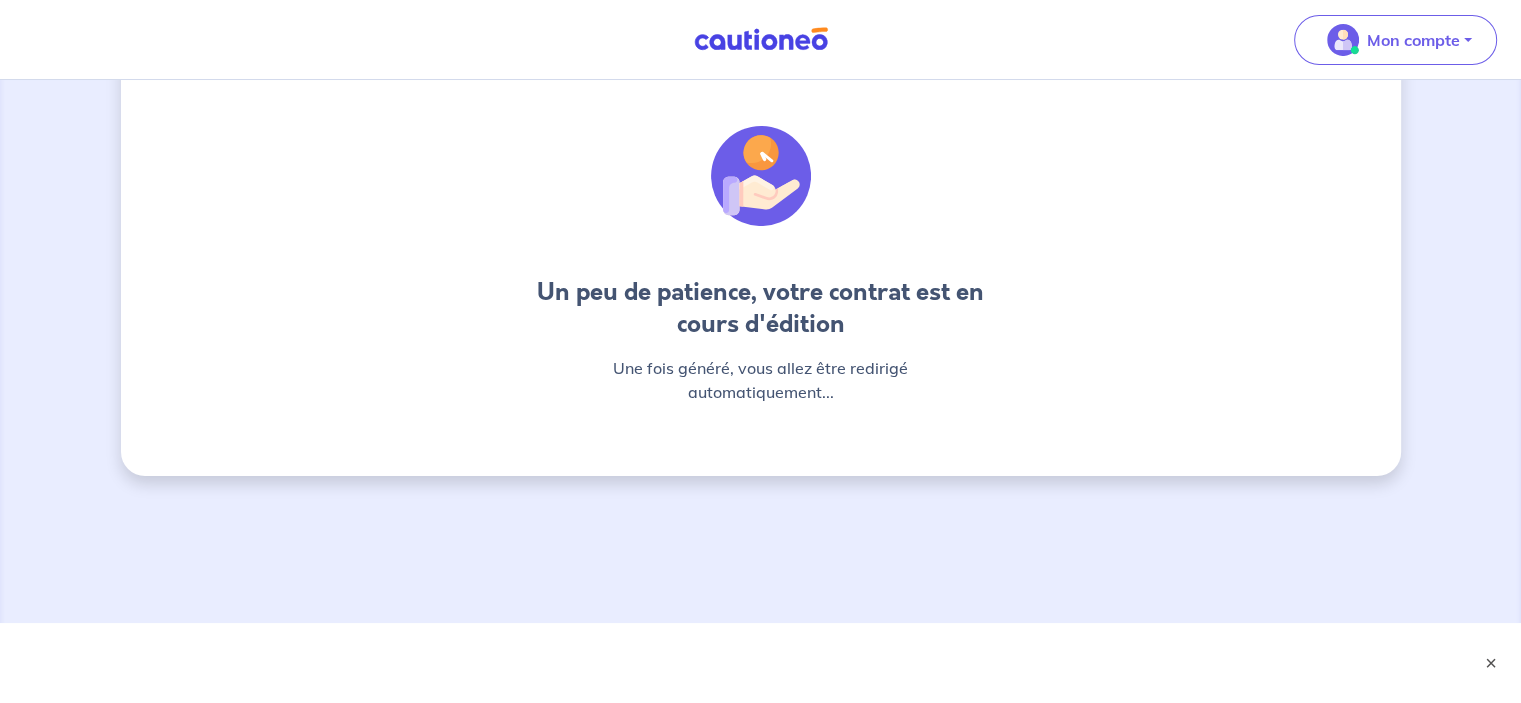 scroll, scrollTop: 0, scrollLeft: 0, axis: both 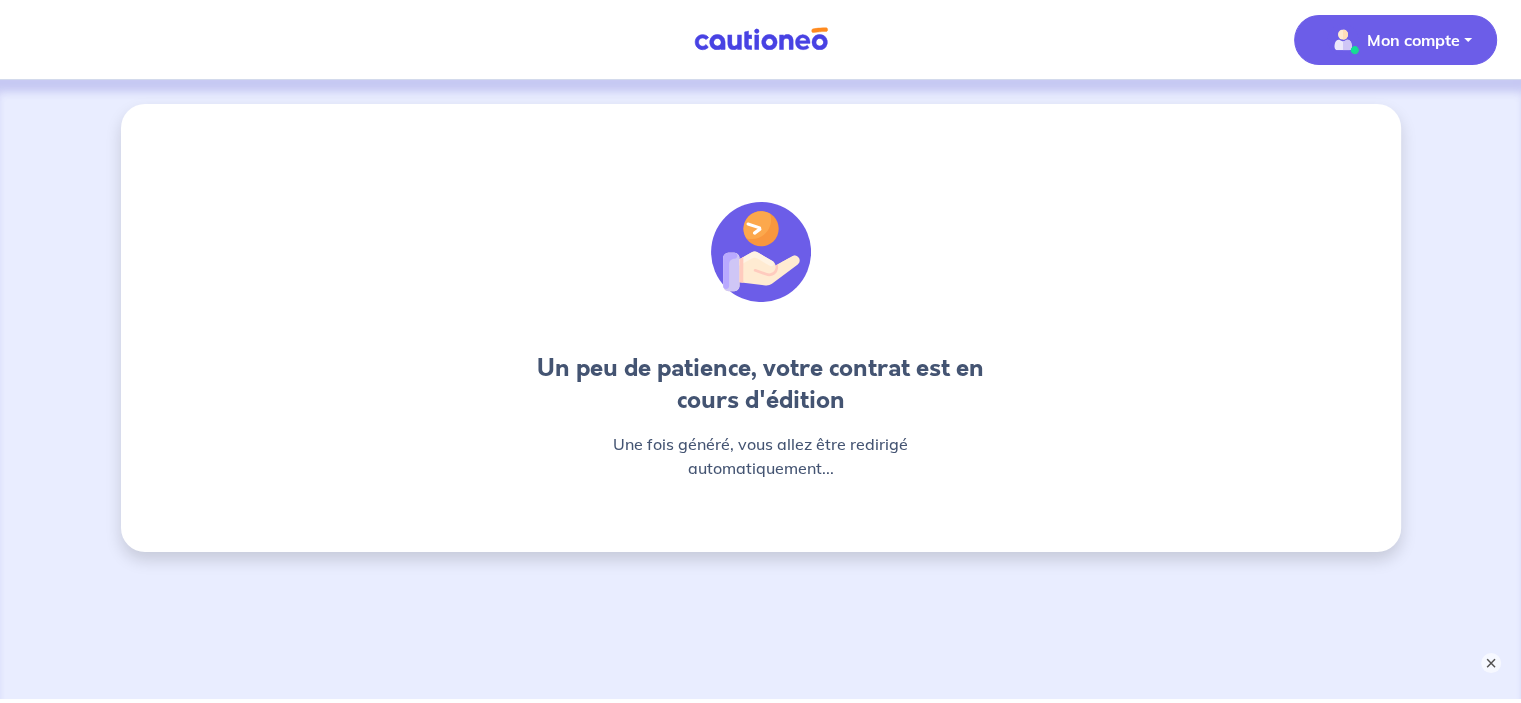 click on "Mon compte" at bounding box center (1395, 40) 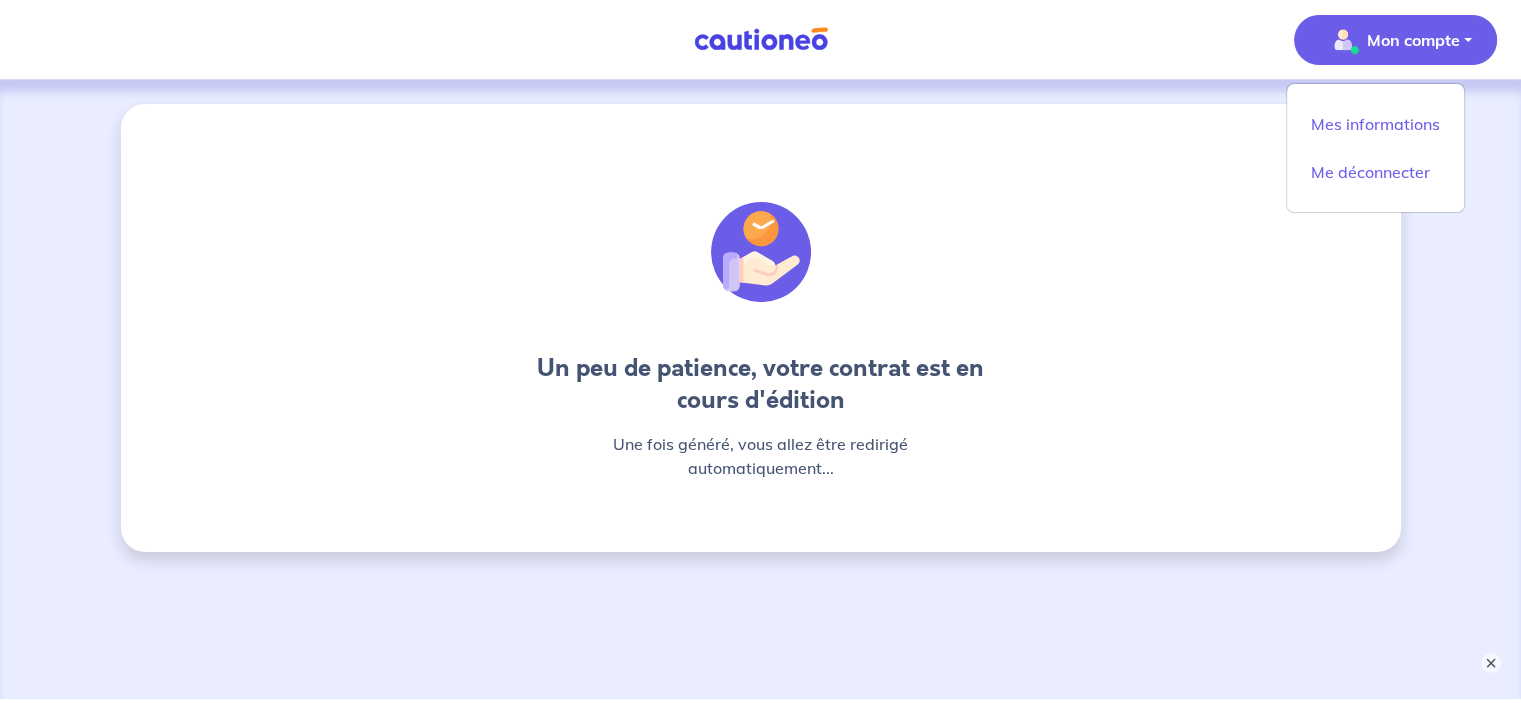 click on "Mes informations Me déconnecter" at bounding box center [1375, 148] 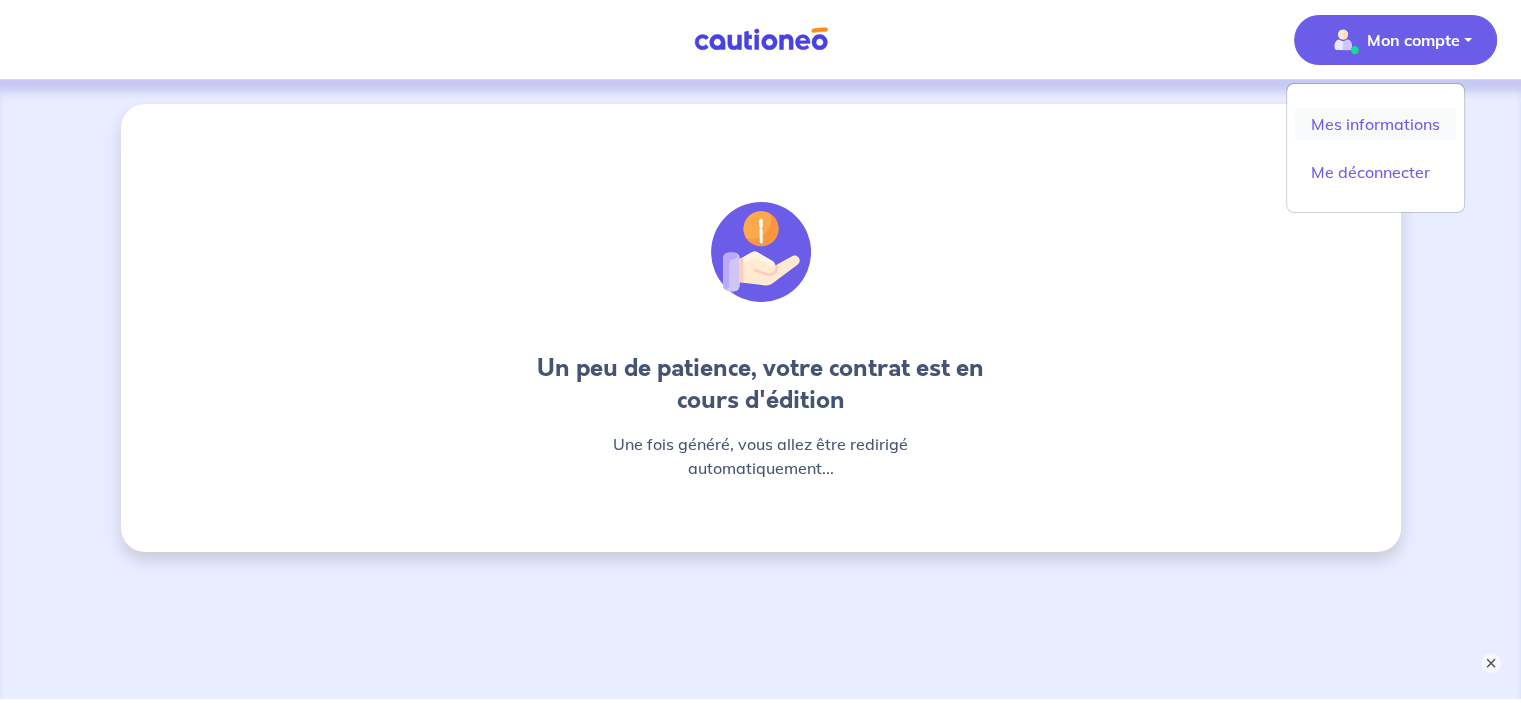 click on "Mes informations" at bounding box center (1375, 124) 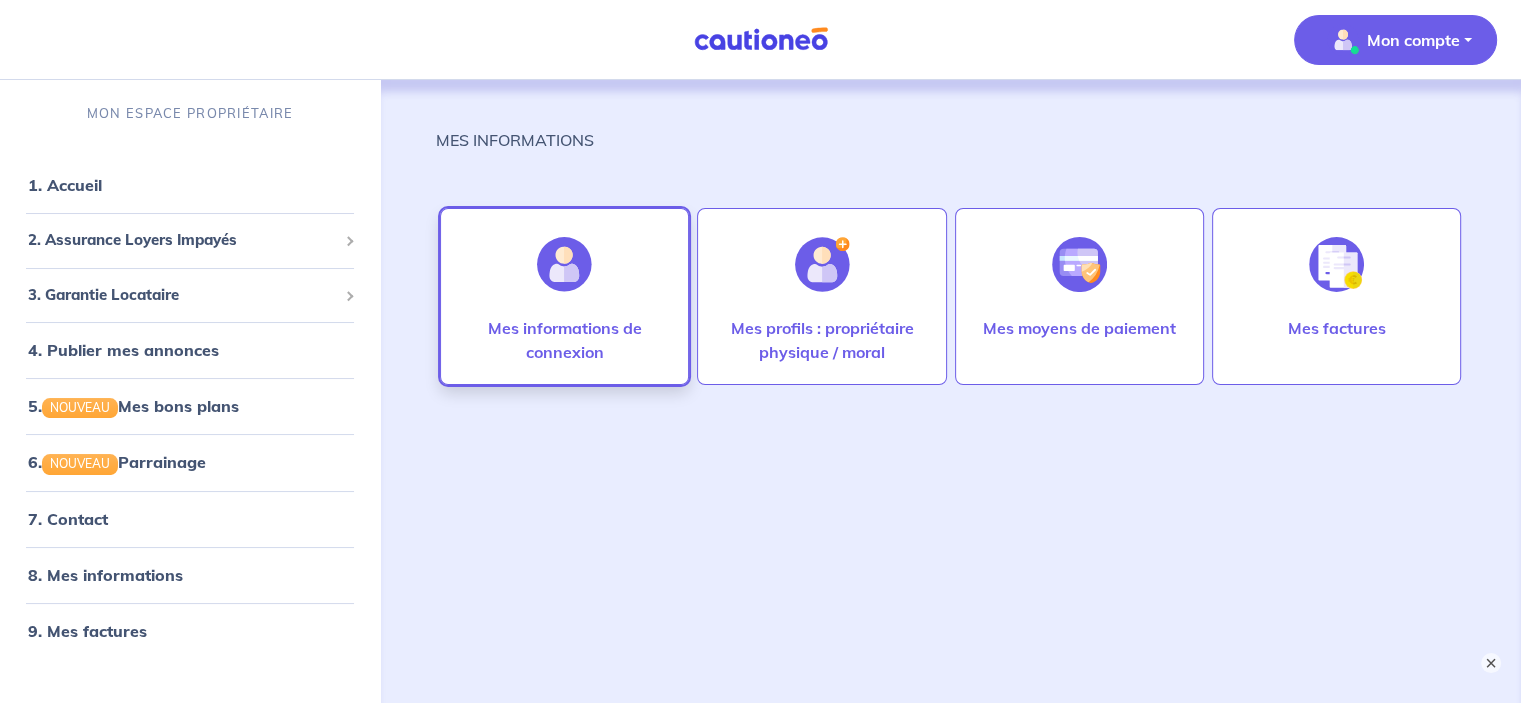 click at bounding box center (564, 264) 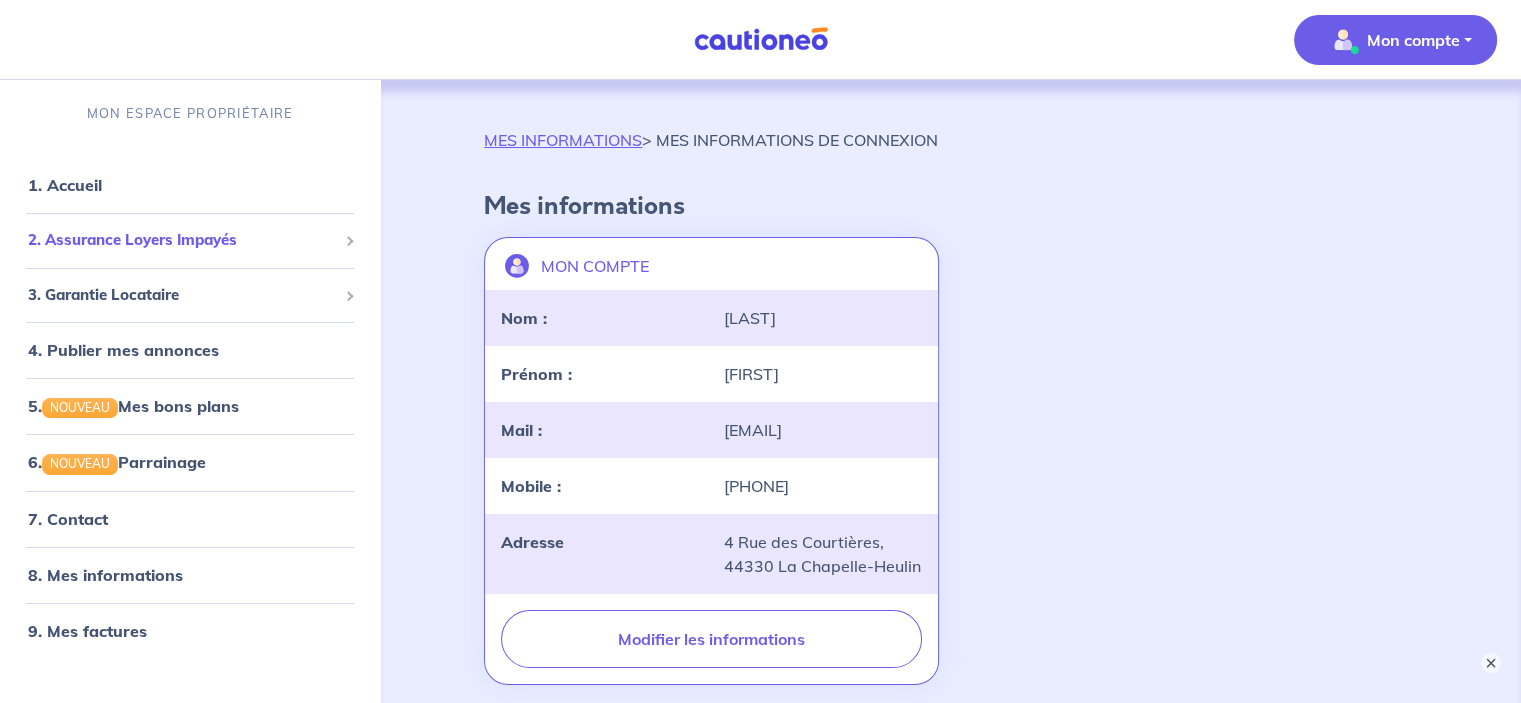 click on "2. Assurance Loyers Impayés" at bounding box center (182, 240) 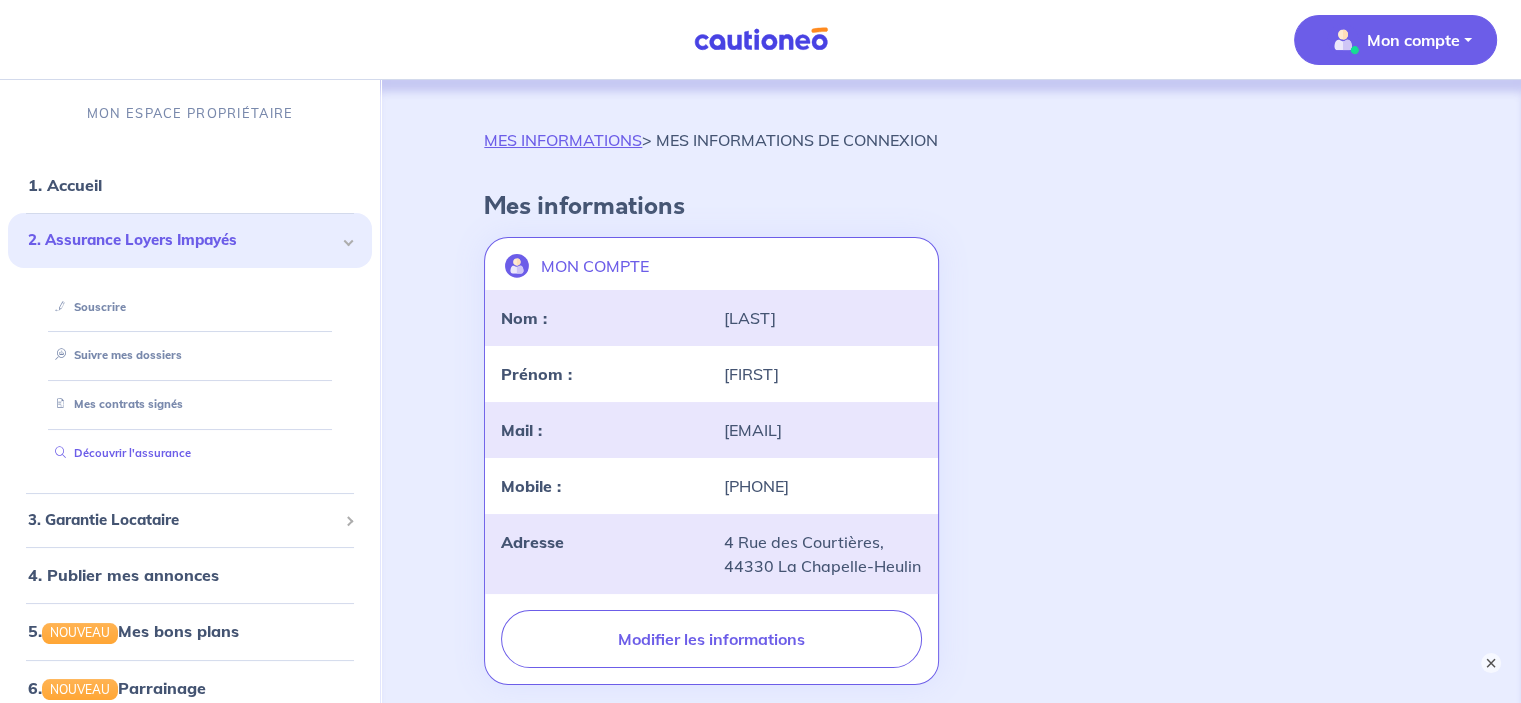 click on "Découvrir l'assurance" at bounding box center (119, 453) 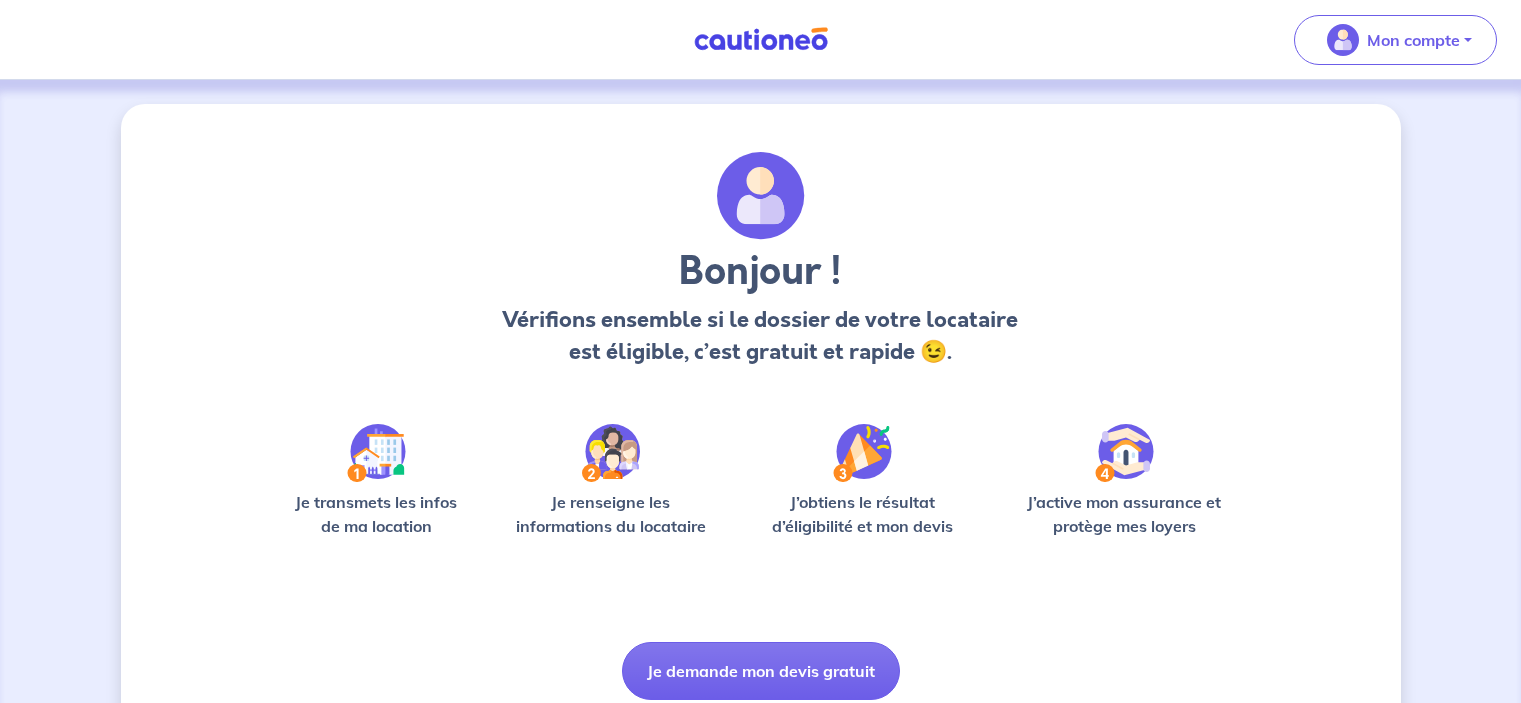 scroll, scrollTop: 0, scrollLeft: 0, axis: both 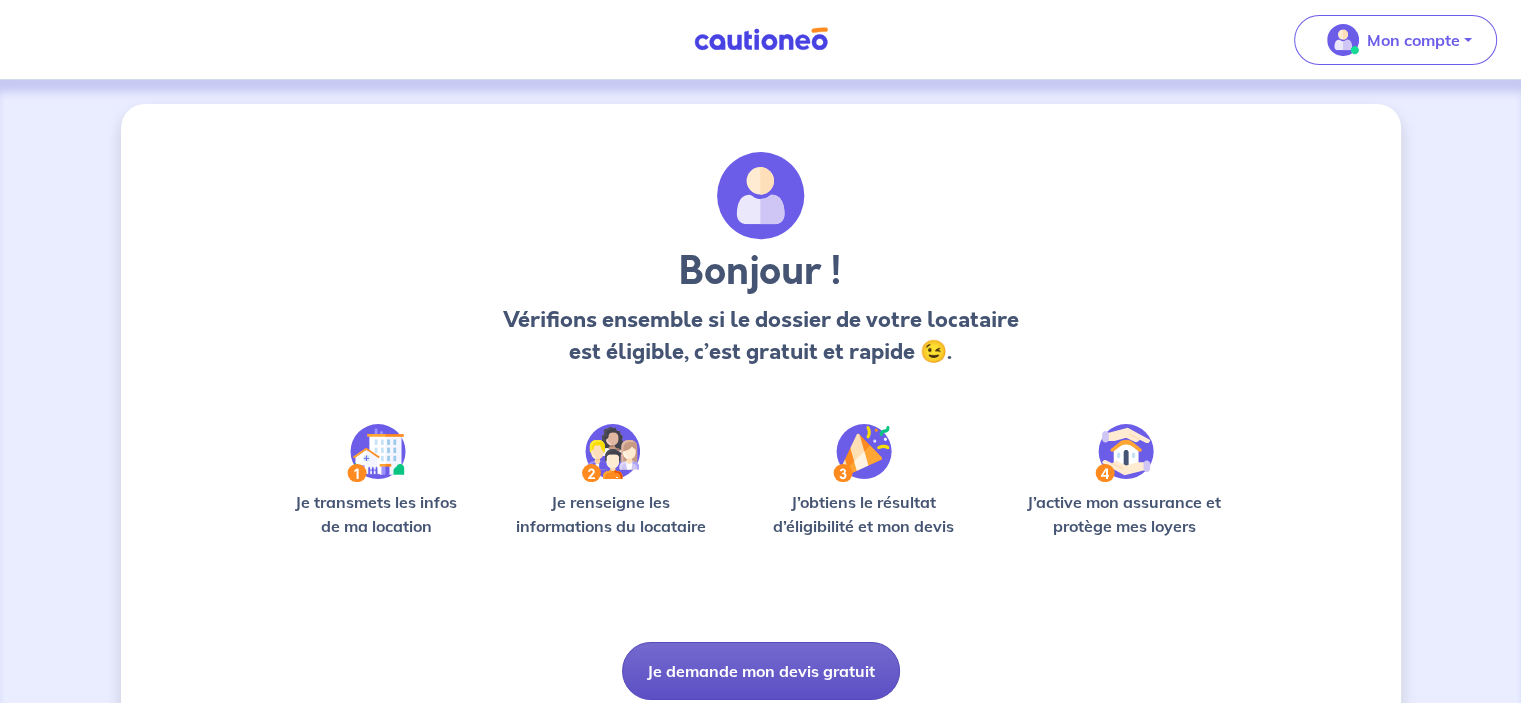 click on "Je demande mon devis gratuit" at bounding box center [761, 671] 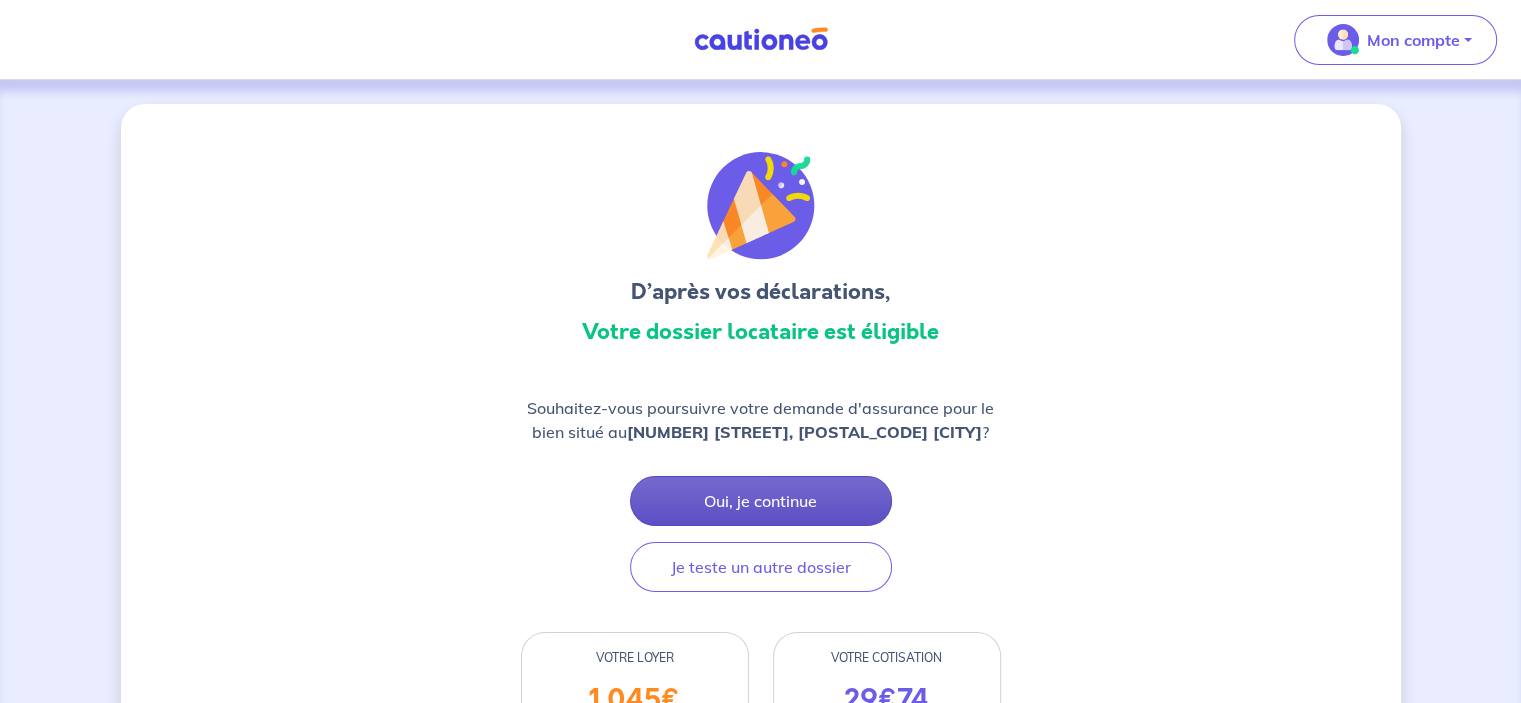 click on "Oui, je continue" at bounding box center [761, 501] 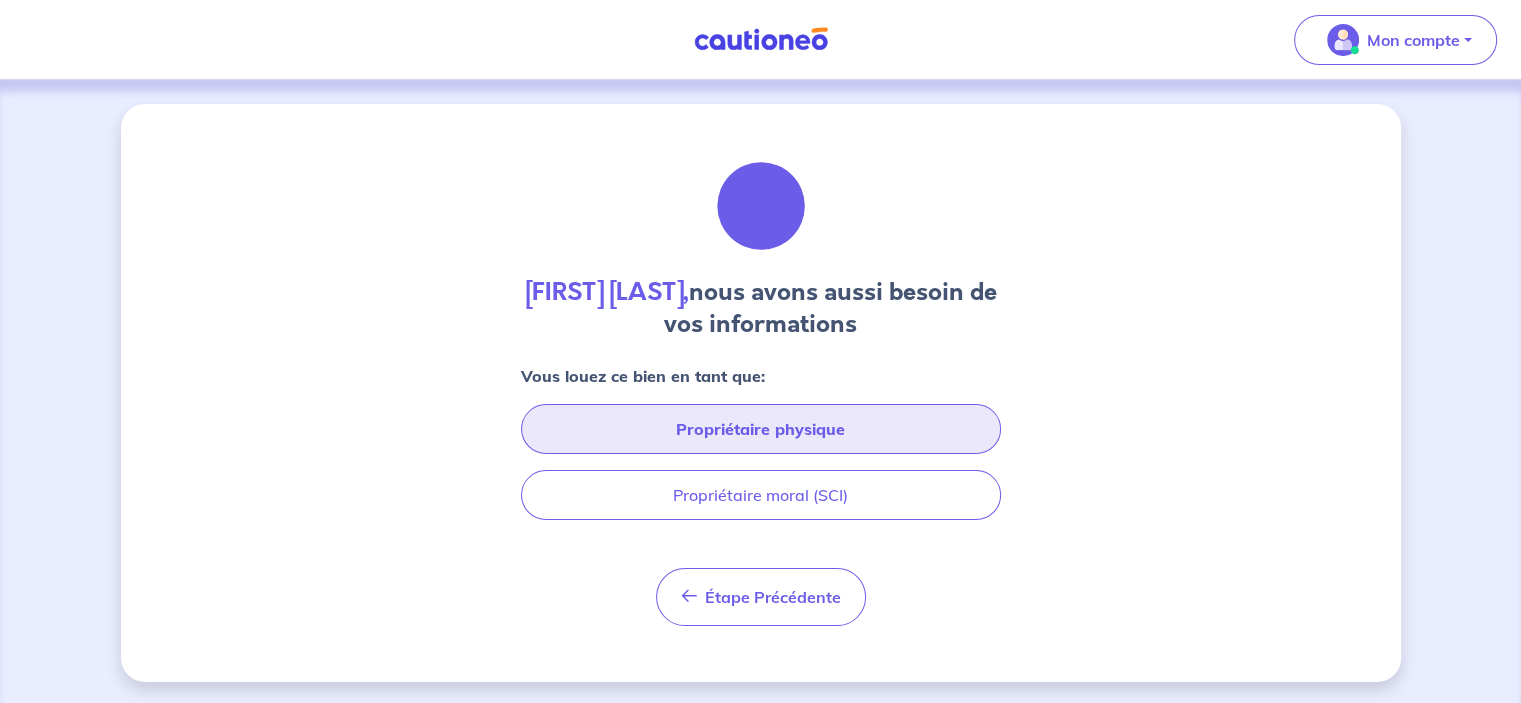 click on "Propriétaire physique" at bounding box center [761, 429] 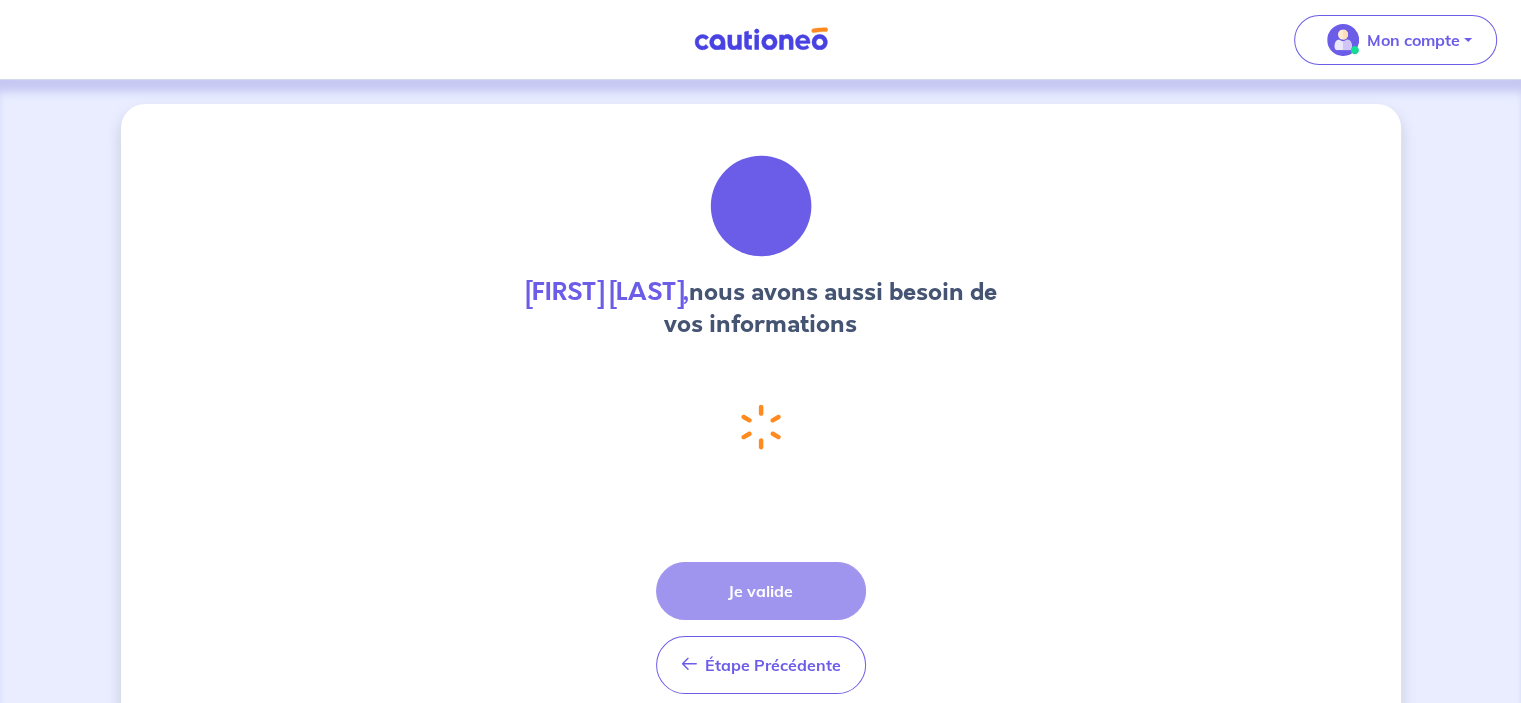 select on "FR" 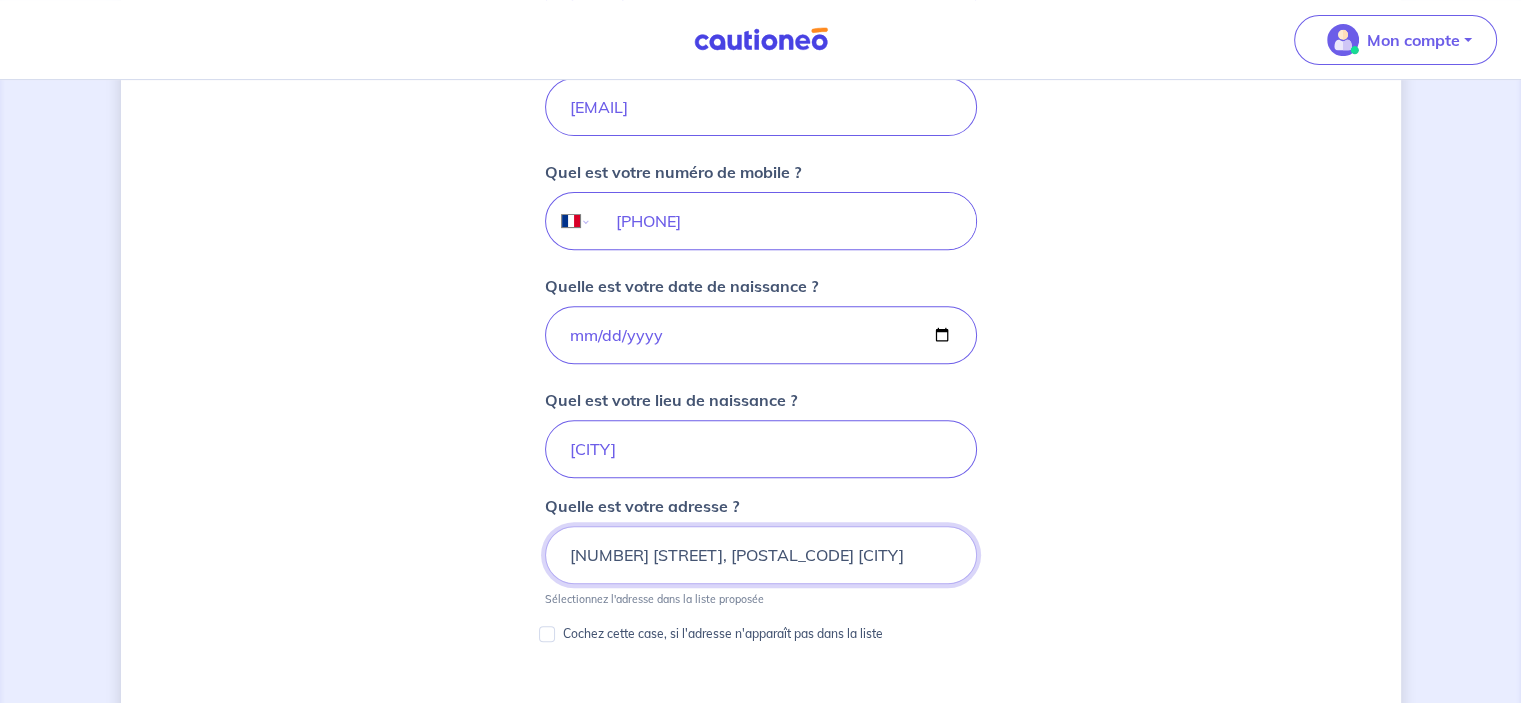 scroll, scrollTop: 1132, scrollLeft: 0, axis: vertical 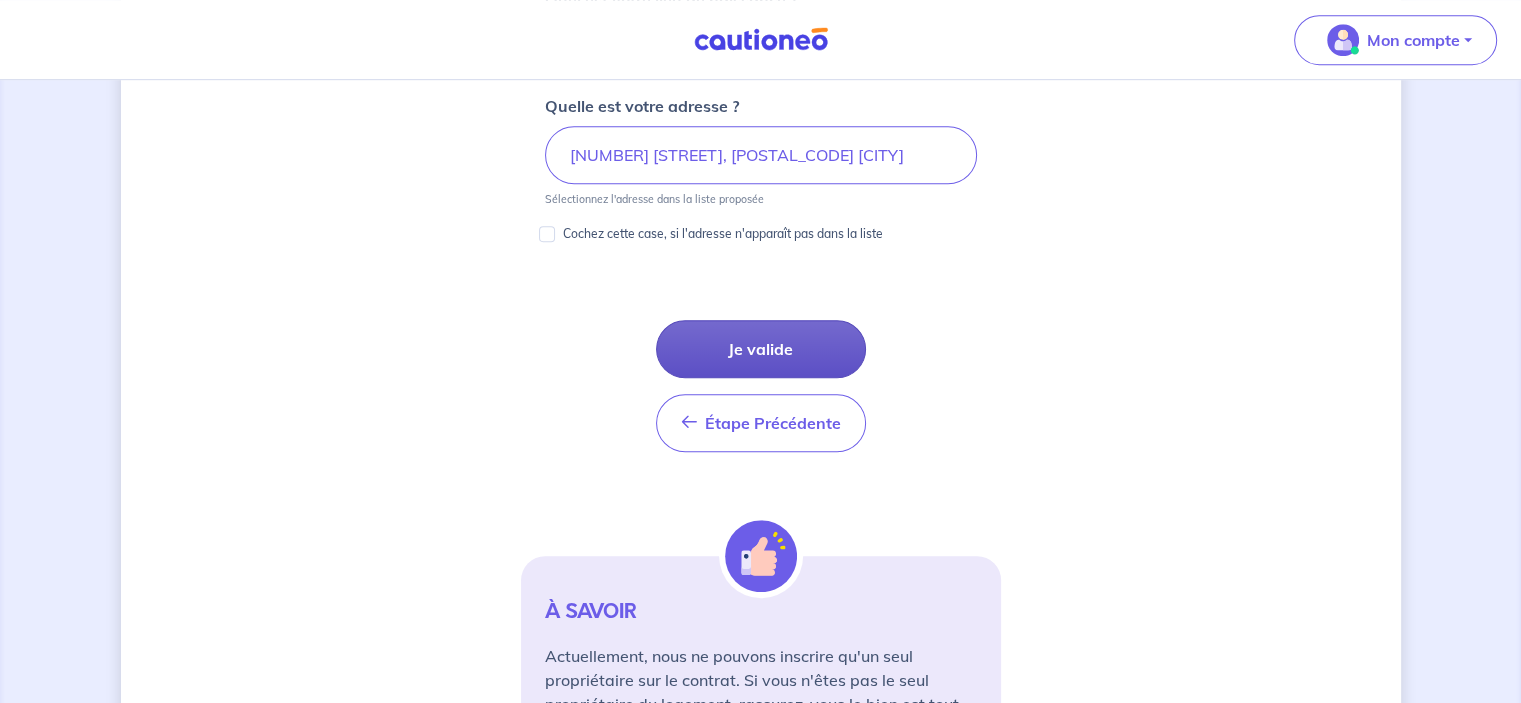 click on "Je valide" at bounding box center [761, 349] 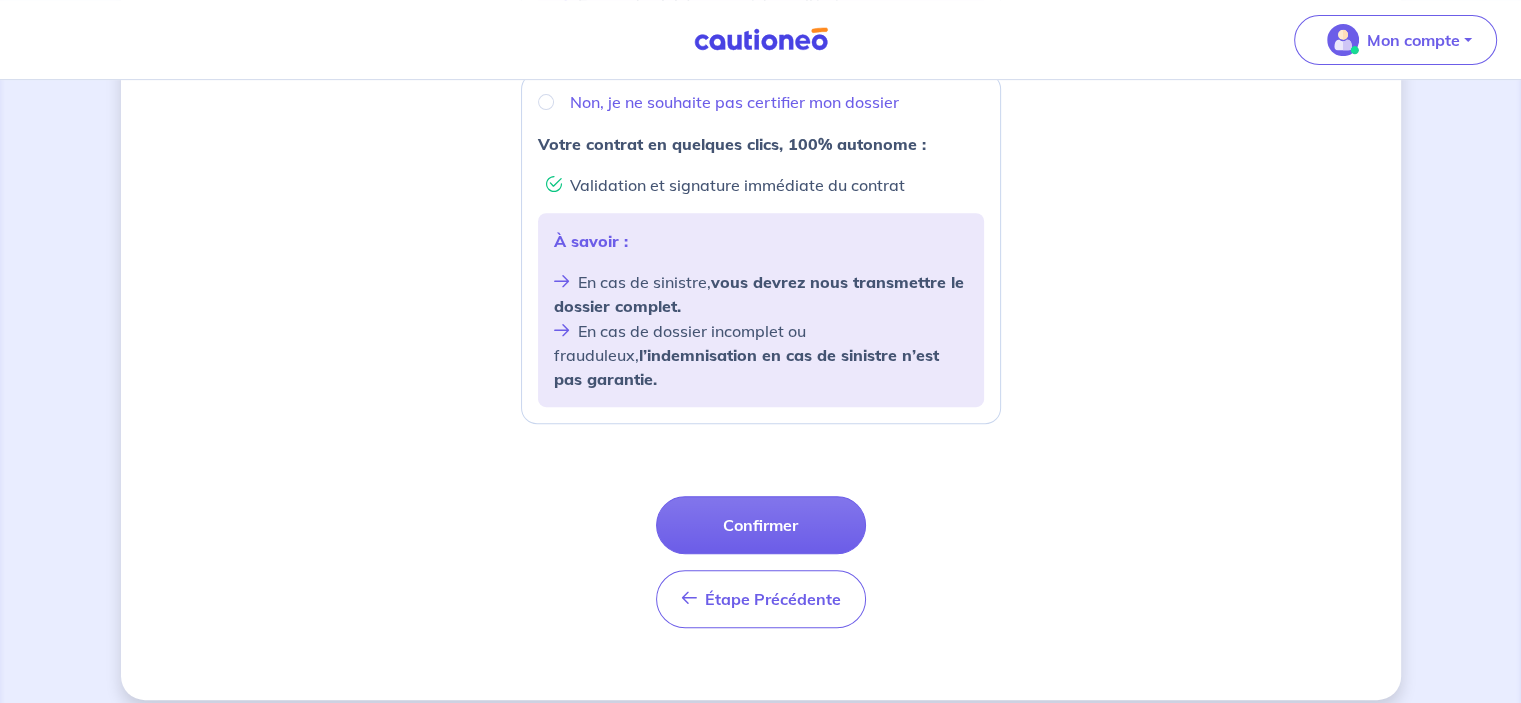 scroll, scrollTop: 0, scrollLeft: 0, axis: both 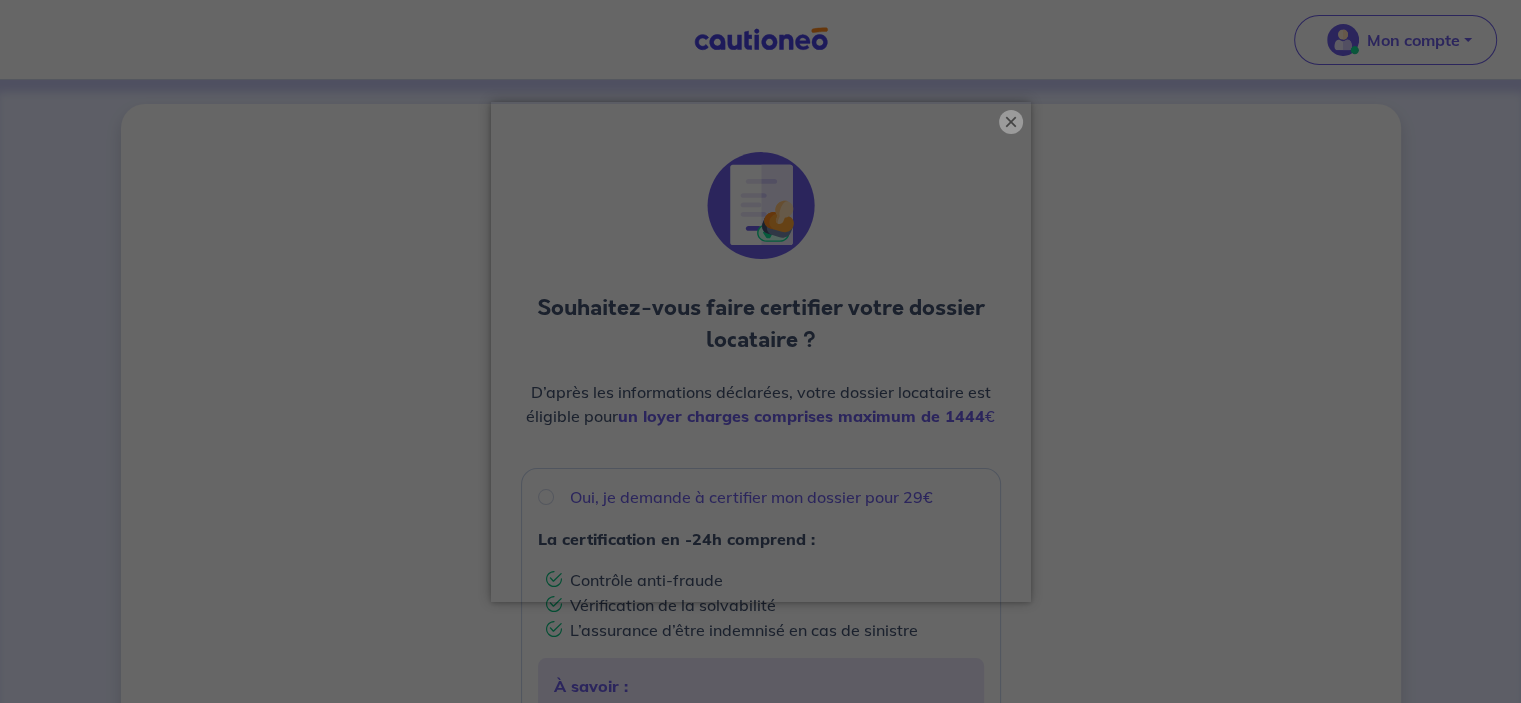 click on "×" at bounding box center (1011, 122) 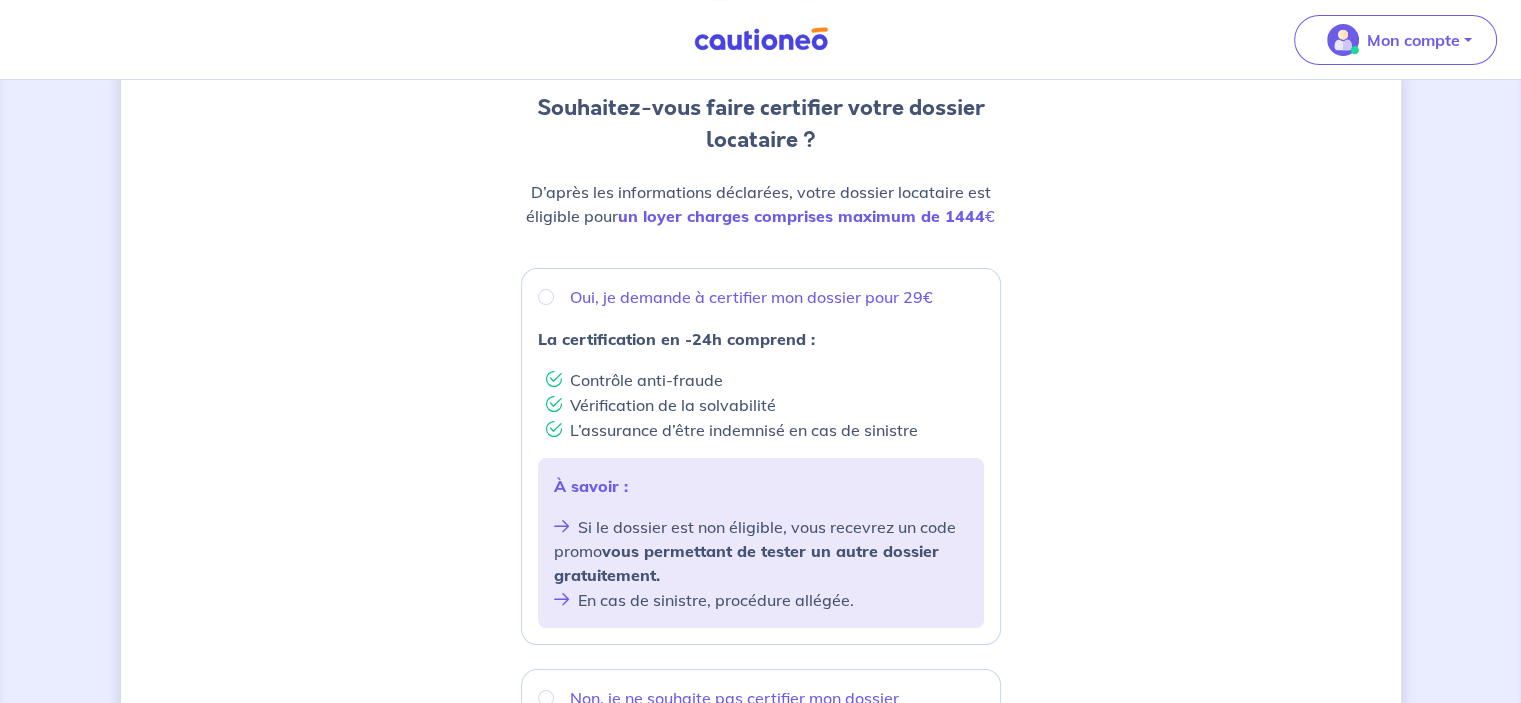 scroll, scrollTop: 400, scrollLeft: 0, axis: vertical 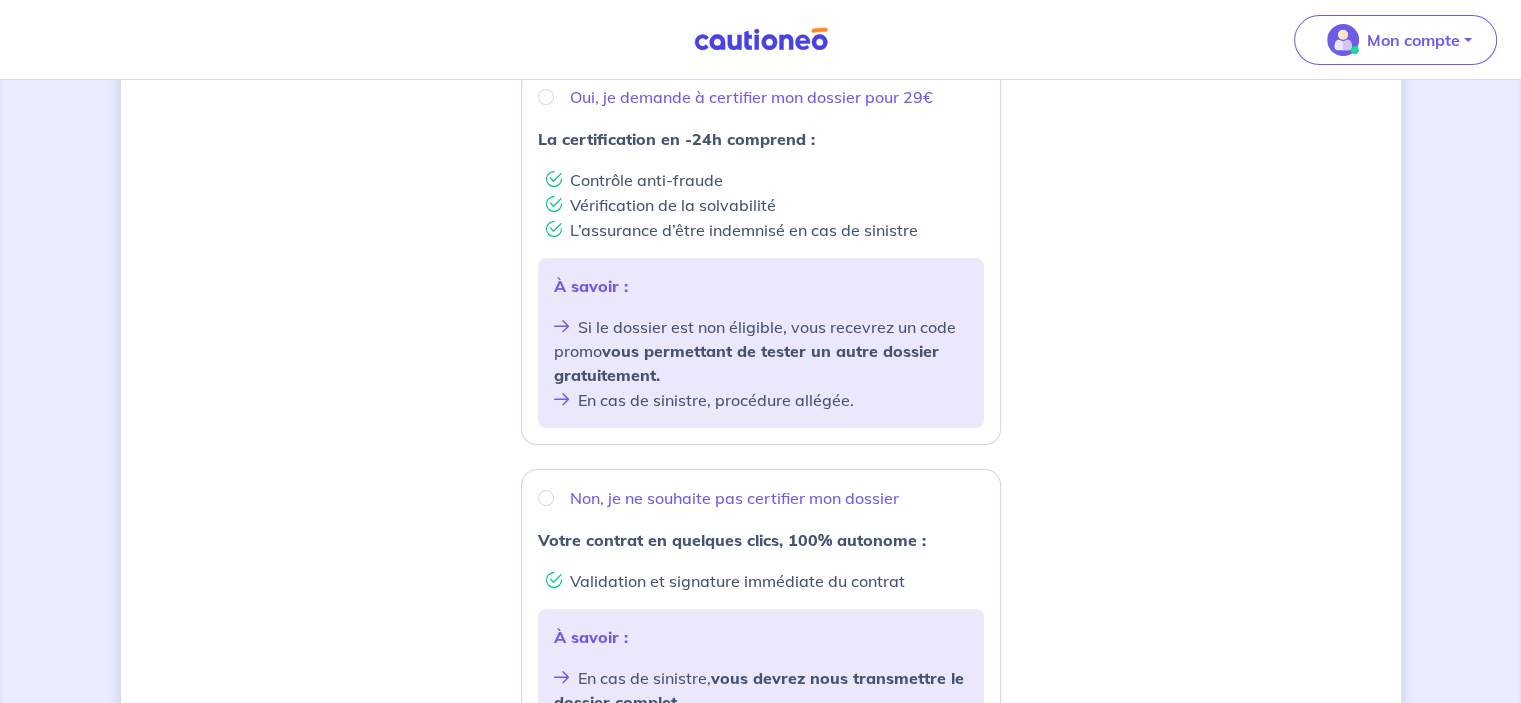 click on "Non, je ne souhaite pas certifier mon dossier" at bounding box center [734, 498] 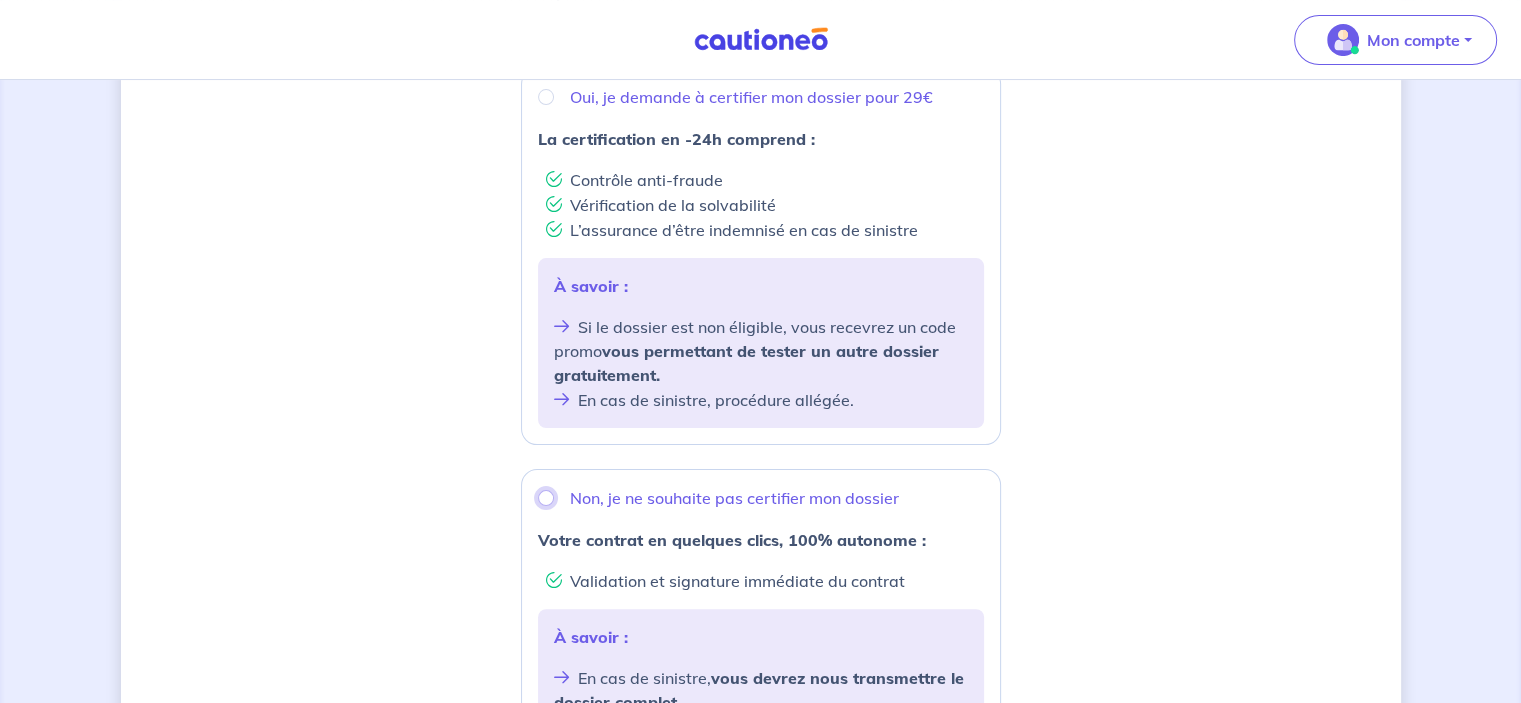 click on "Non, je ne souhaite pas certifier mon dossier" at bounding box center (546, 498) 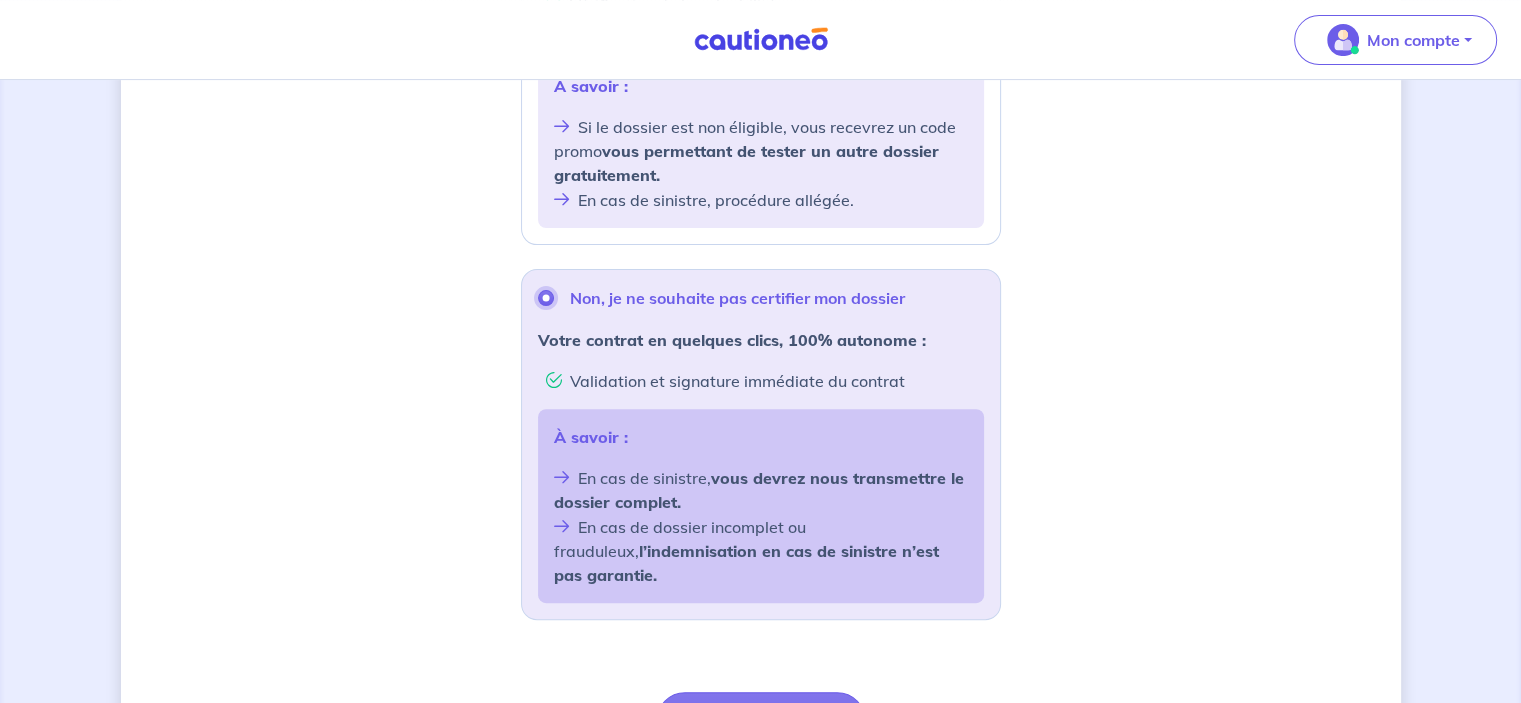 scroll, scrollTop: 796, scrollLeft: 0, axis: vertical 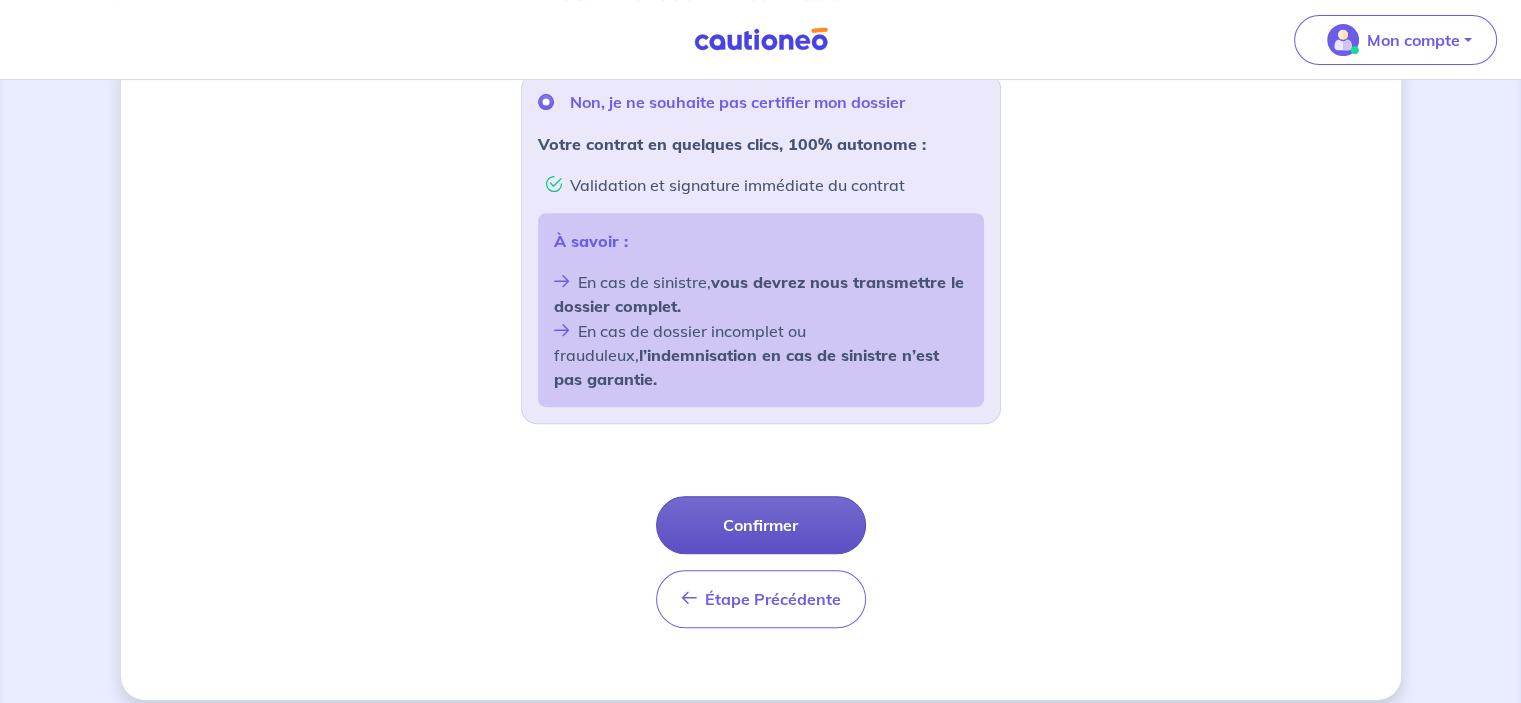 click on "Confirmer" at bounding box center [761, 525] 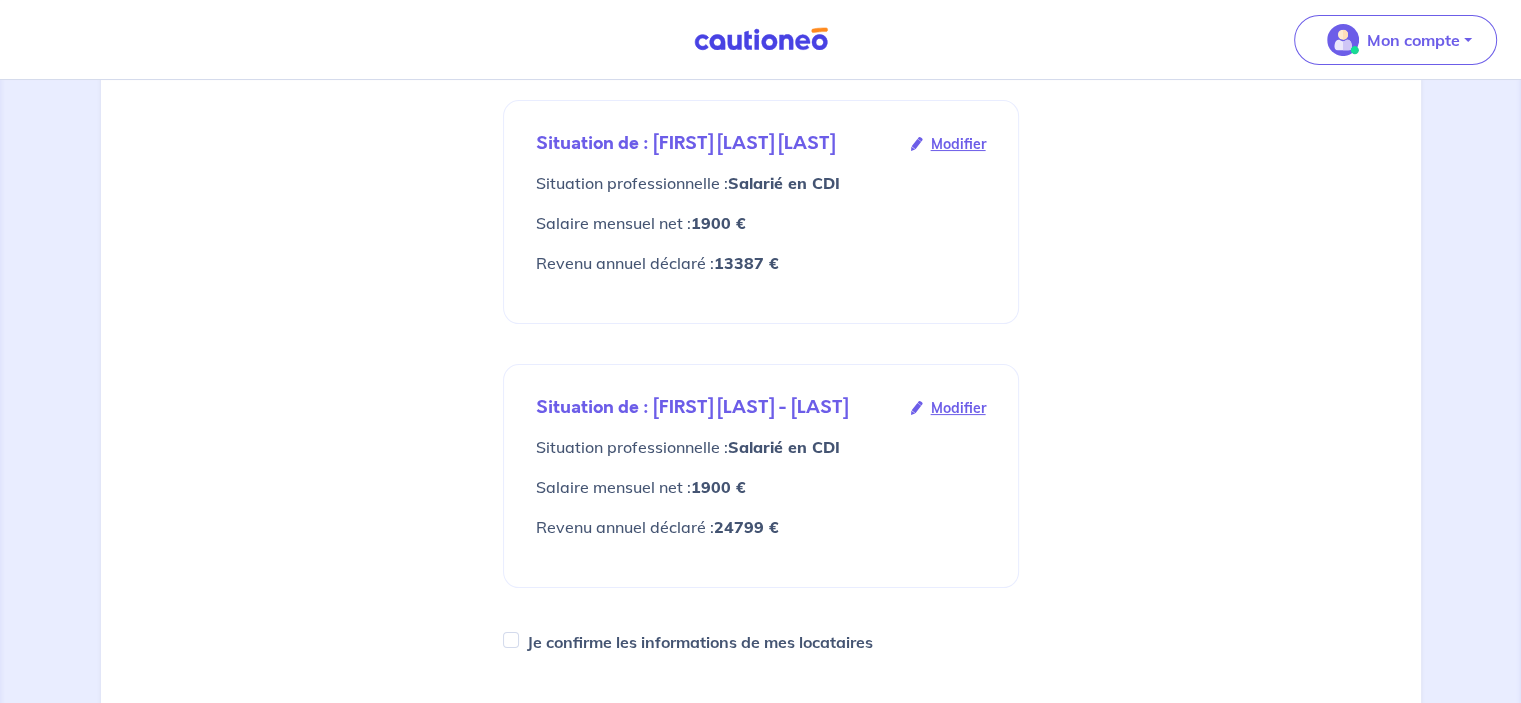 scroll, scrollTop: 500, scrollLeft: 0, axis: vertical 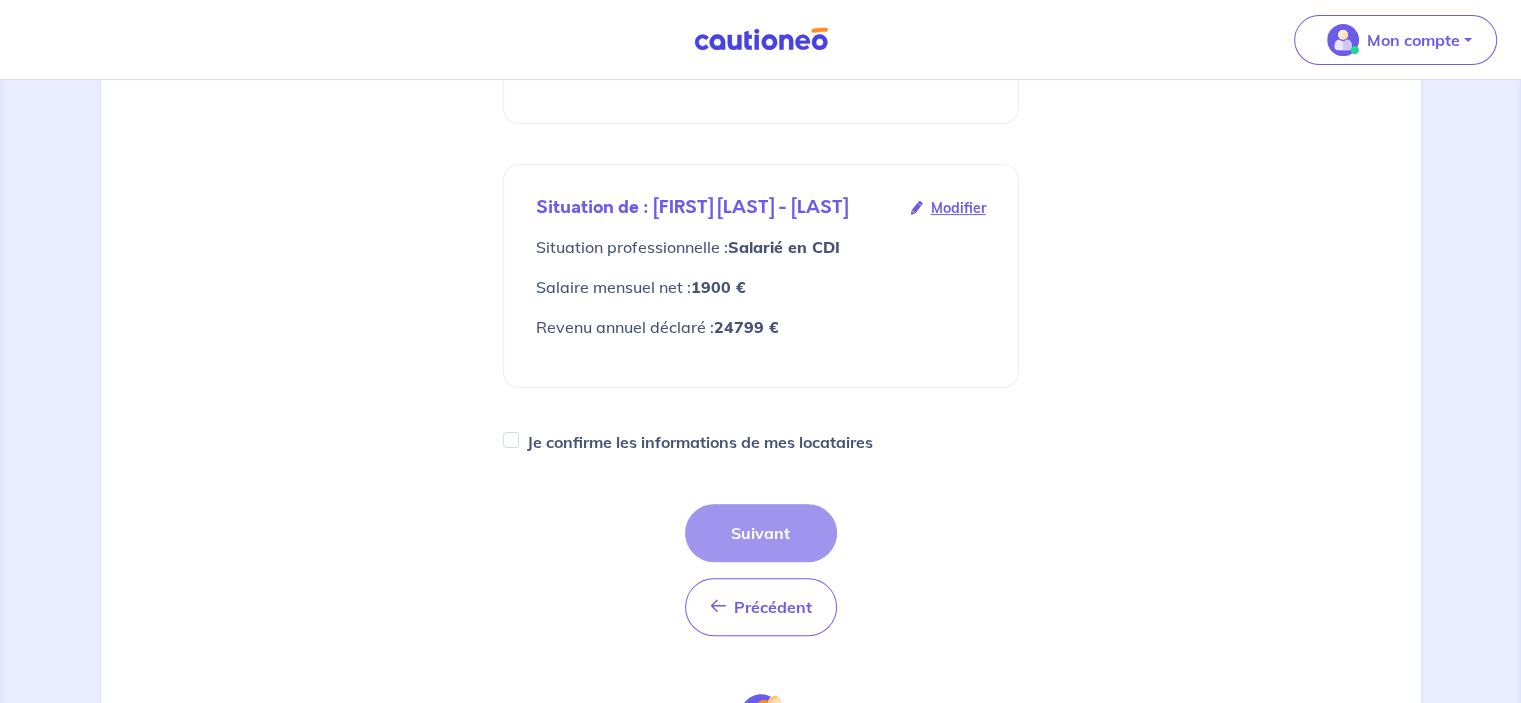 click on "Je confirme les informations de mes locataires" at bounding box center [700, 442] 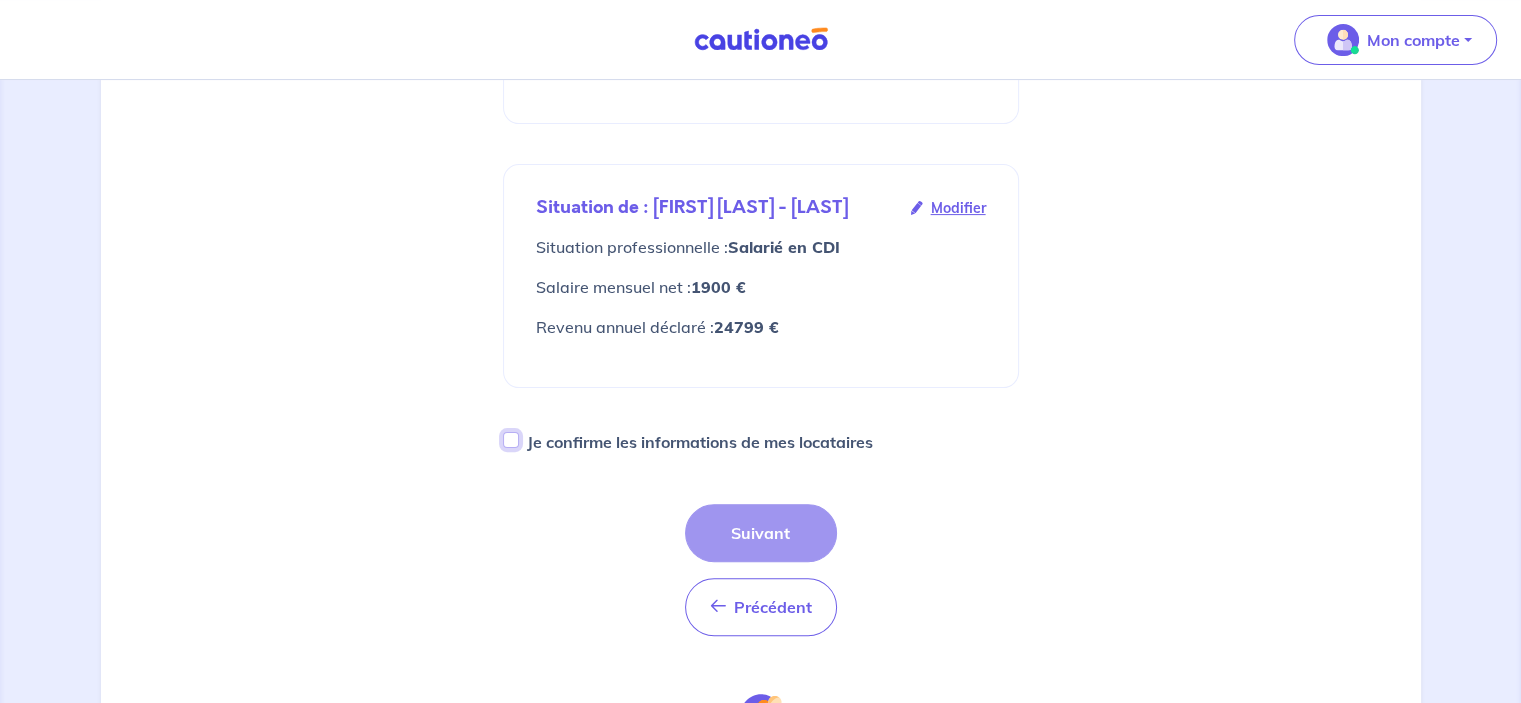 click on "Je confirme les informations de mes locataires" at bounding box center [511, 440] 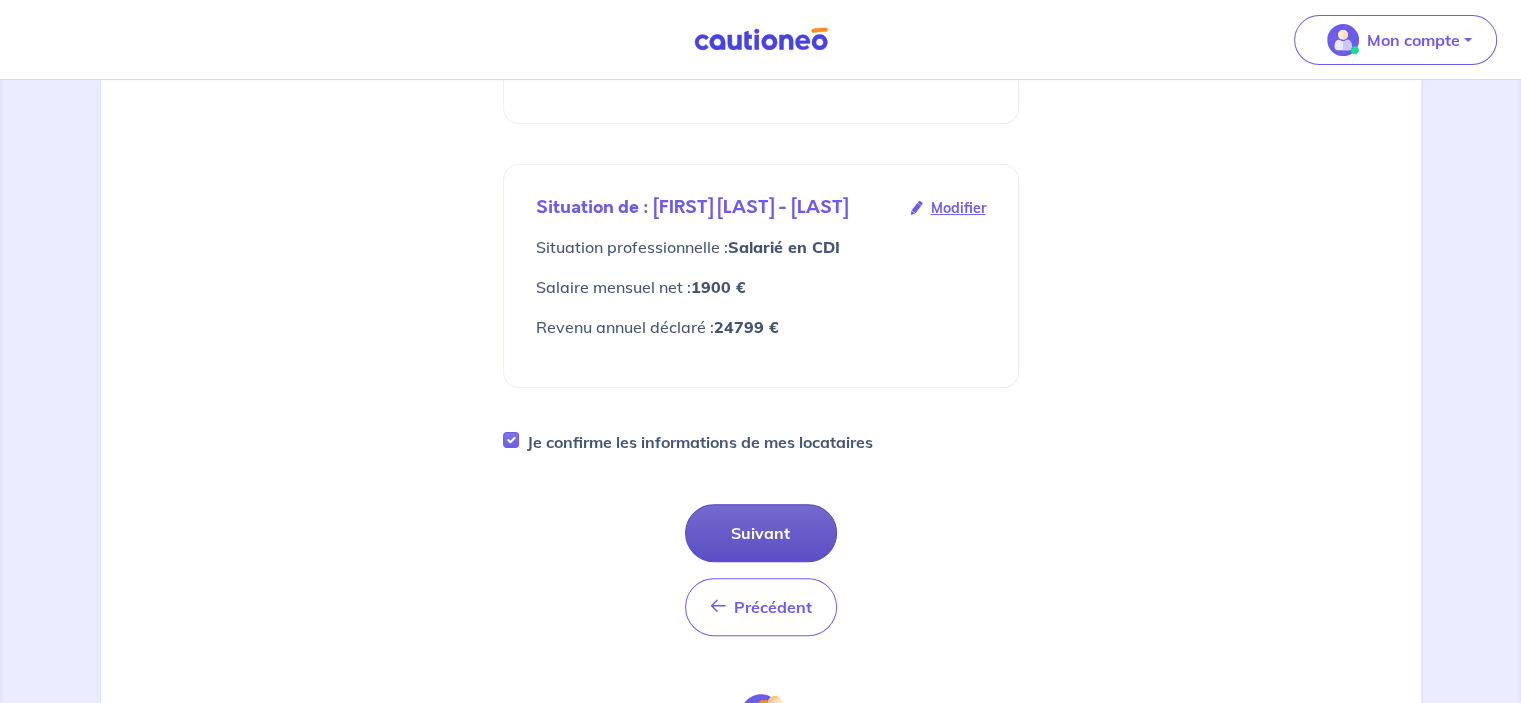 click on "Suivant" at bounding box center (761, 533) 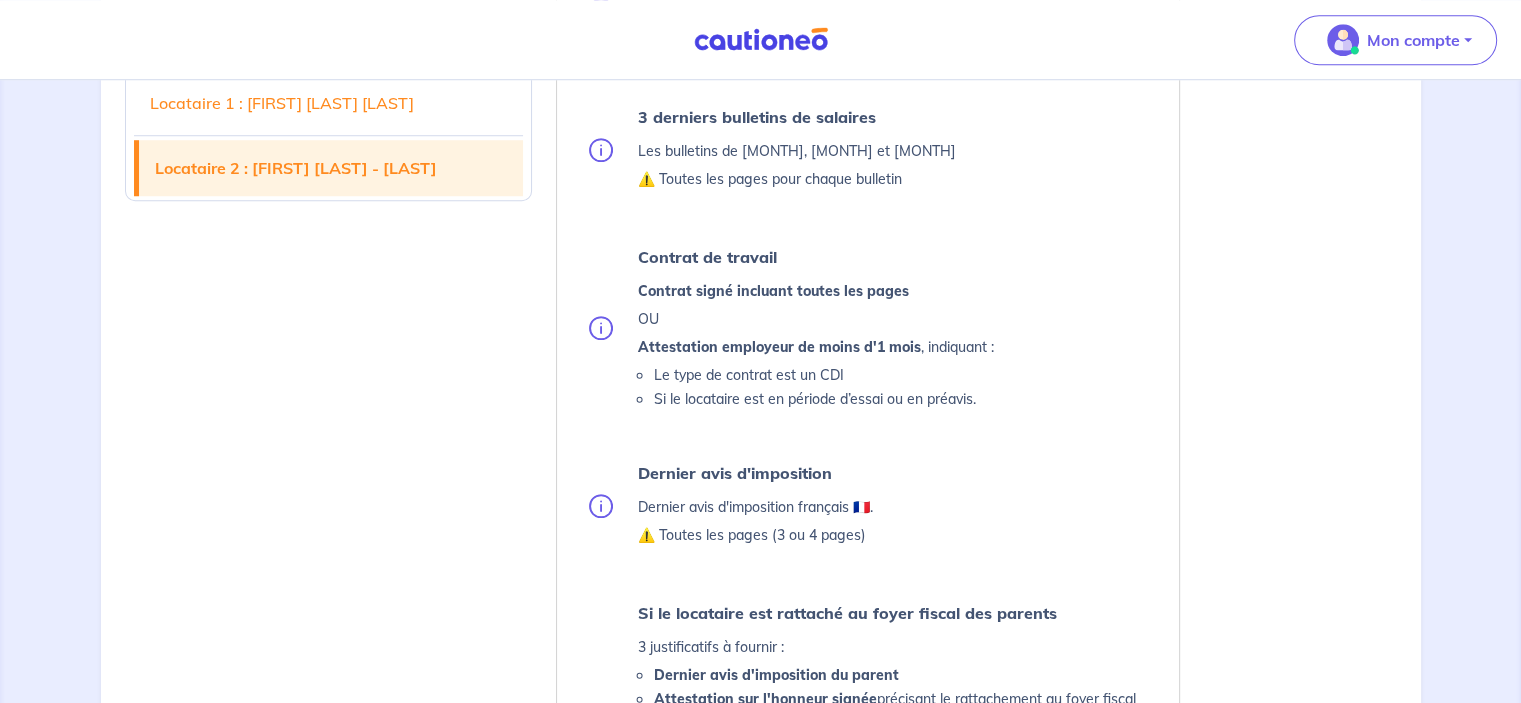 scroll, scrollTop: 2000, scrollLeft: 0, axis: vertical 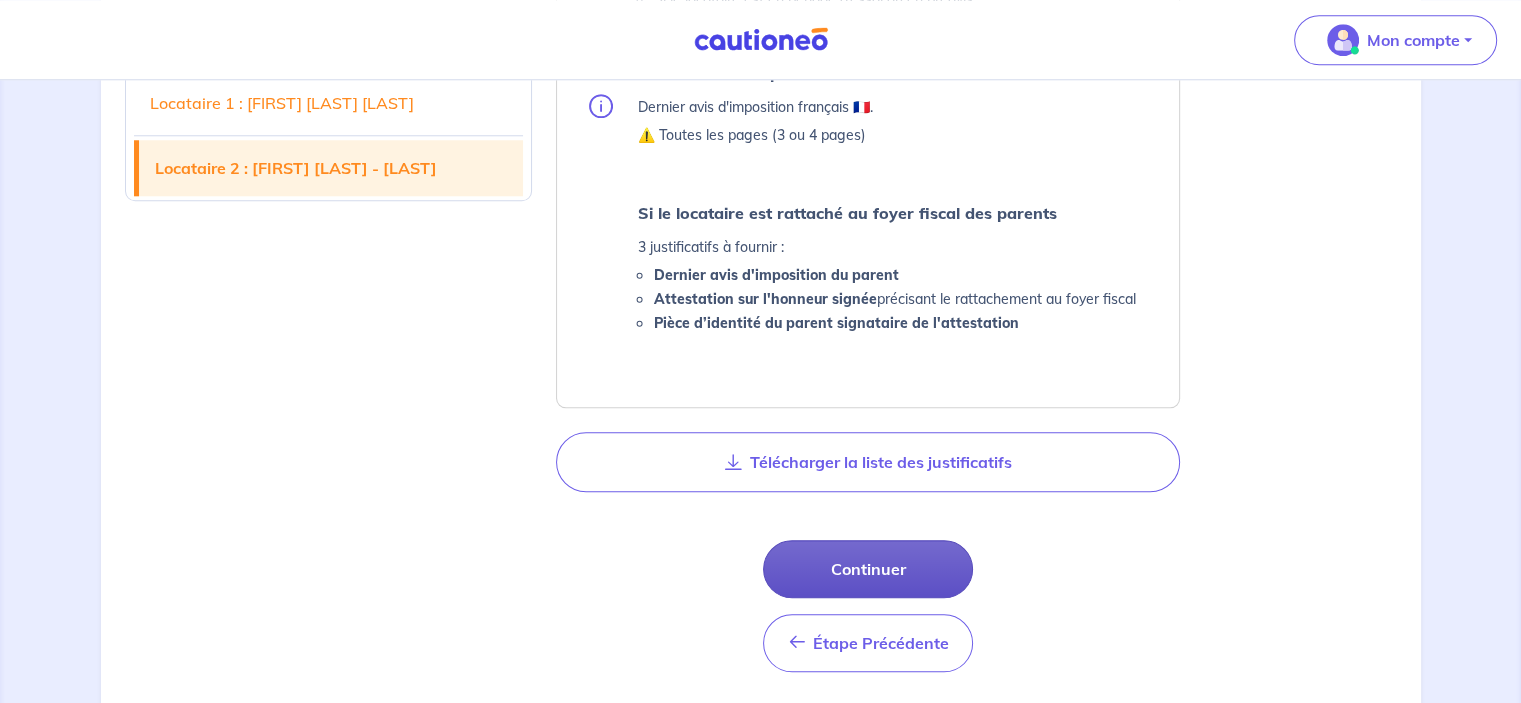 click on "Continuer" at bounding box center (868, 569) 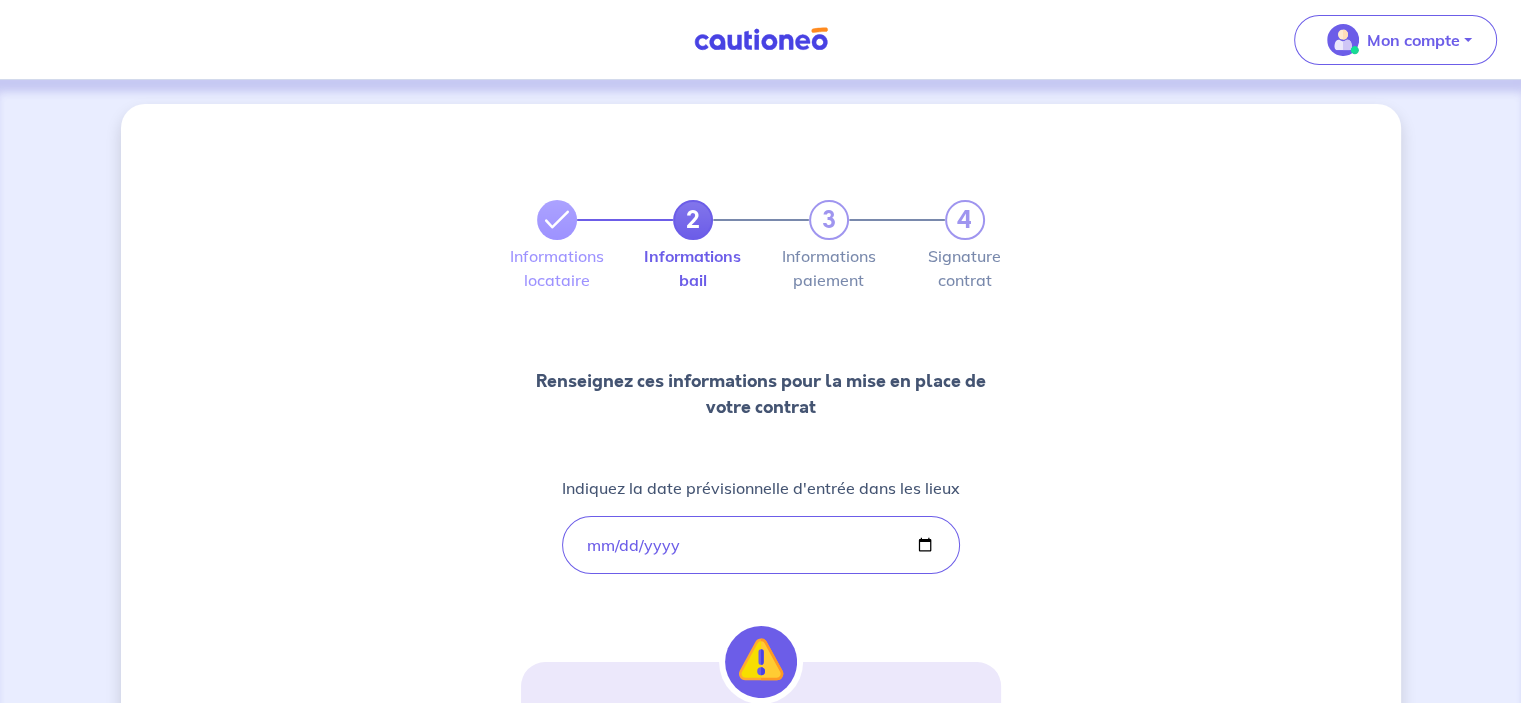 scroll, scrollTop: 300, scrollLeft: 0, axis: vertical 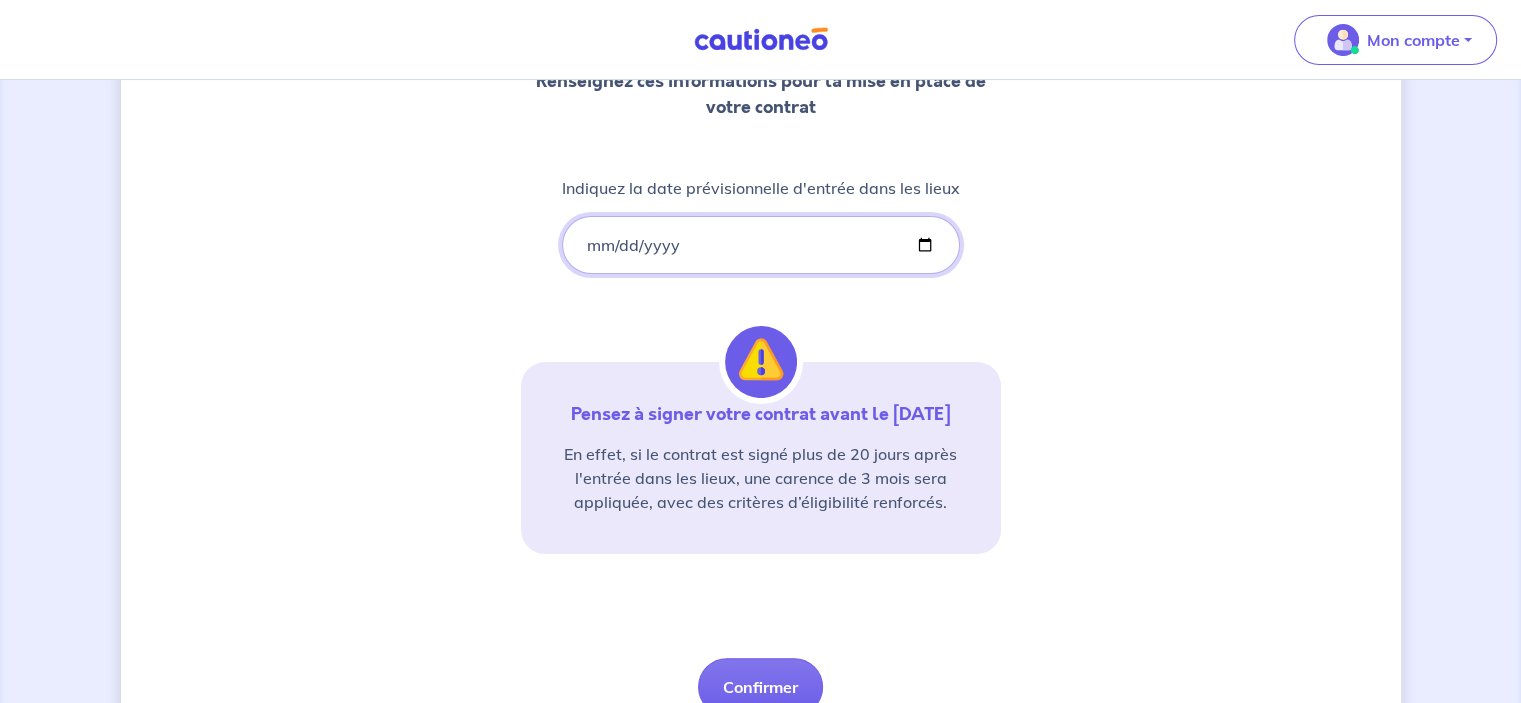 click on "[DATE]" at bounding box center (761, 245) 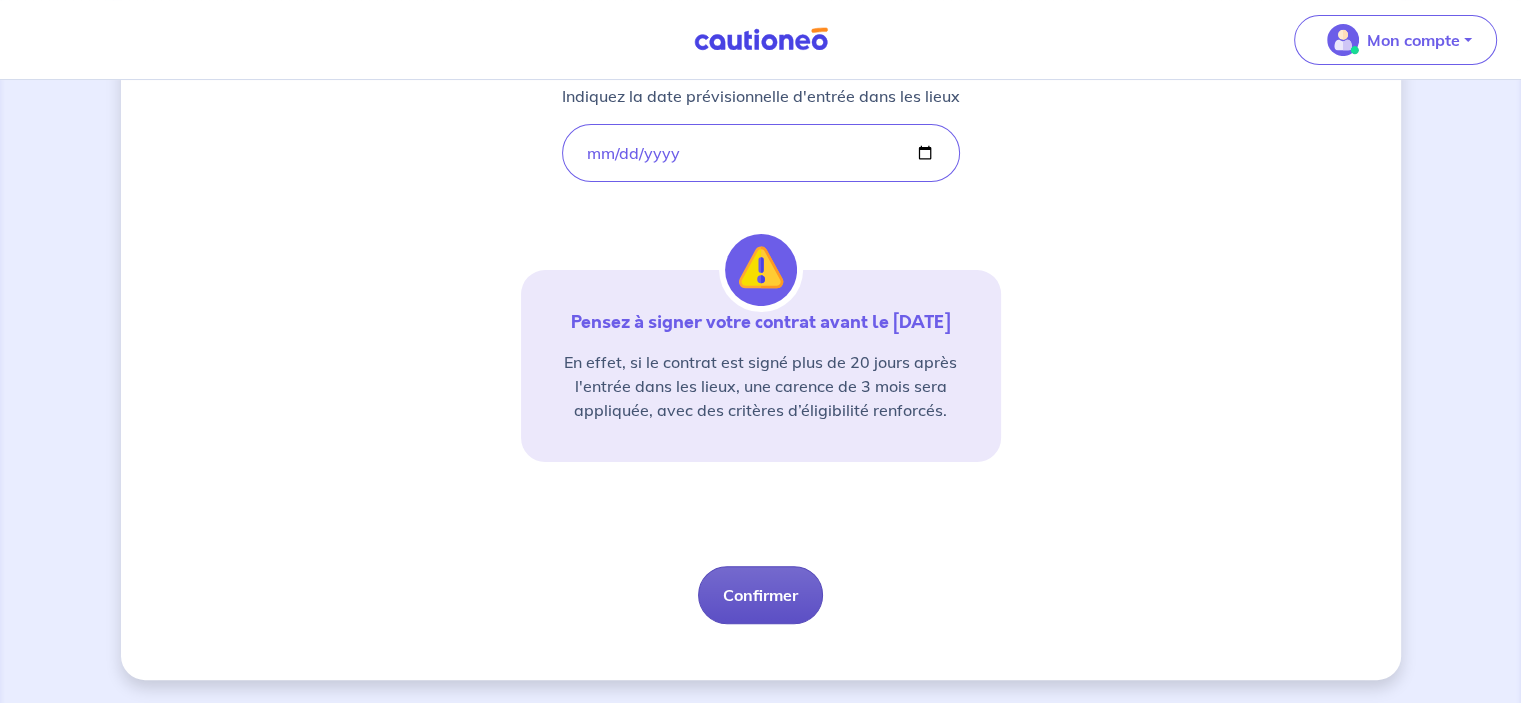 click on "Confirmer" at bounding box center [760, 595] 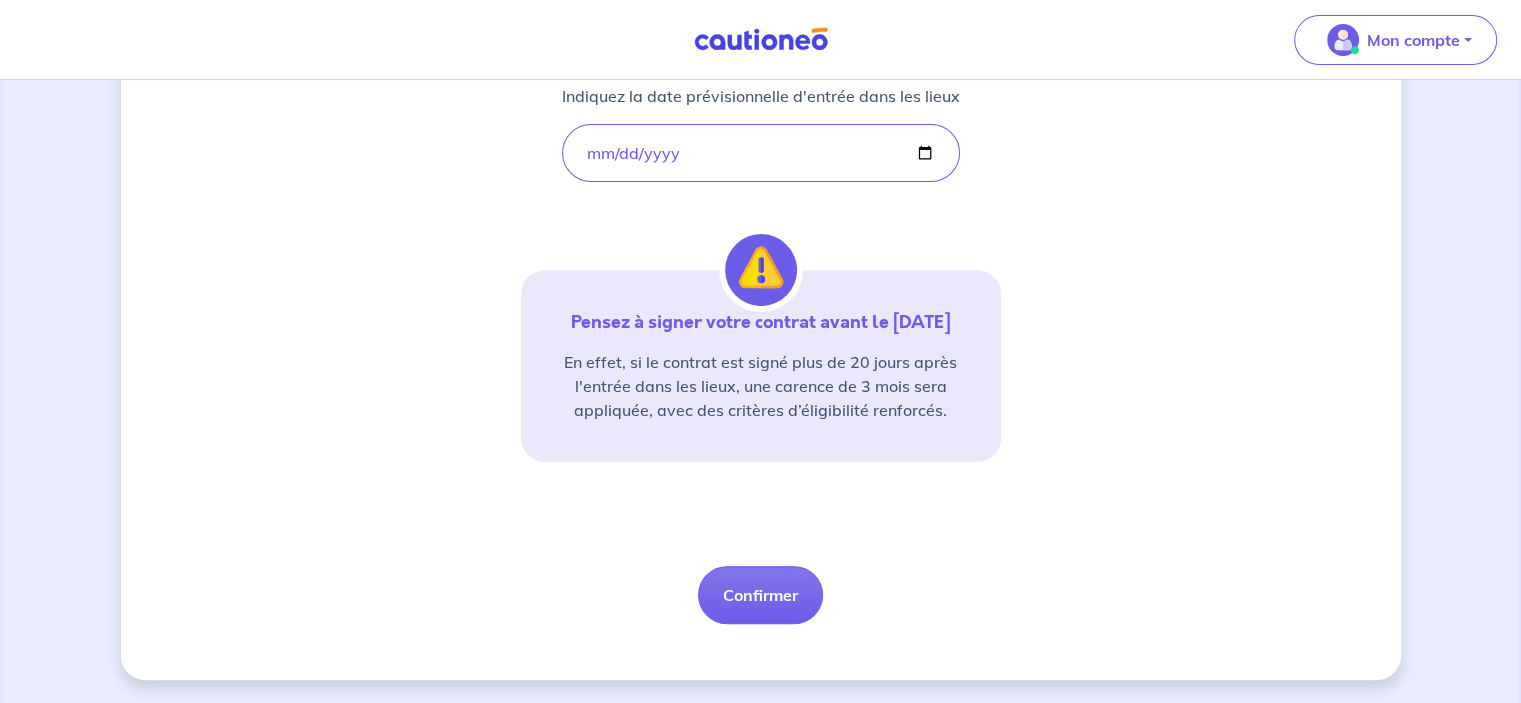 select on "FR" 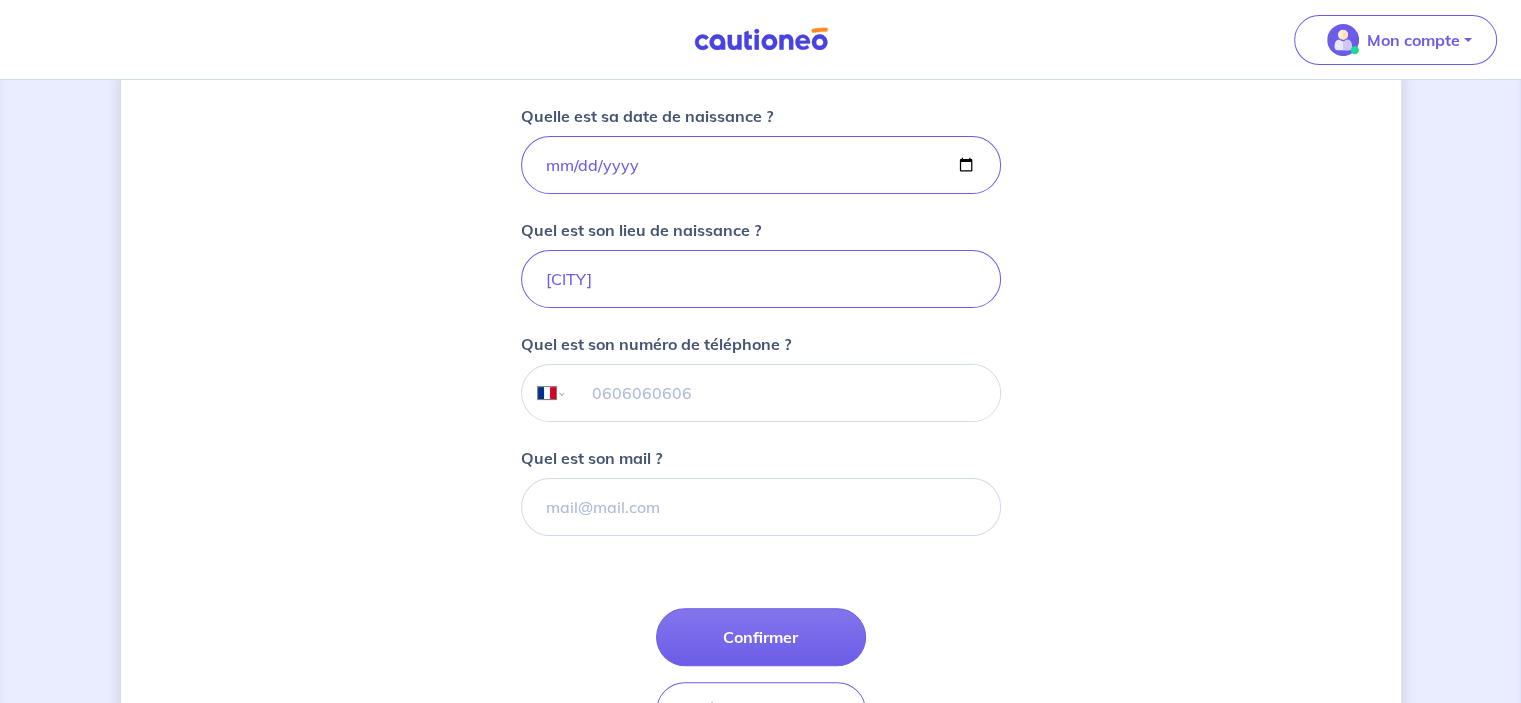 scroll, scrollTop: 100, scrollLeft: 0, axis: vertical 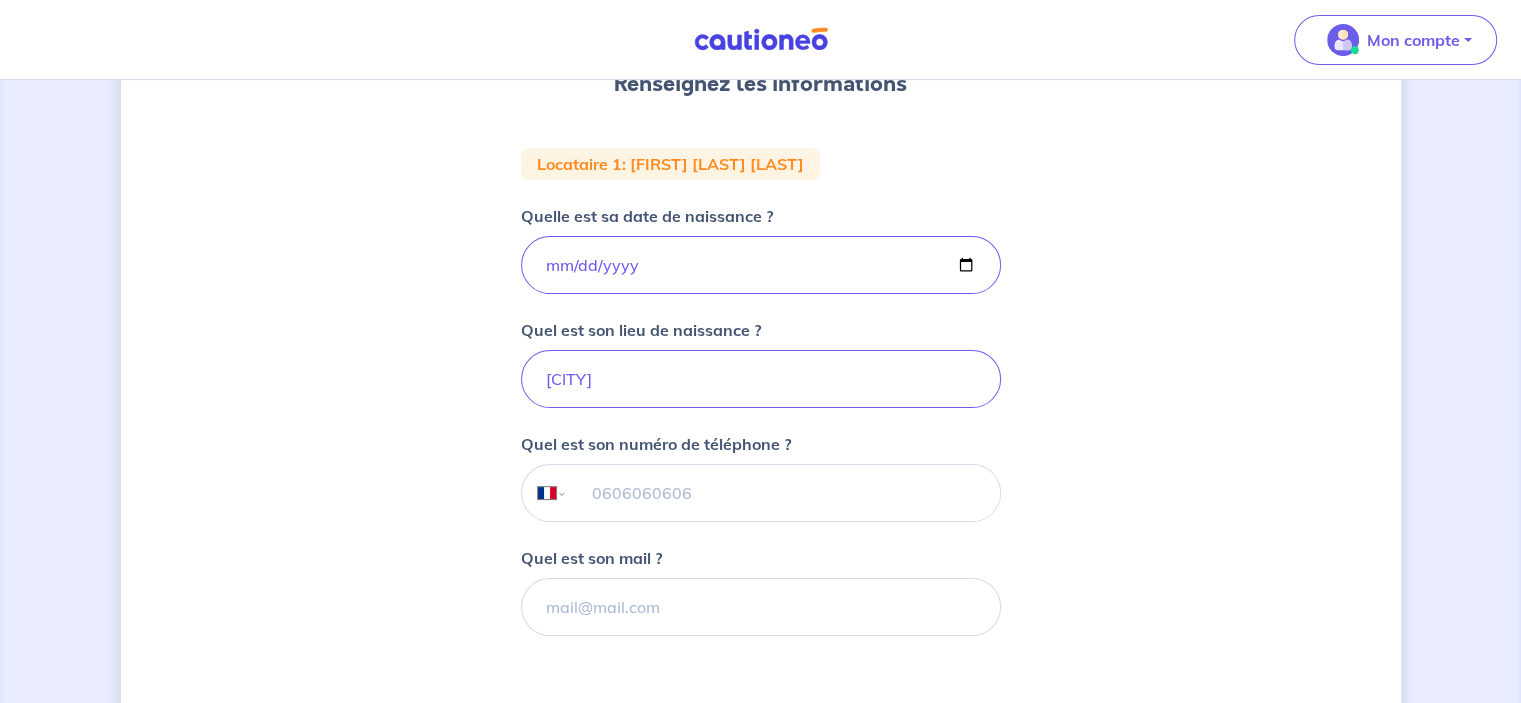 click at bounding box center (783, 493) 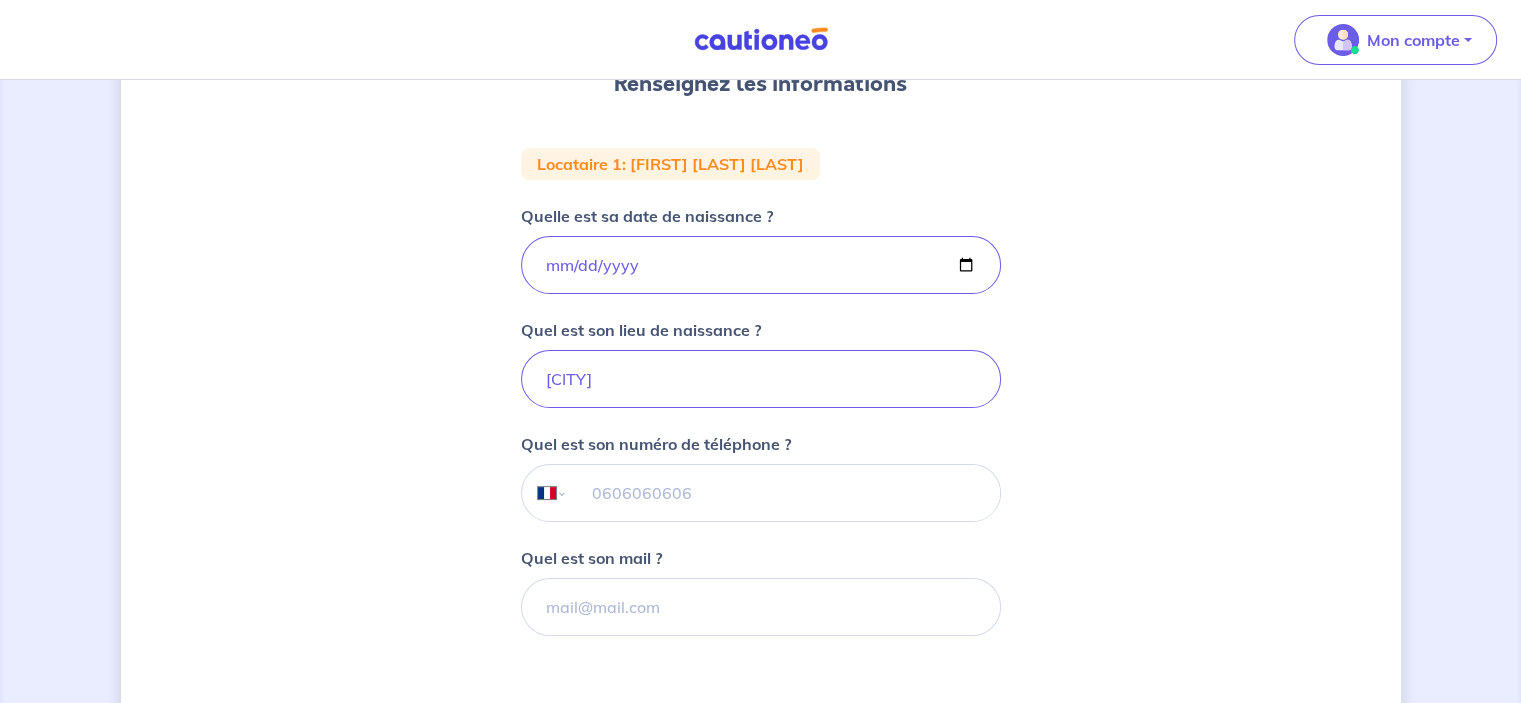 paste on "[PHONE]" 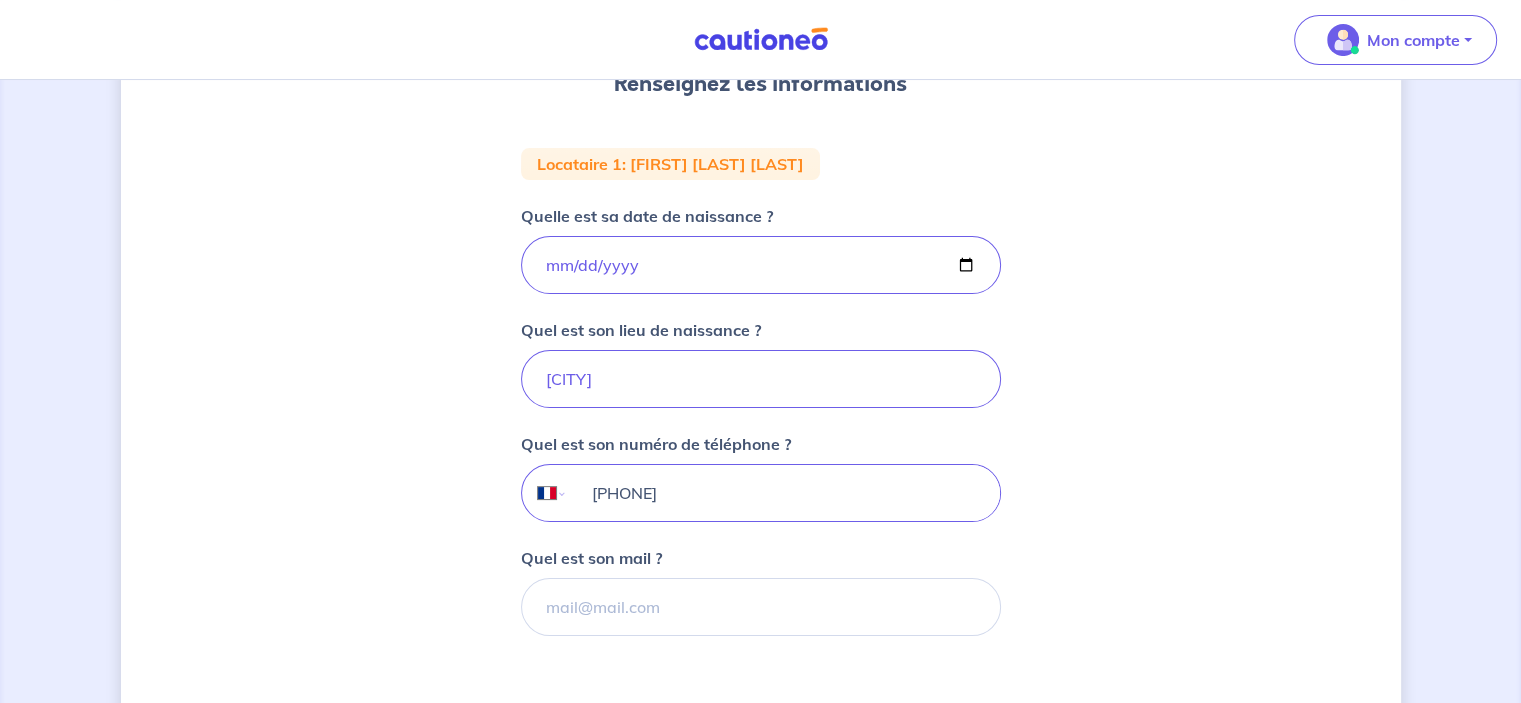 type on "[PHONE]" 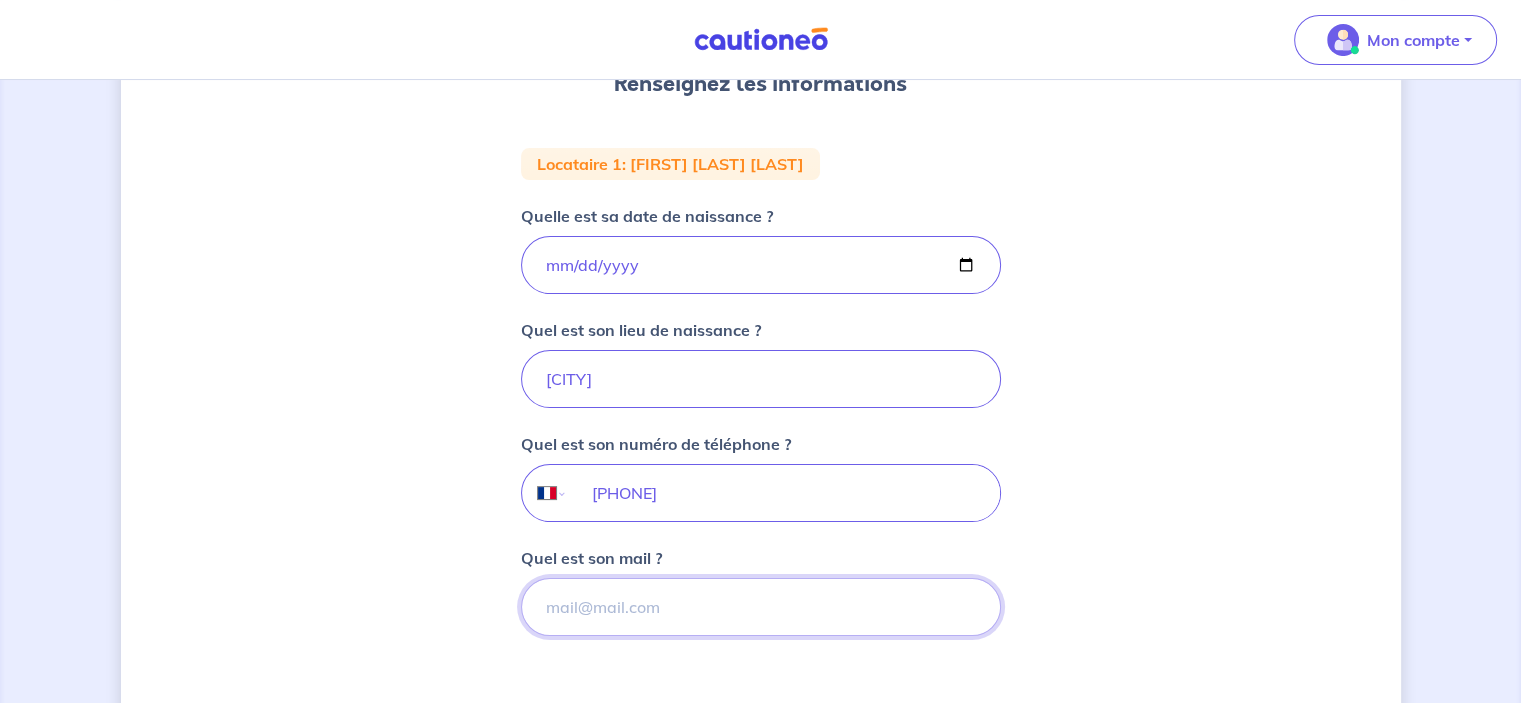 click on "Quel est son mail ?" at bounding box center [761, 607] 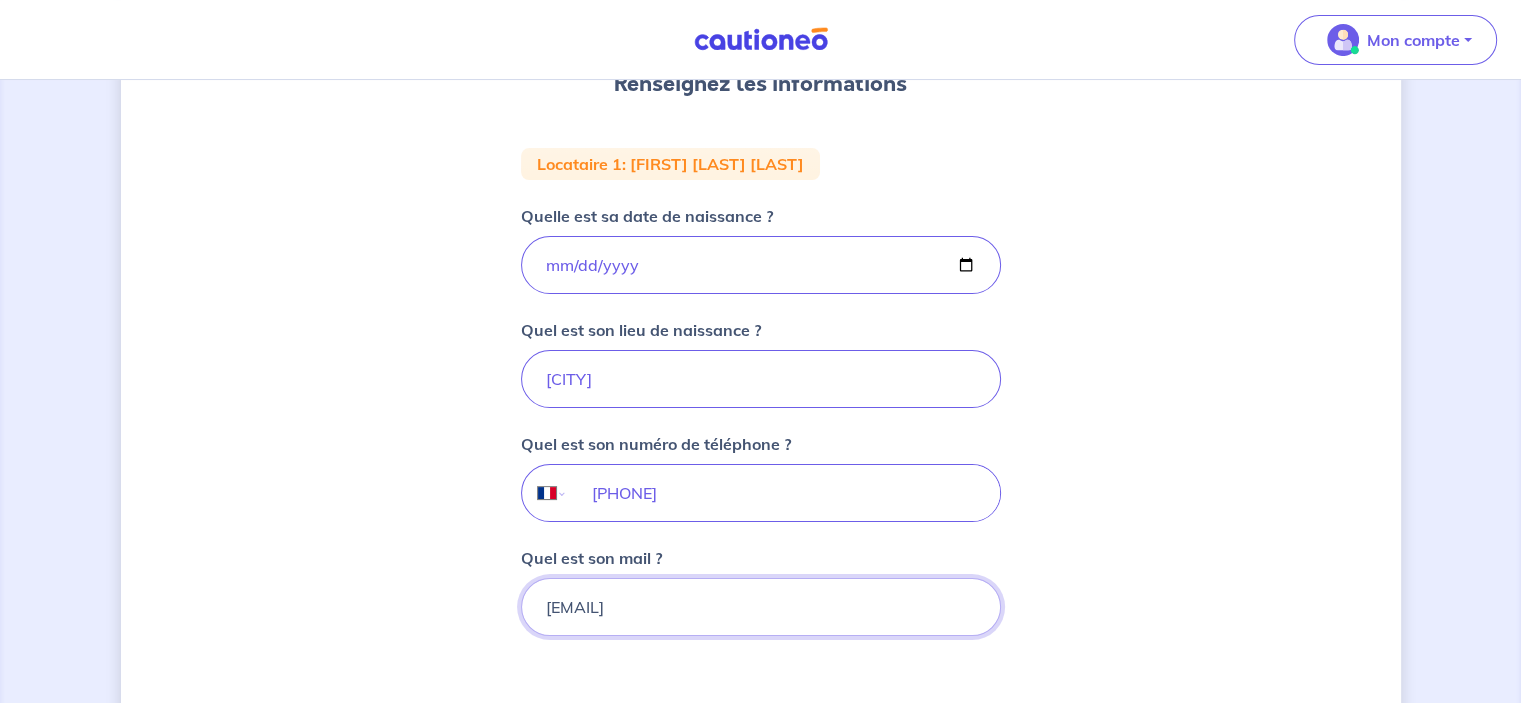 scroll, scrollTop: 530, scrollLeft: 0, axis: vertical 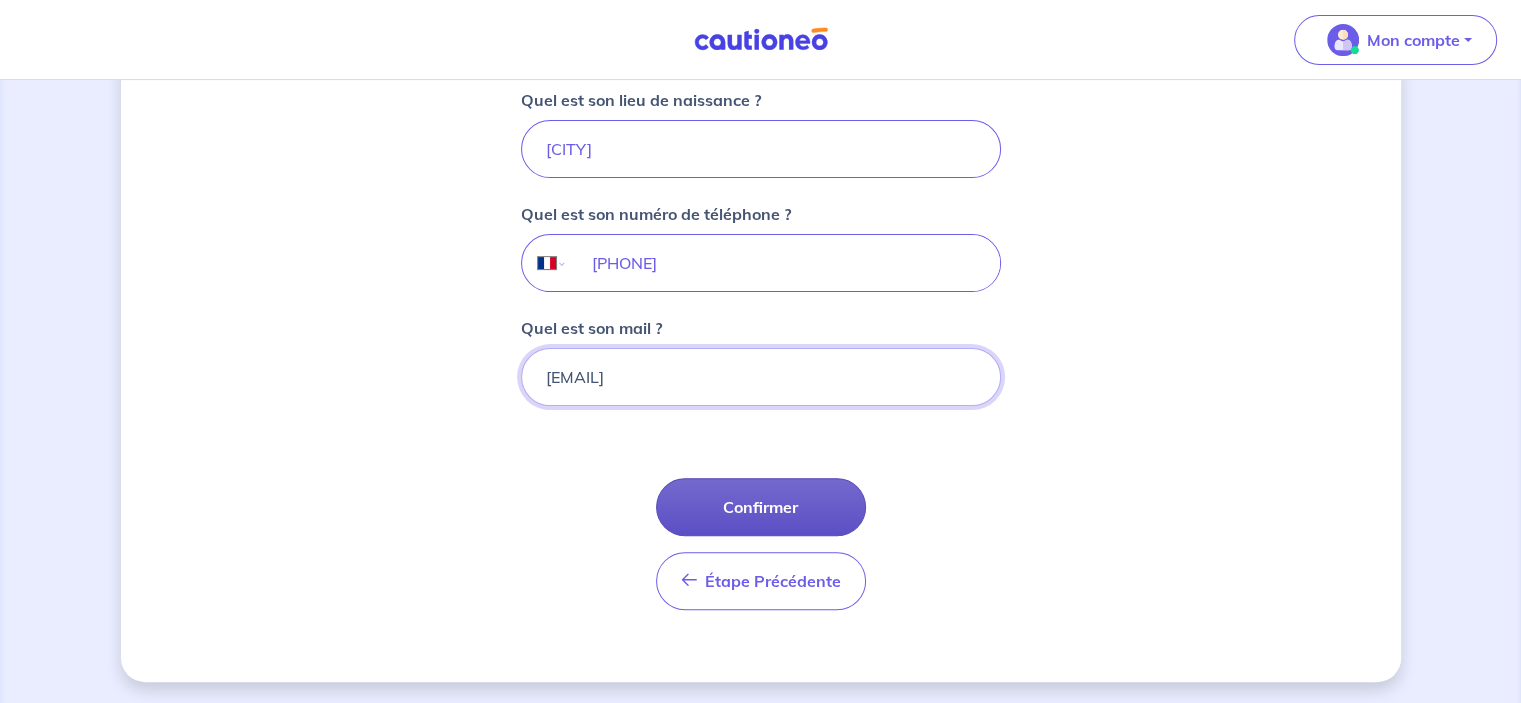 type on "[EMAIL]" 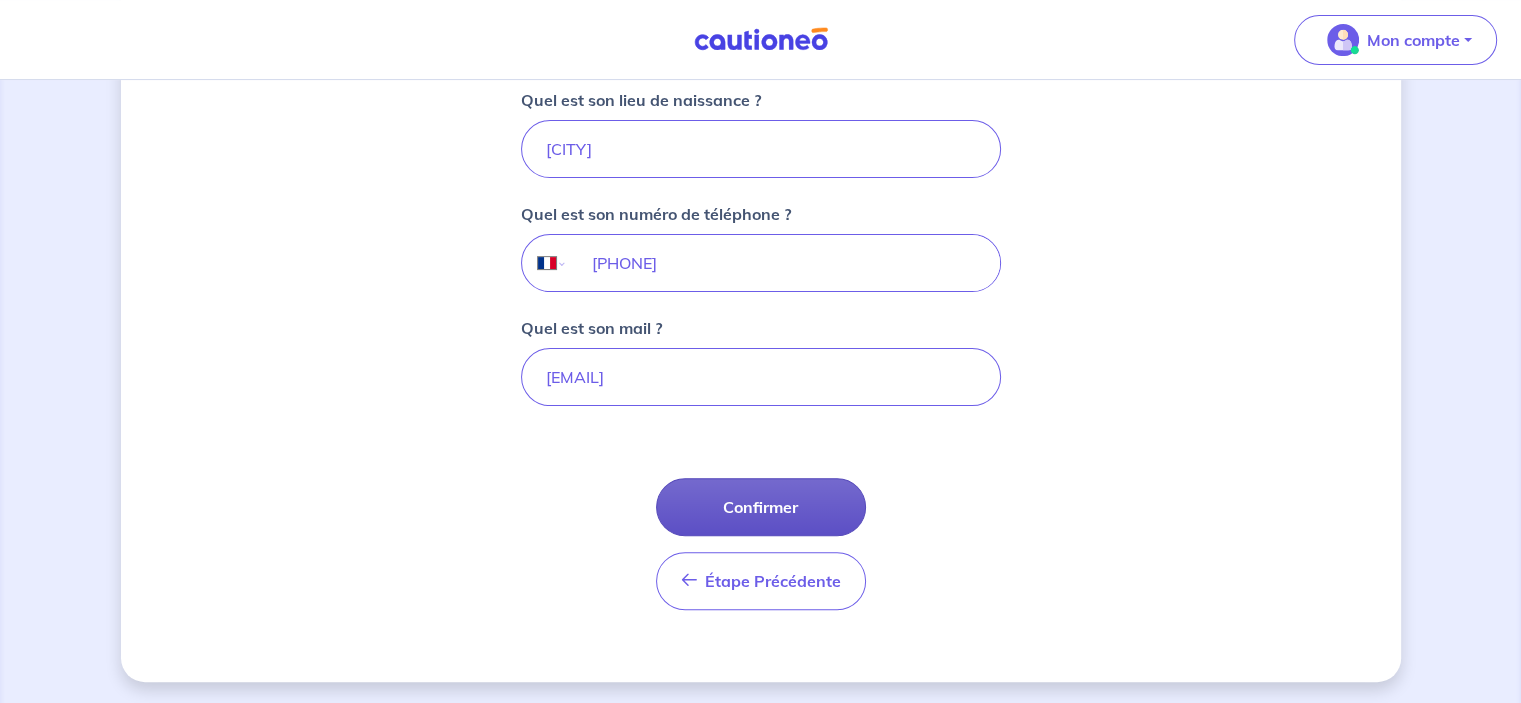 click on "Confirmer" at bounding box center (761, 507) 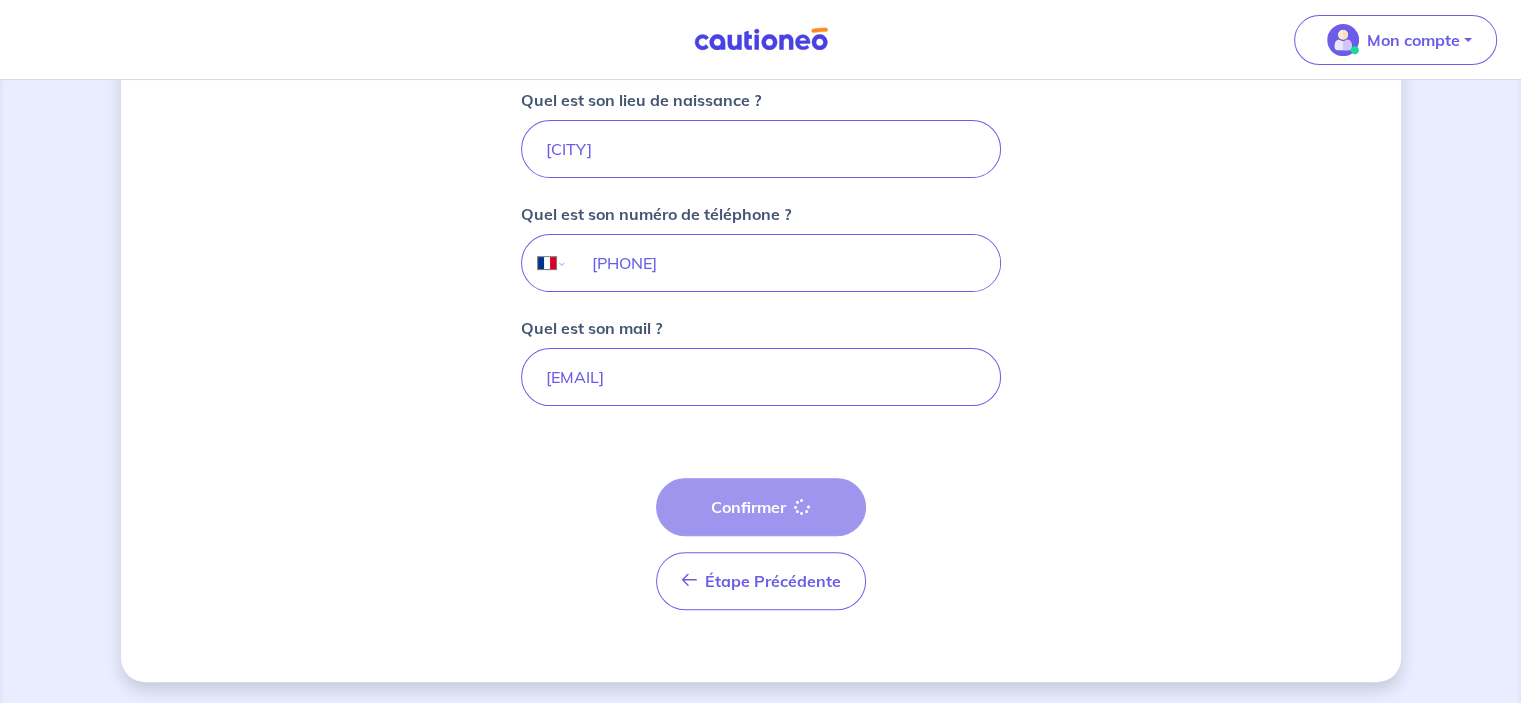 select on "FR" 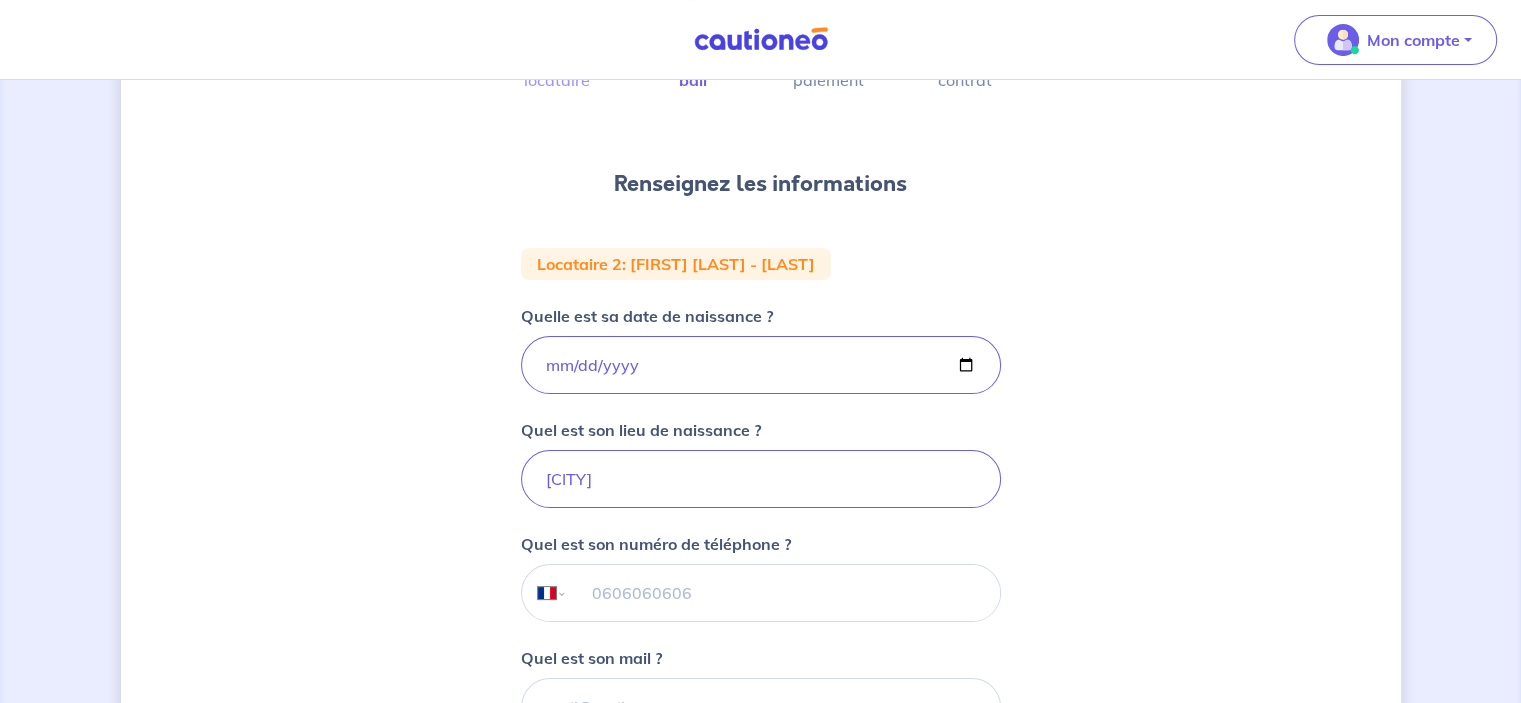 scroll, scrollTop: 400, scrollLeft: 0, axis: vertical 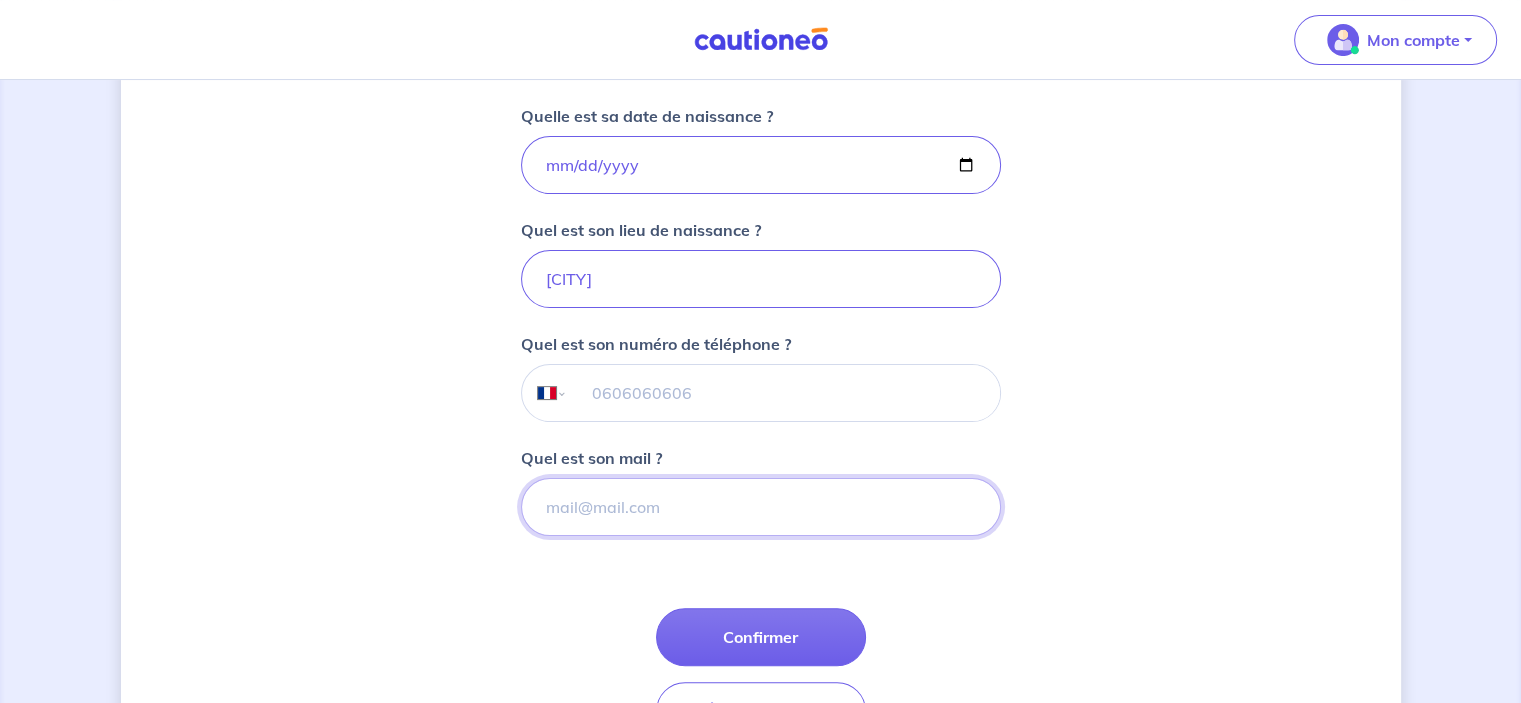 click on "Quel est son mail ?" at bounding box center (761, 507) 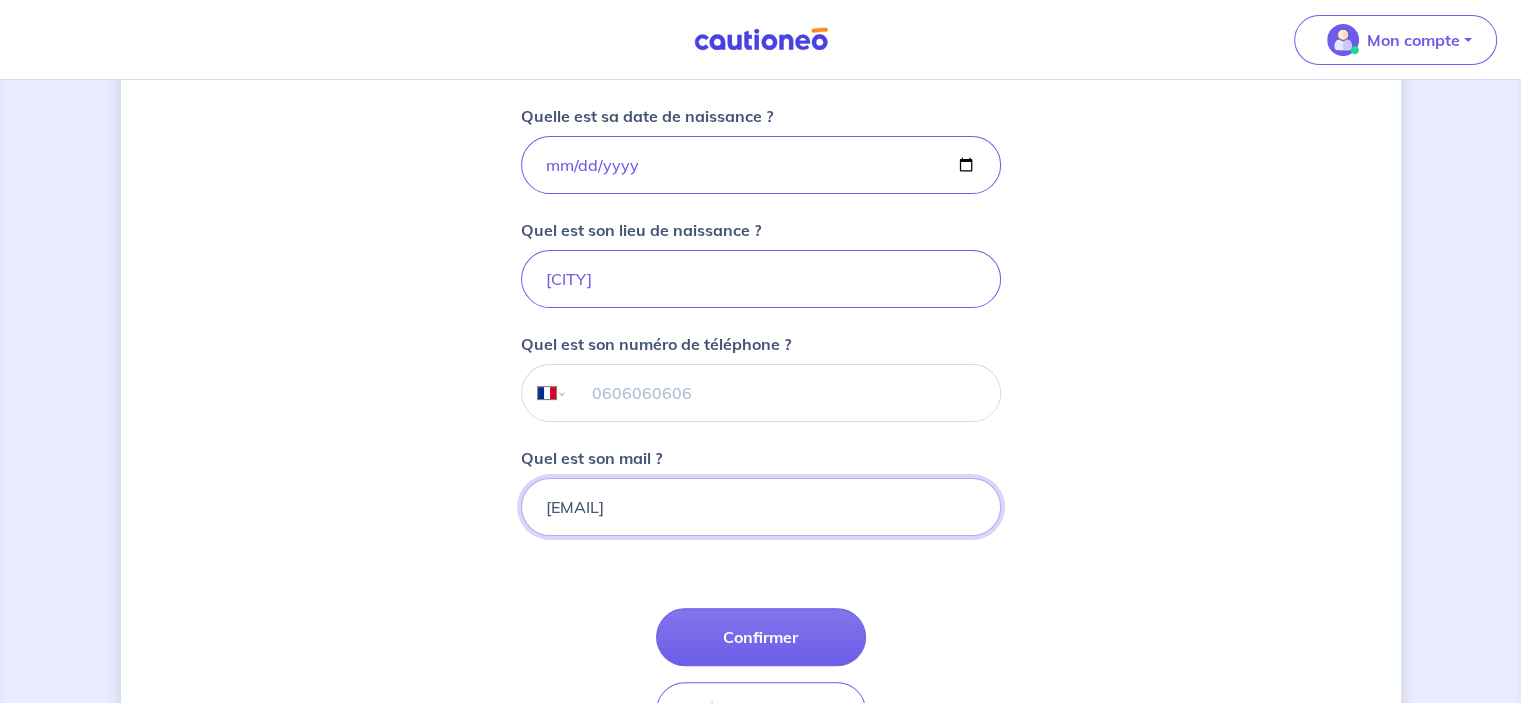 type on "[EMAIL]" 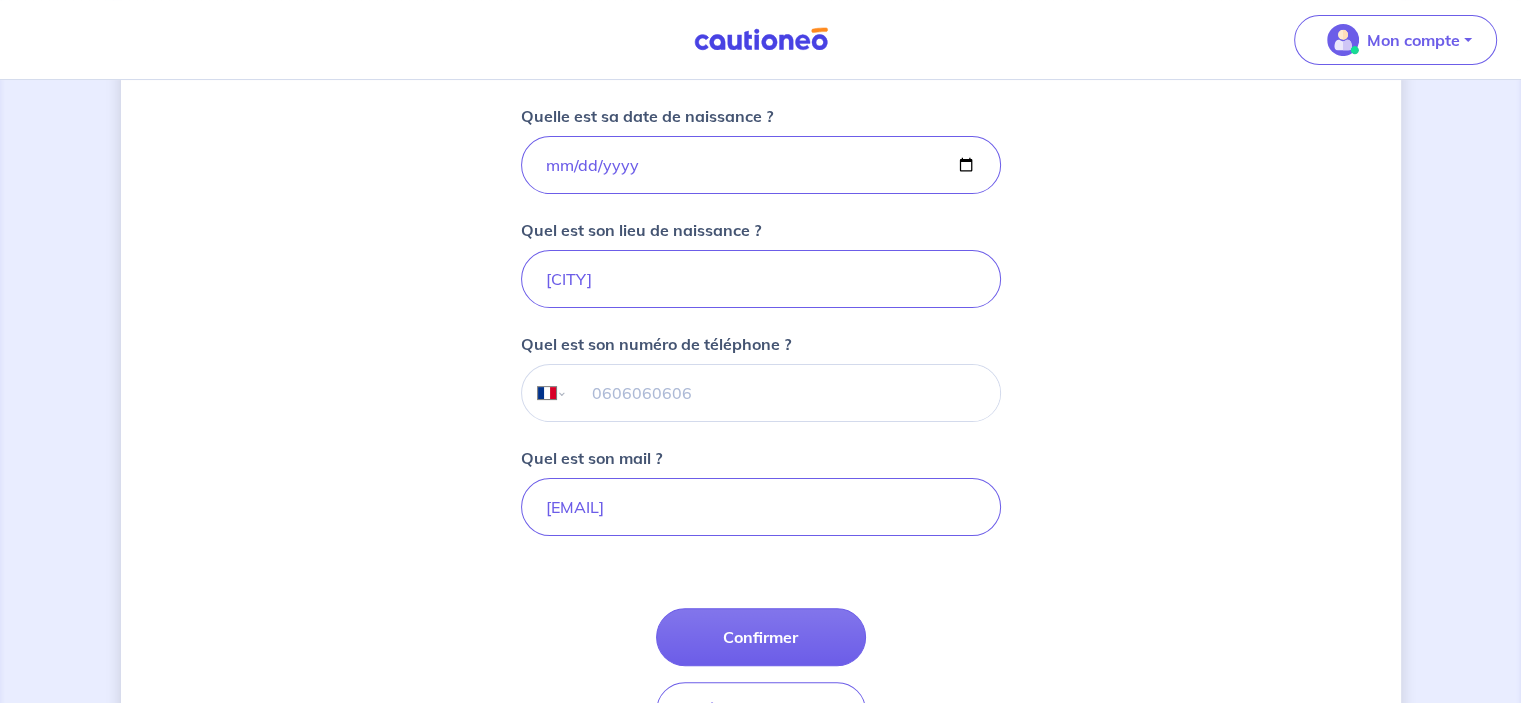 click at bounding box center (783, 393) 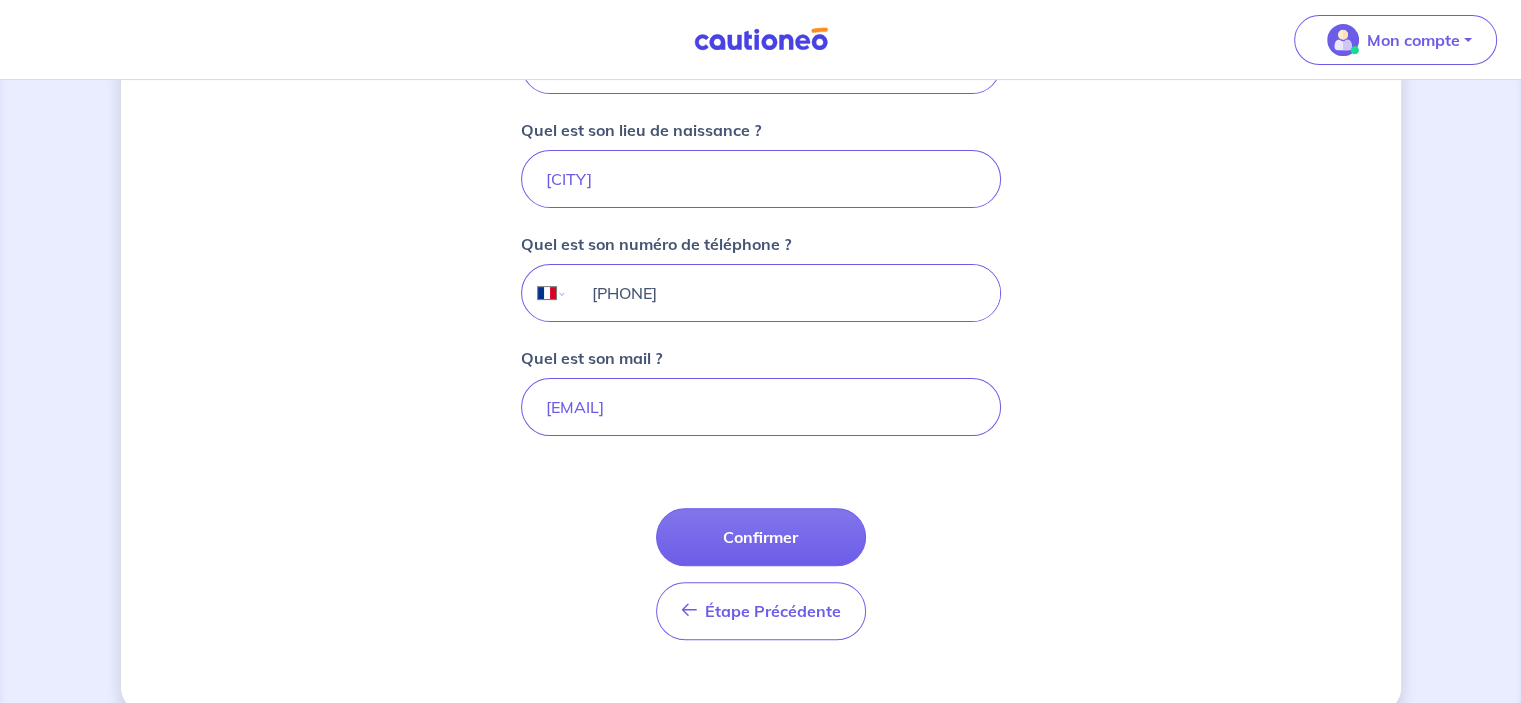 scroll, scrollTop: 530, scrollLeft: 0, axis: vertical 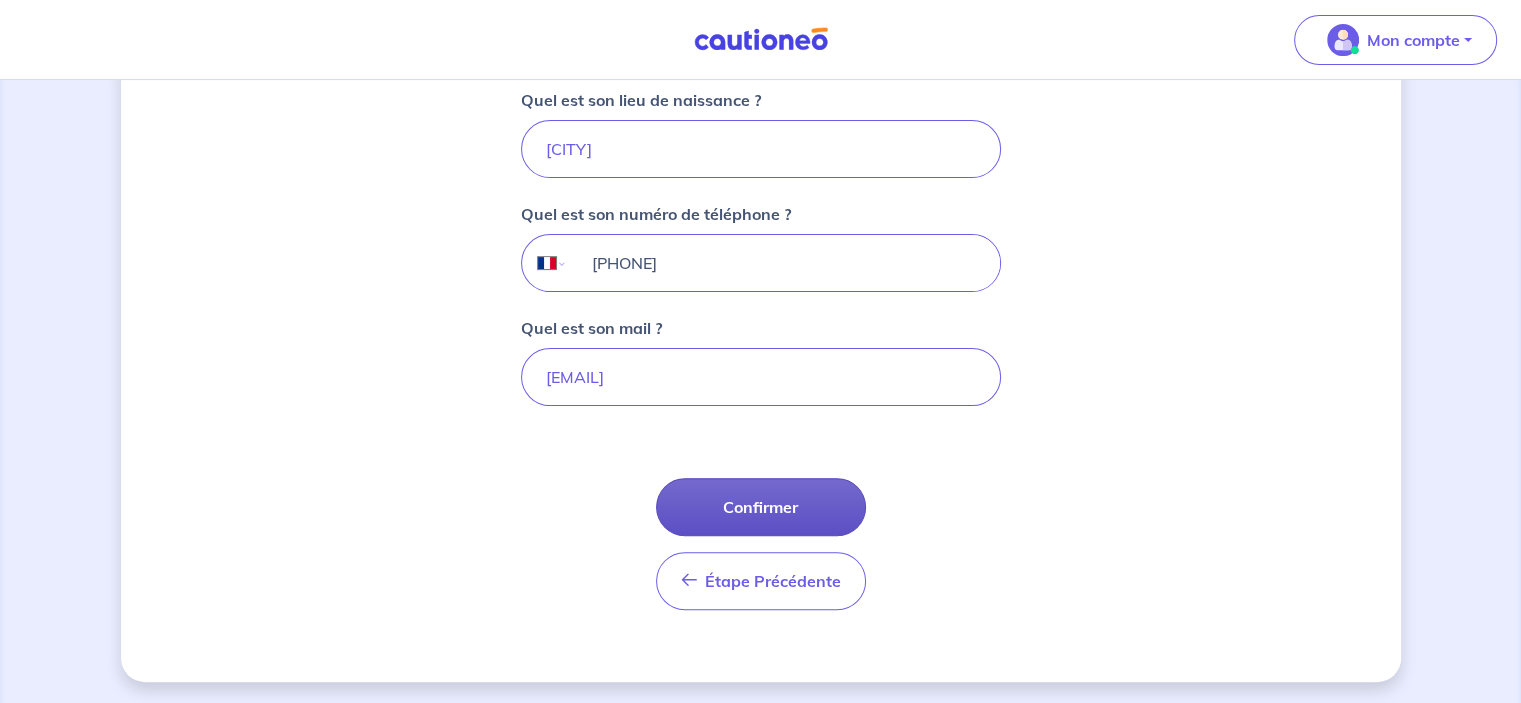 type on "[PHONE]" 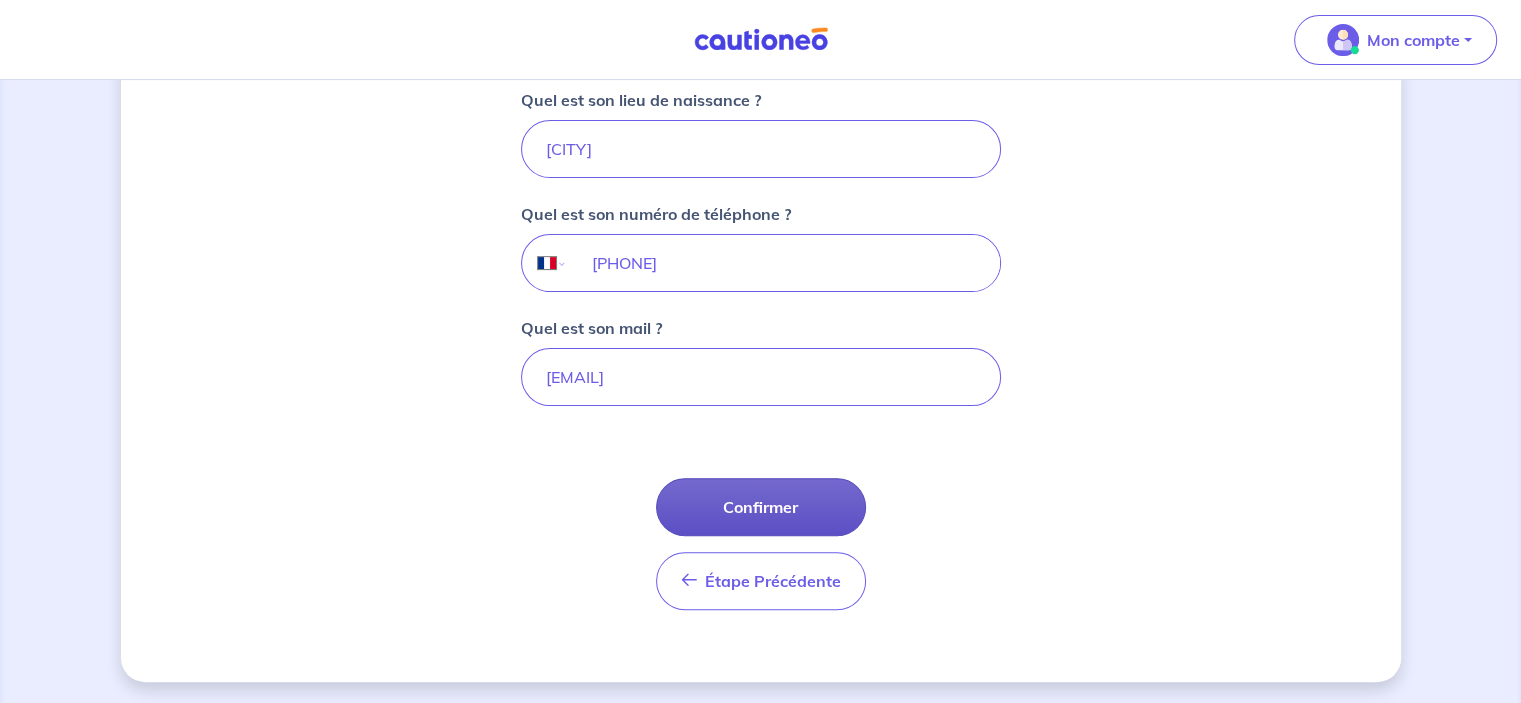click on "Confirmer" at bounding box center [761, 507] 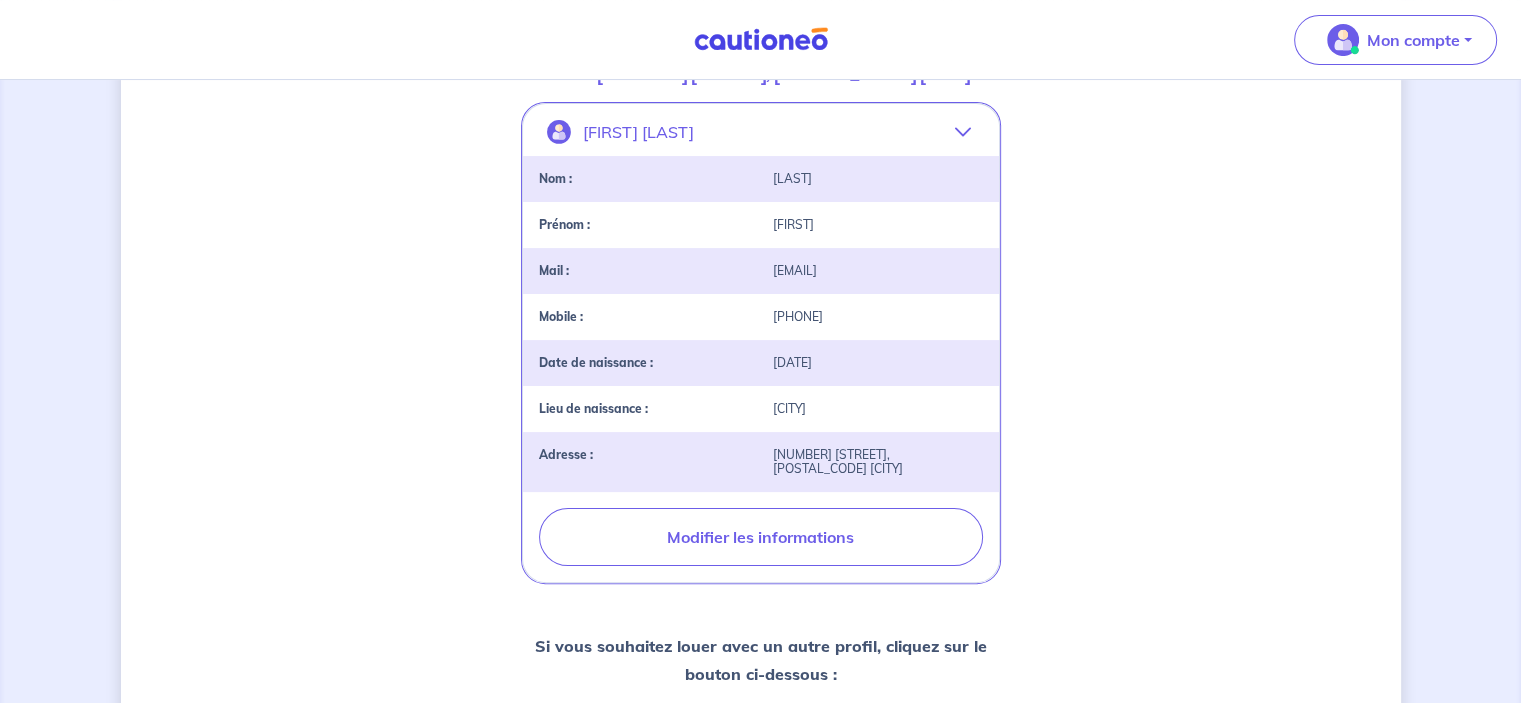 scroll, scrollTop: 684, scrollLeft: 0, axis: vertical 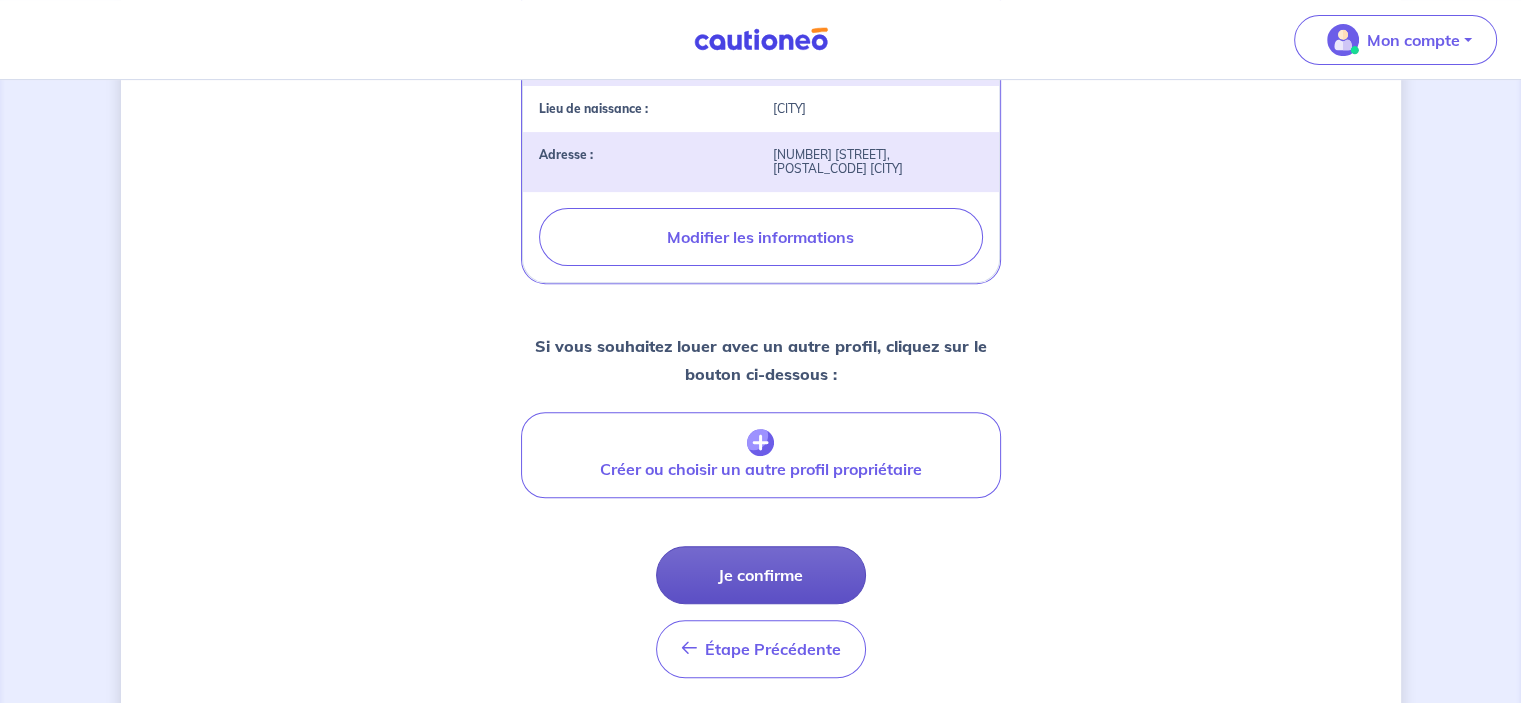 click on "Je confirme" at bounding box center (761, 575) 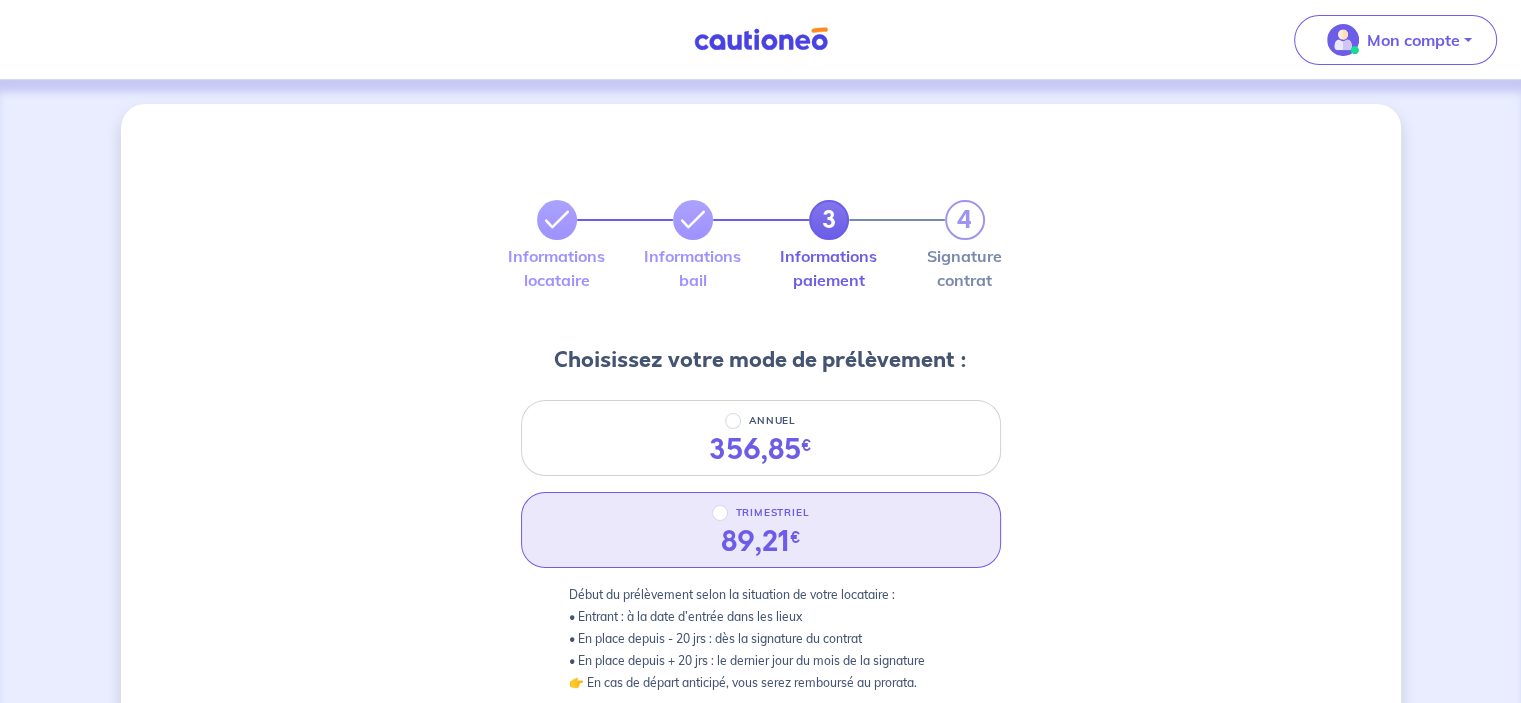 scroll, scrollTop: 300, scrollLeft: 0, axis: vertical 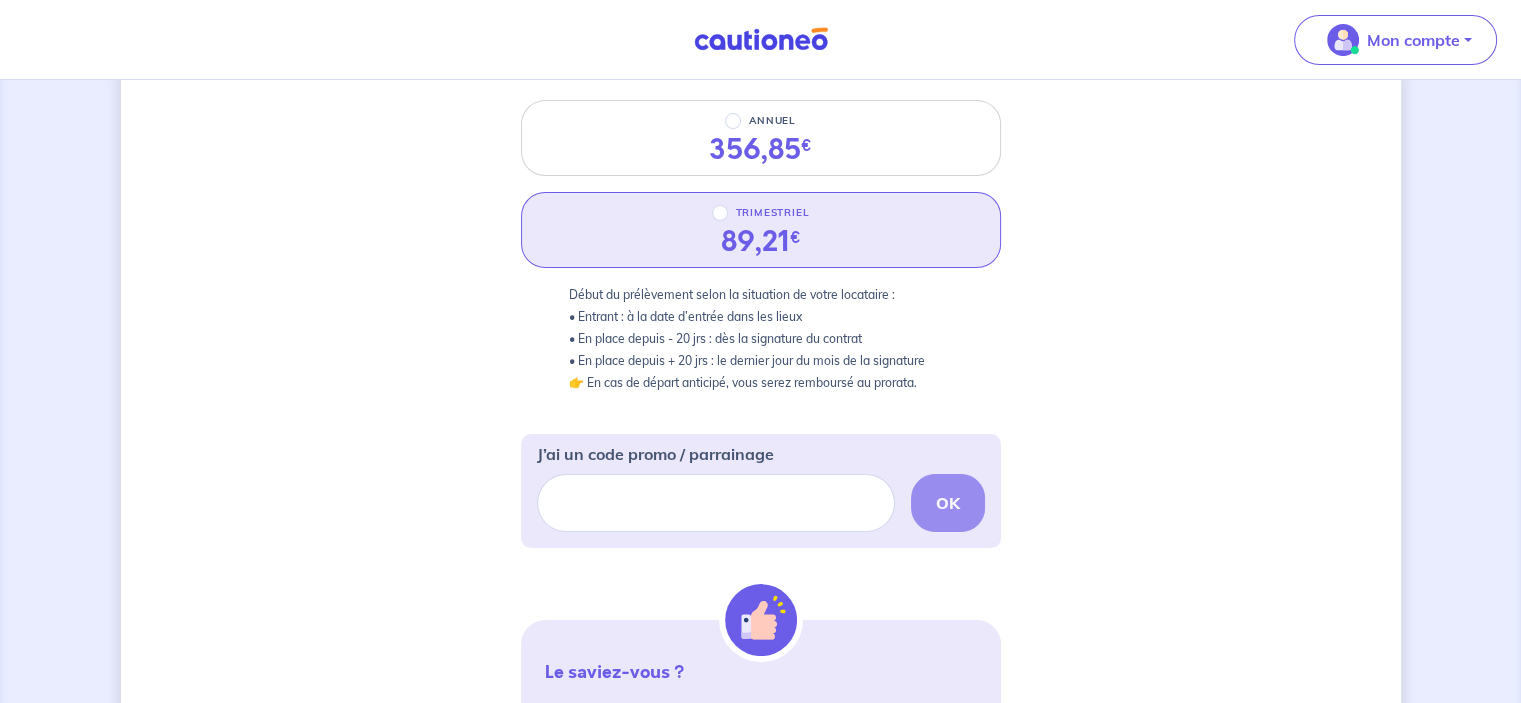 click on "TRIMESTRIEL 89,21 €" at bounding box center (761, 230) 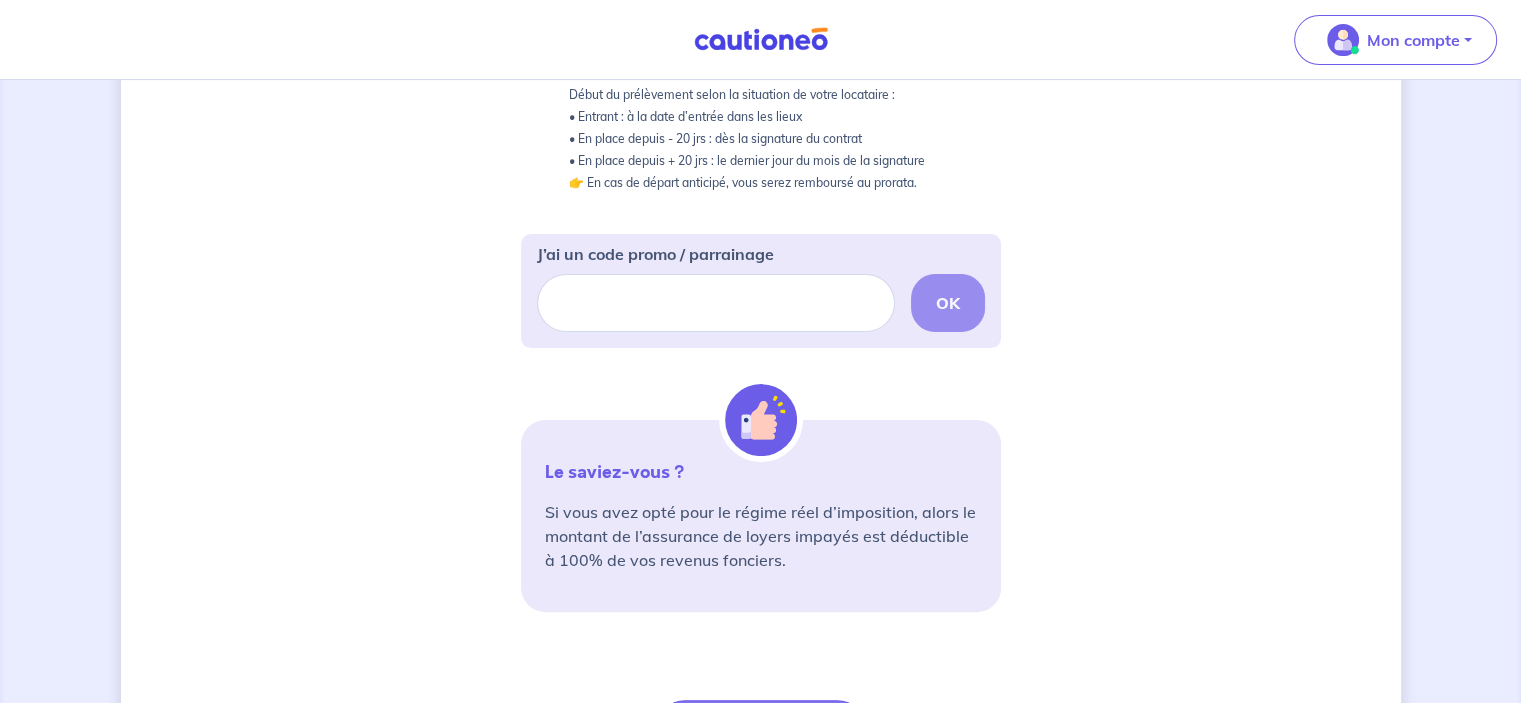 scroll, scrollTop: 700, scrollLeft: 0, axis: vertical 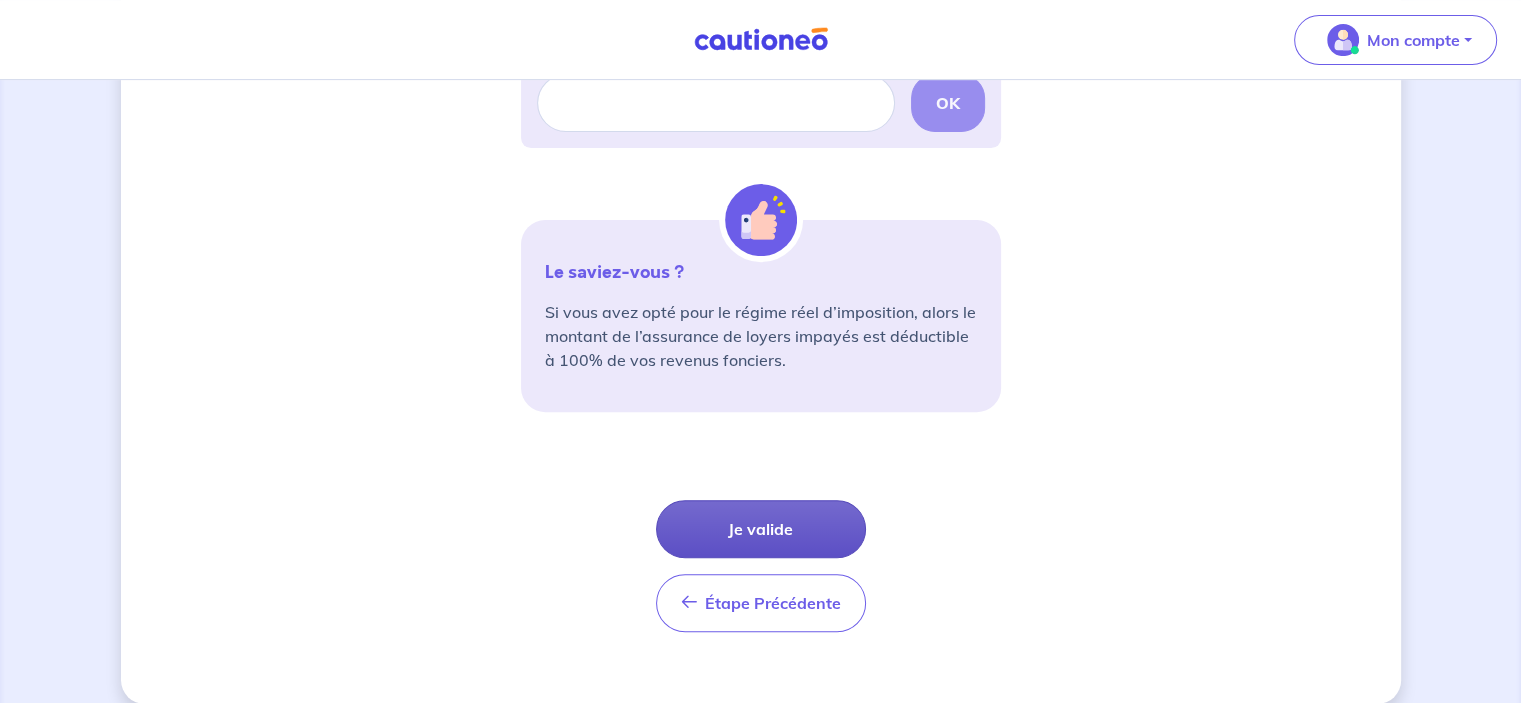 click on "Je valide" at bounding box center [761, 529] 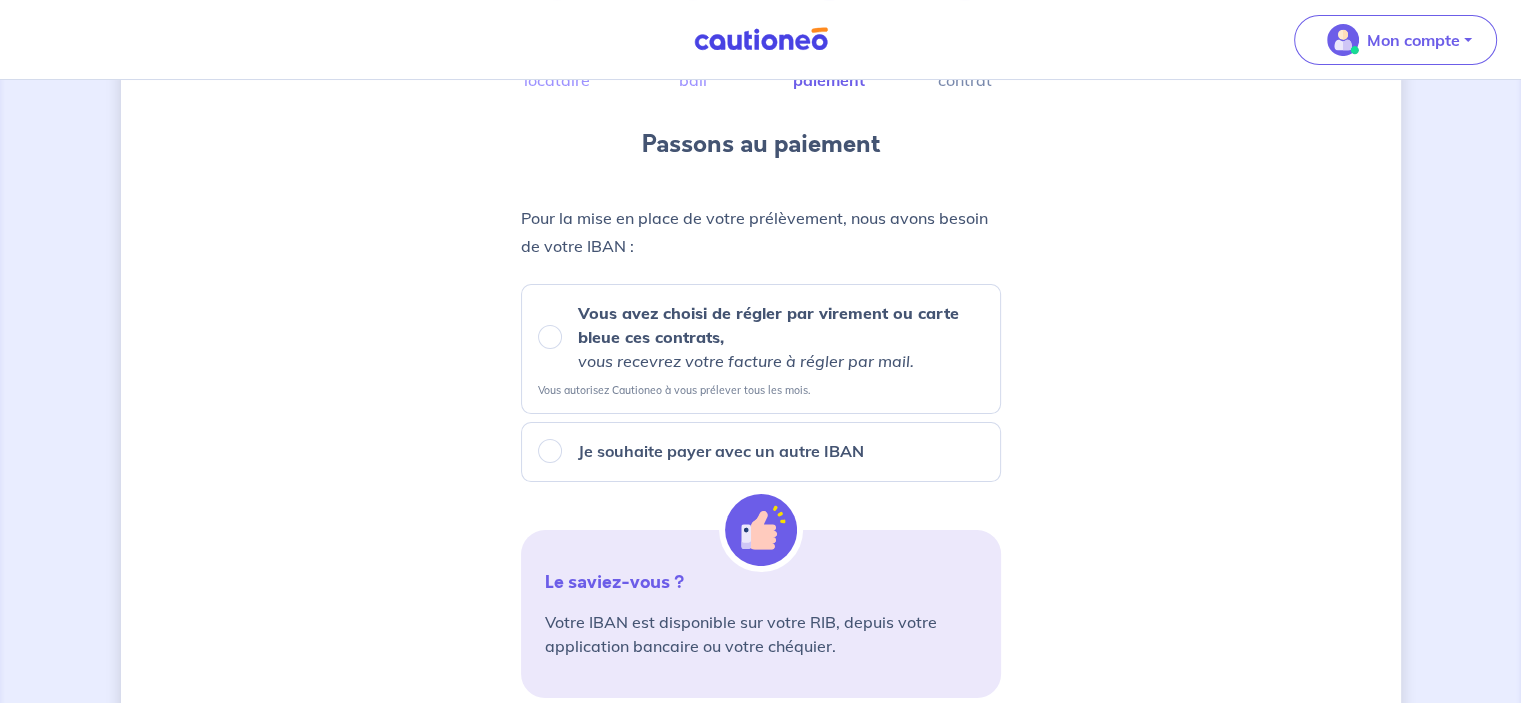 scroll, scrollTop: 300, scrollLeft: 0, axis: vertical 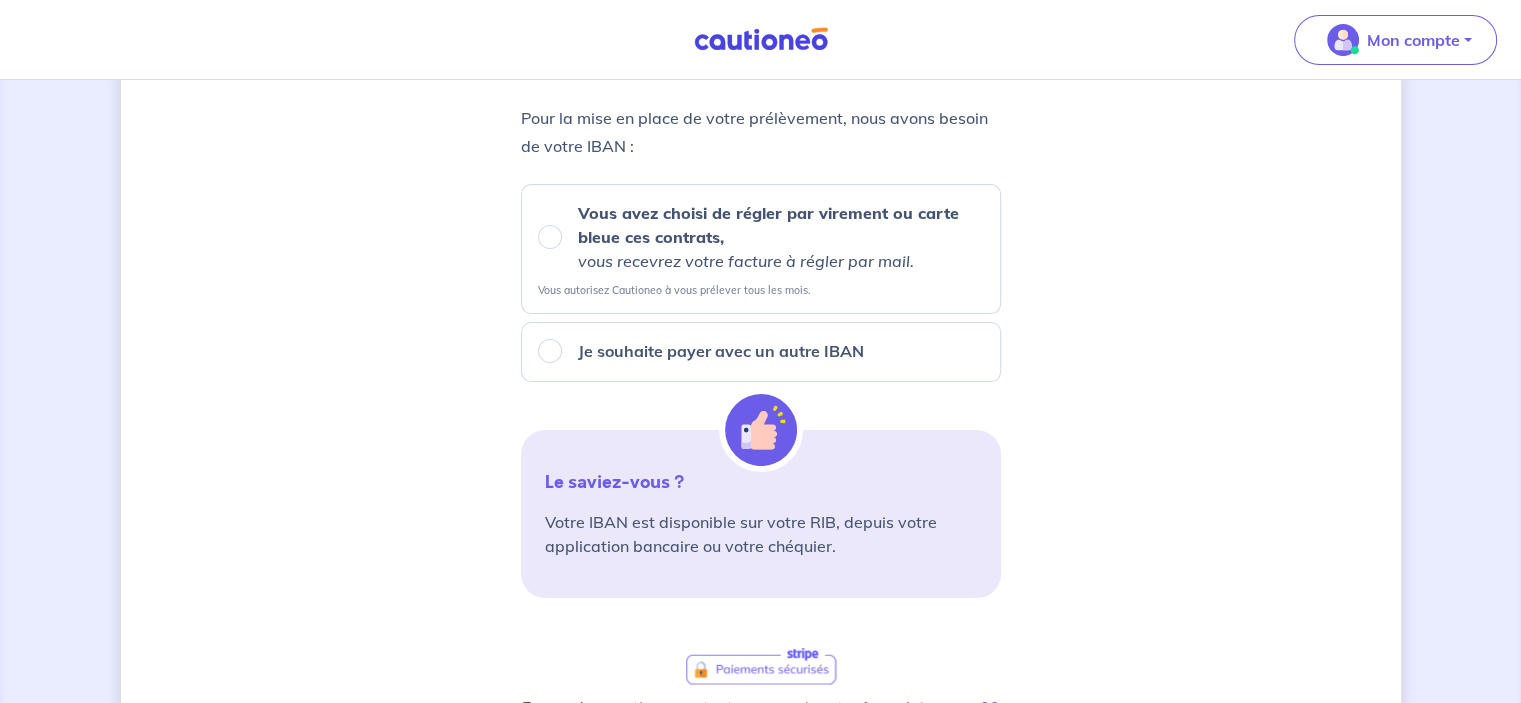 click on "Vous avez choisi de régler par virement ou carte bleue ces contrats,
vous recevrez votre facture à régler par mail." at bounding box center (781, 237) 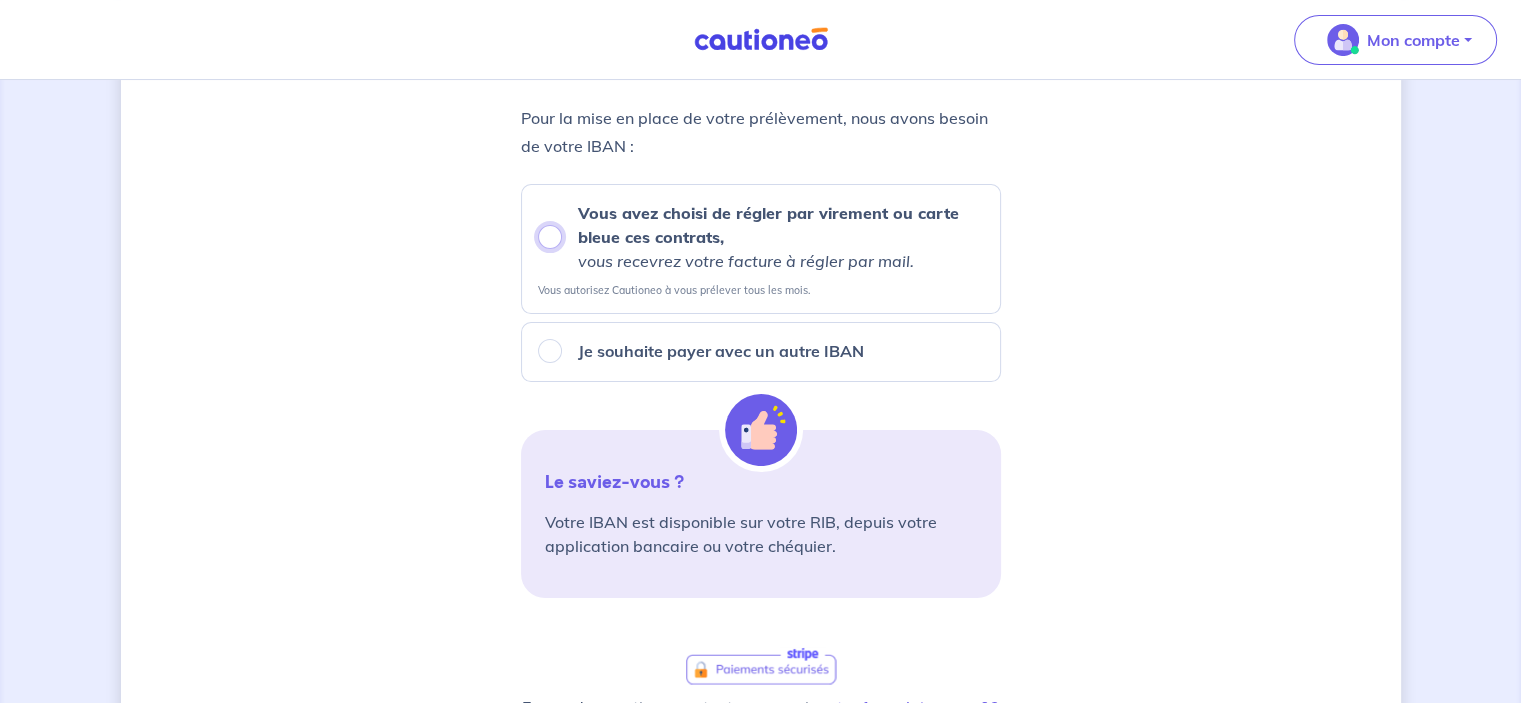 radio on "true" 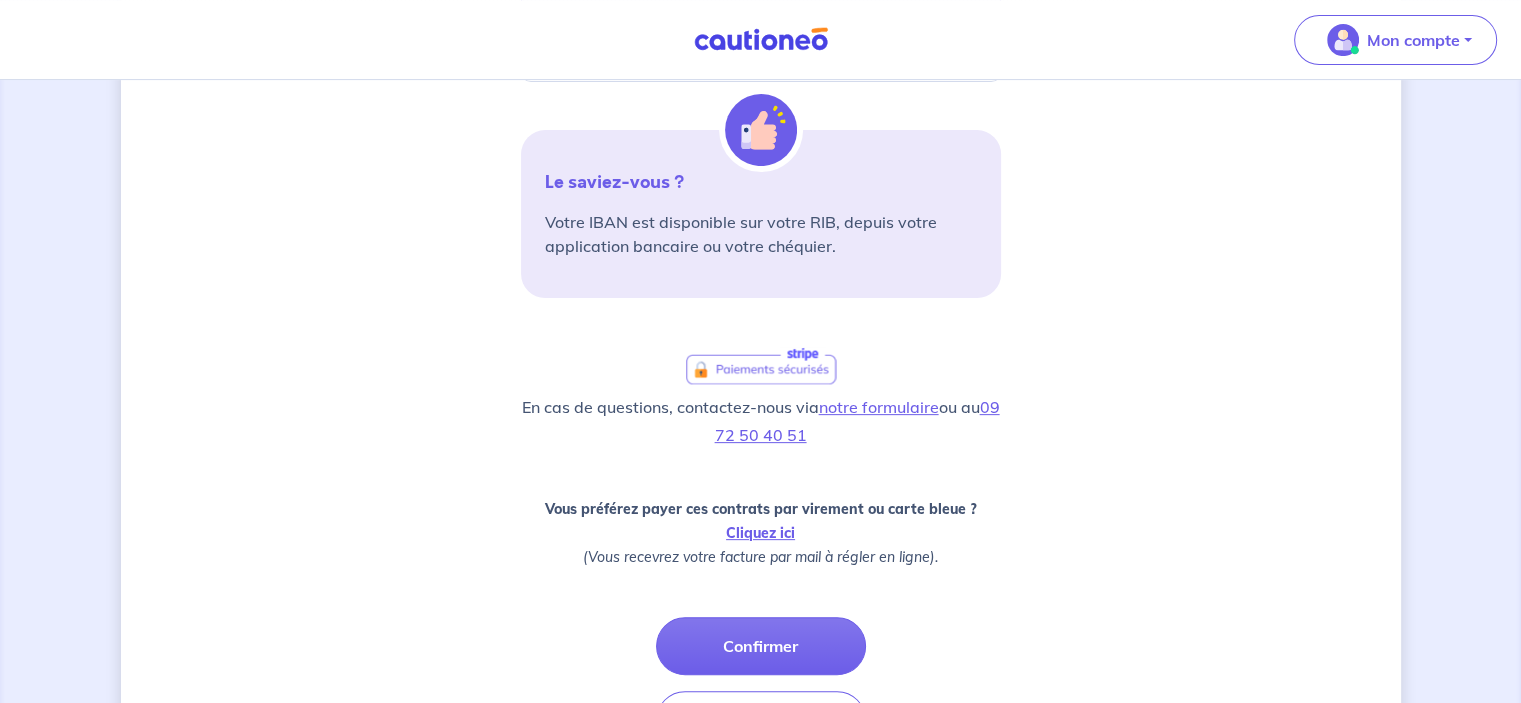 scroll, scrollTop: 740, scrollLeft: 0, axis: vertical 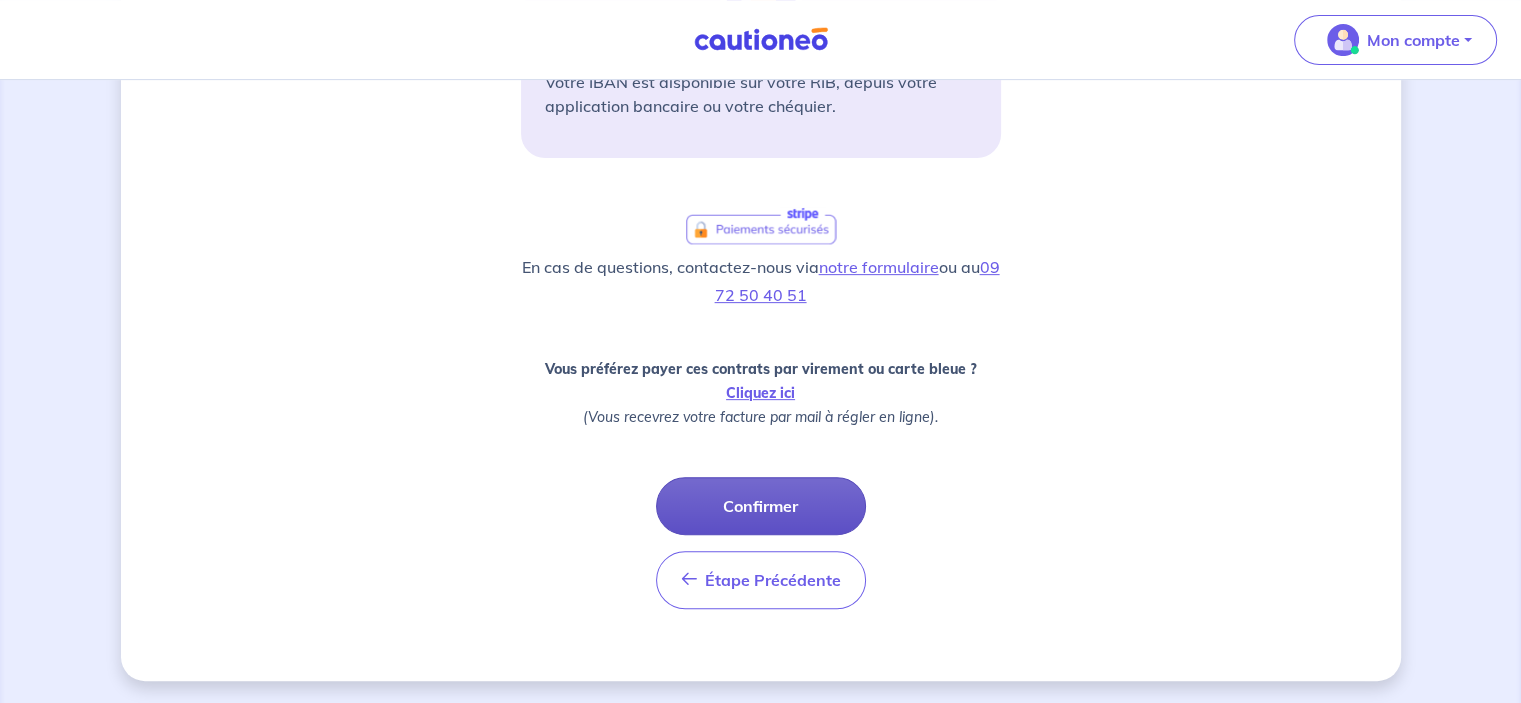 click on "Confirmer" at bounding box center [761, 506] 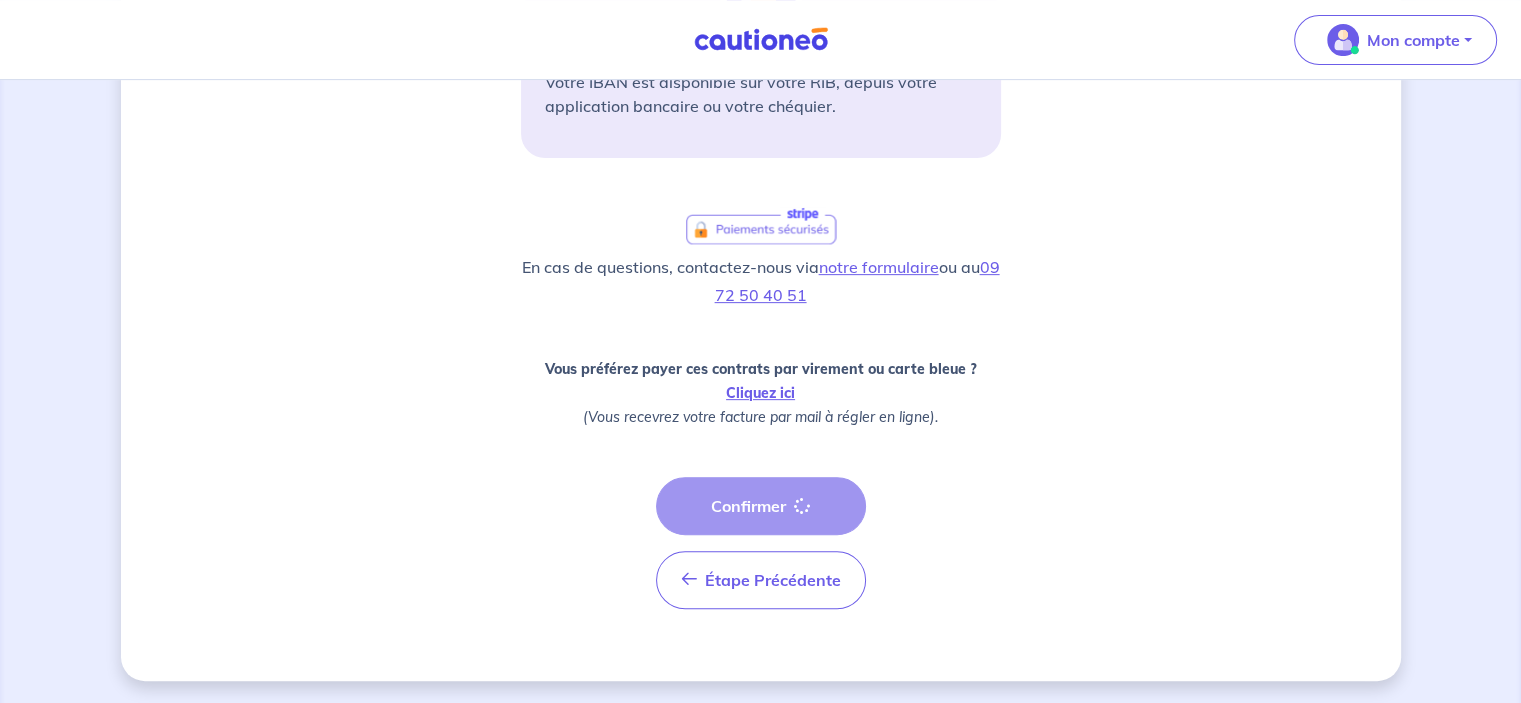 scroll, scrollTop: 0, scrollLeft: 0, axis: both 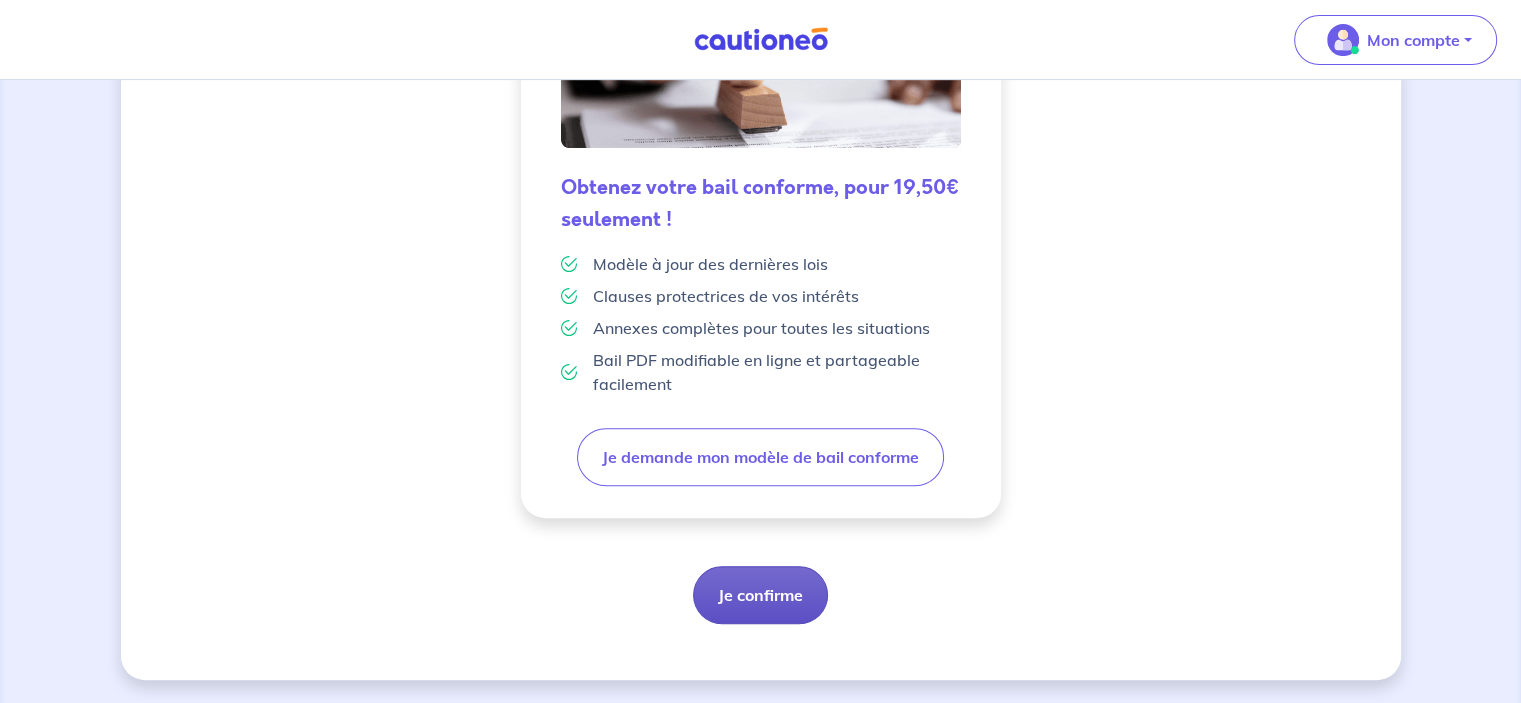 click on "Je confirme" at bounding box center [760, 595] 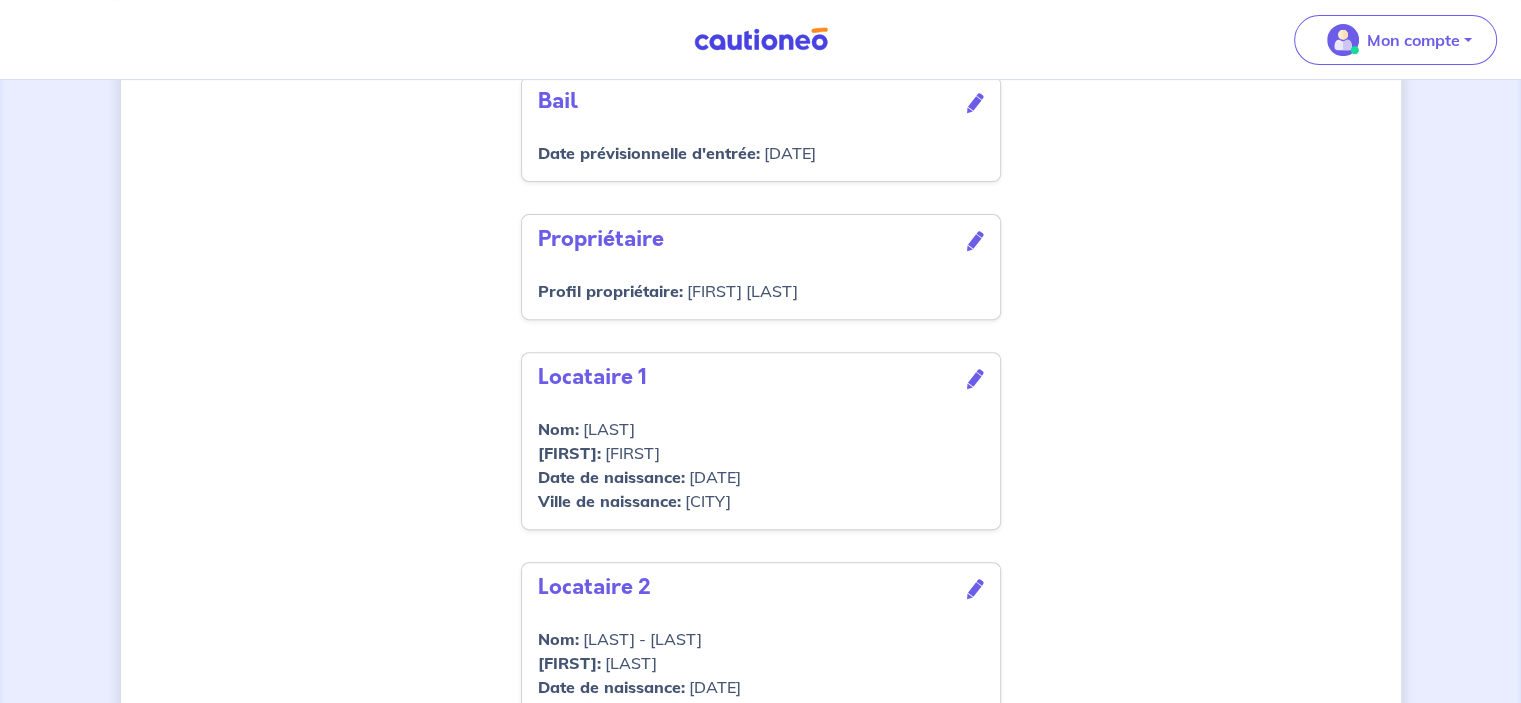 scroll, scrollTop: 888, scrollLeft: 0, axis: vertical 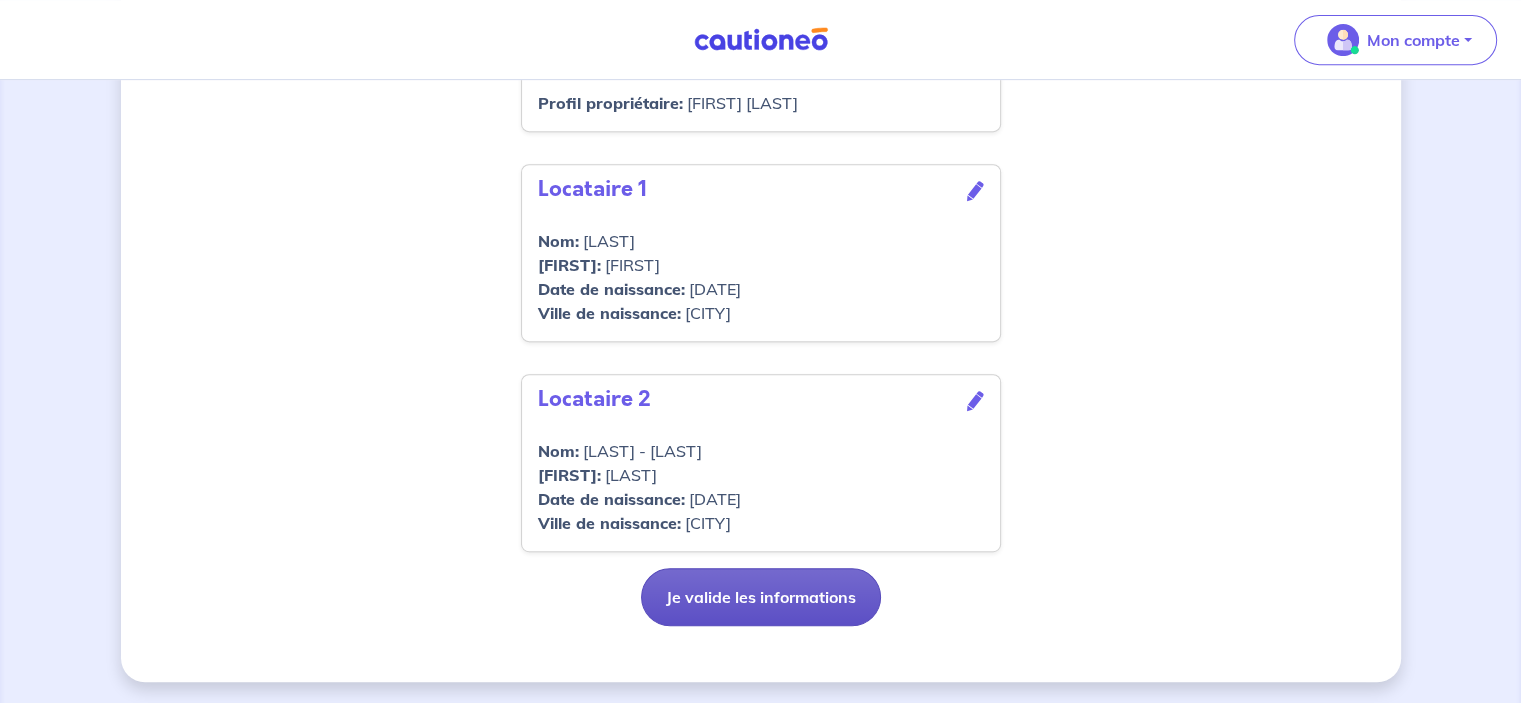 click on "Je valide les informations" at bounding box center (761, 597) 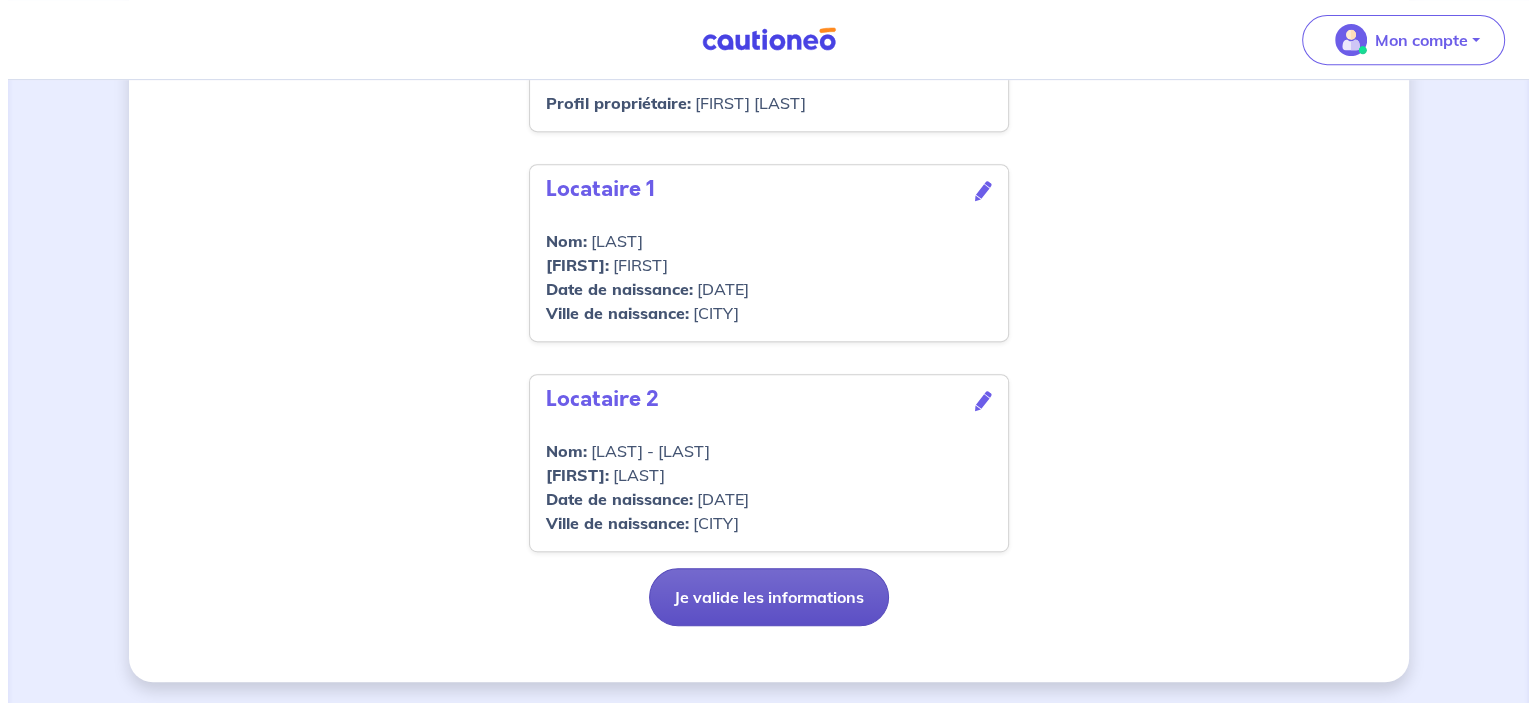 scroll, scrollTop: 0, scrollLeft: 0, axis: both 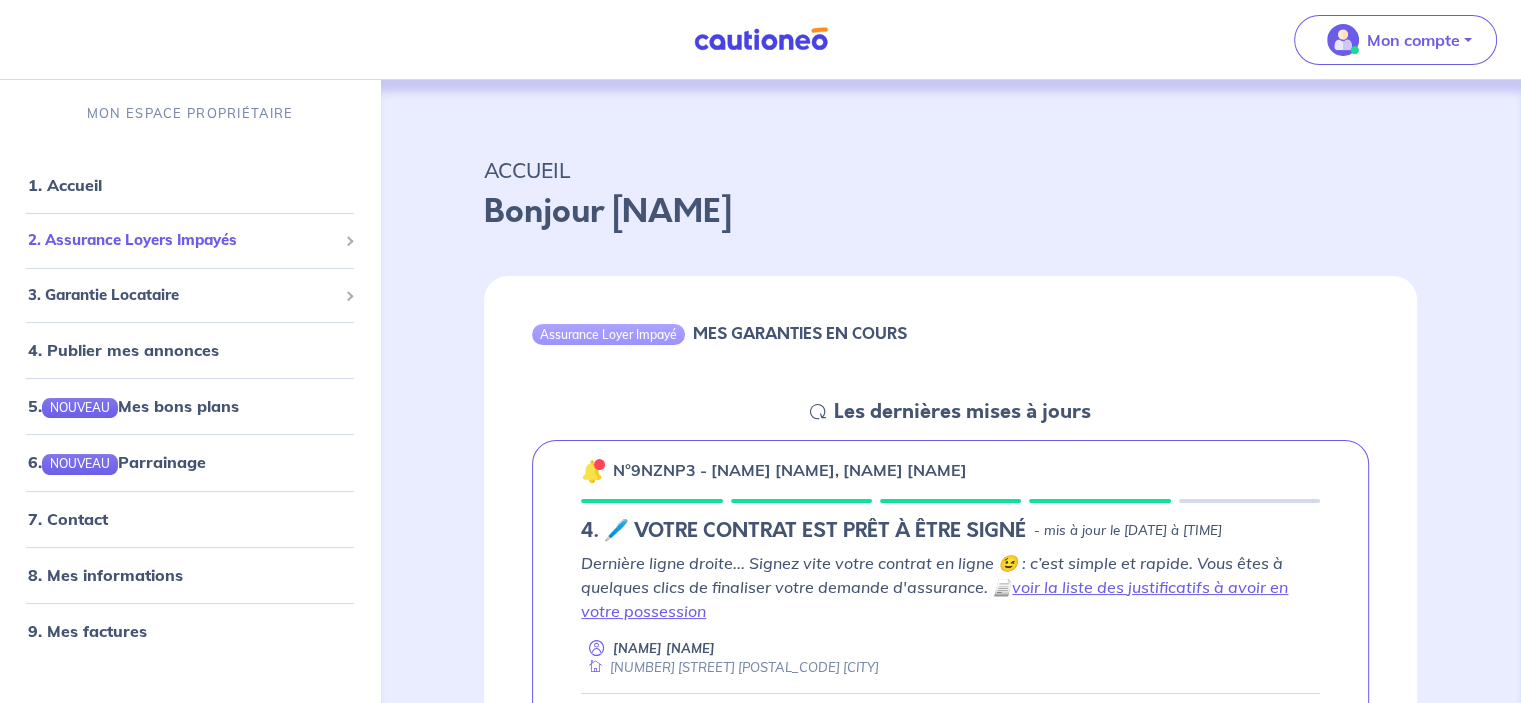 click on "2. Assurance Loyers Impayés" at bounding box center [182, 240] 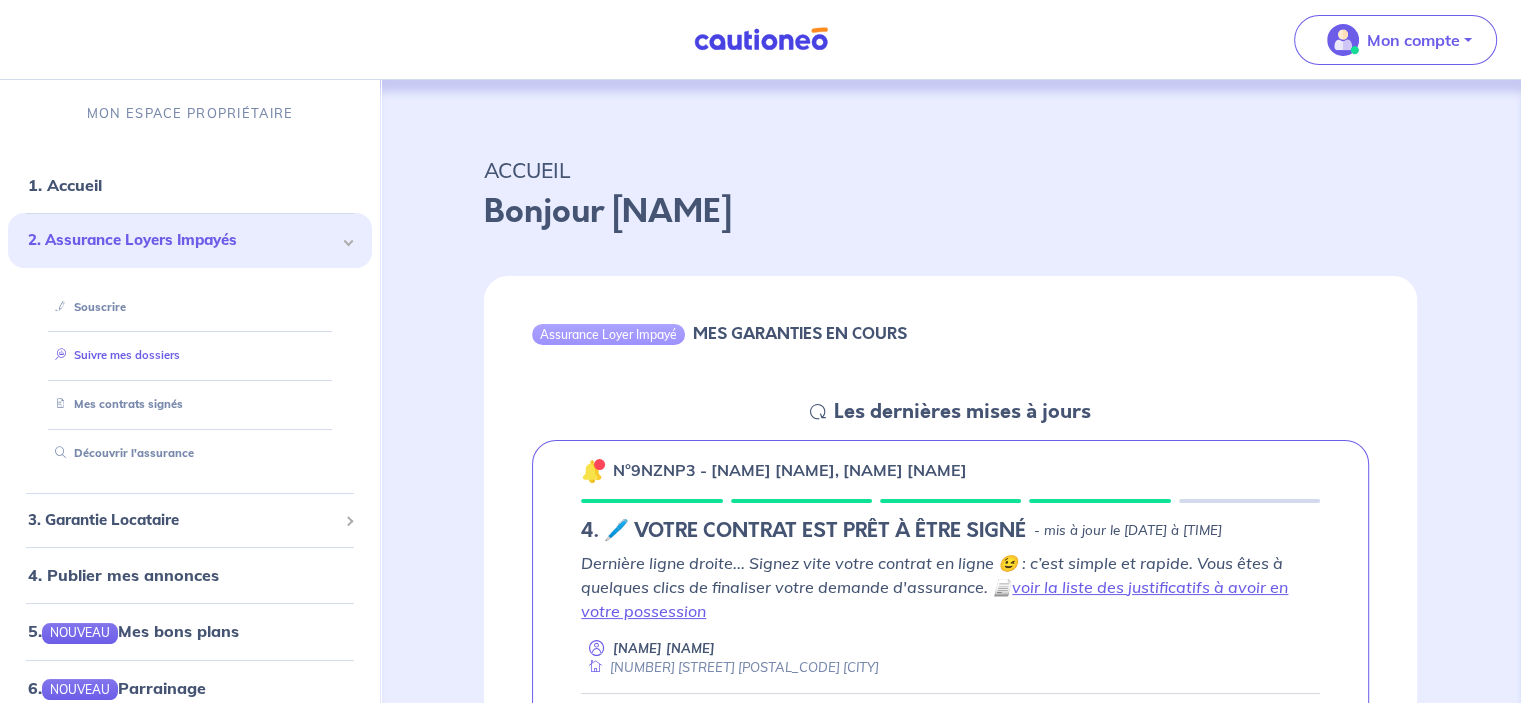 click on "Suivre mes dossiers" at bounding box center (113, 355) 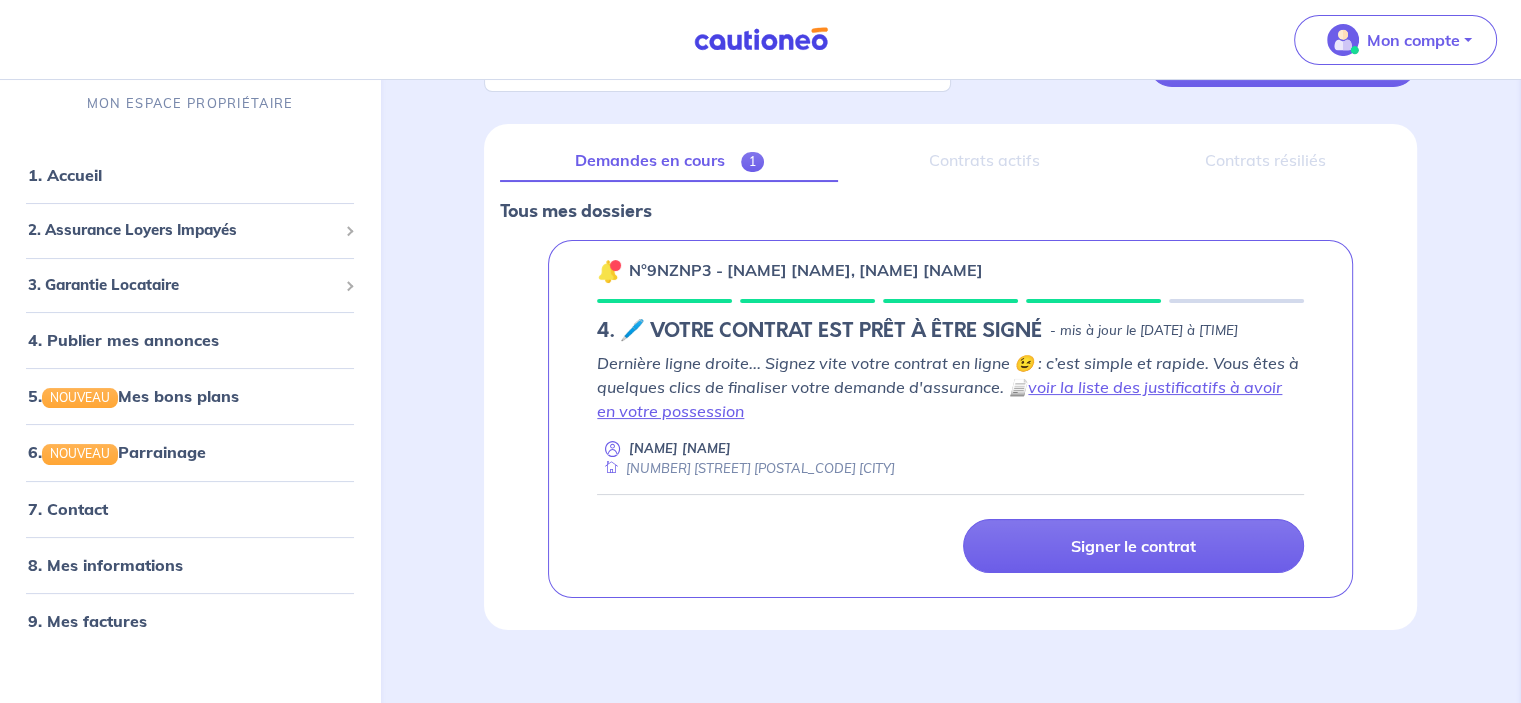 scroll, scrollTop: 220, scrollLeft: 0, axis: vertical 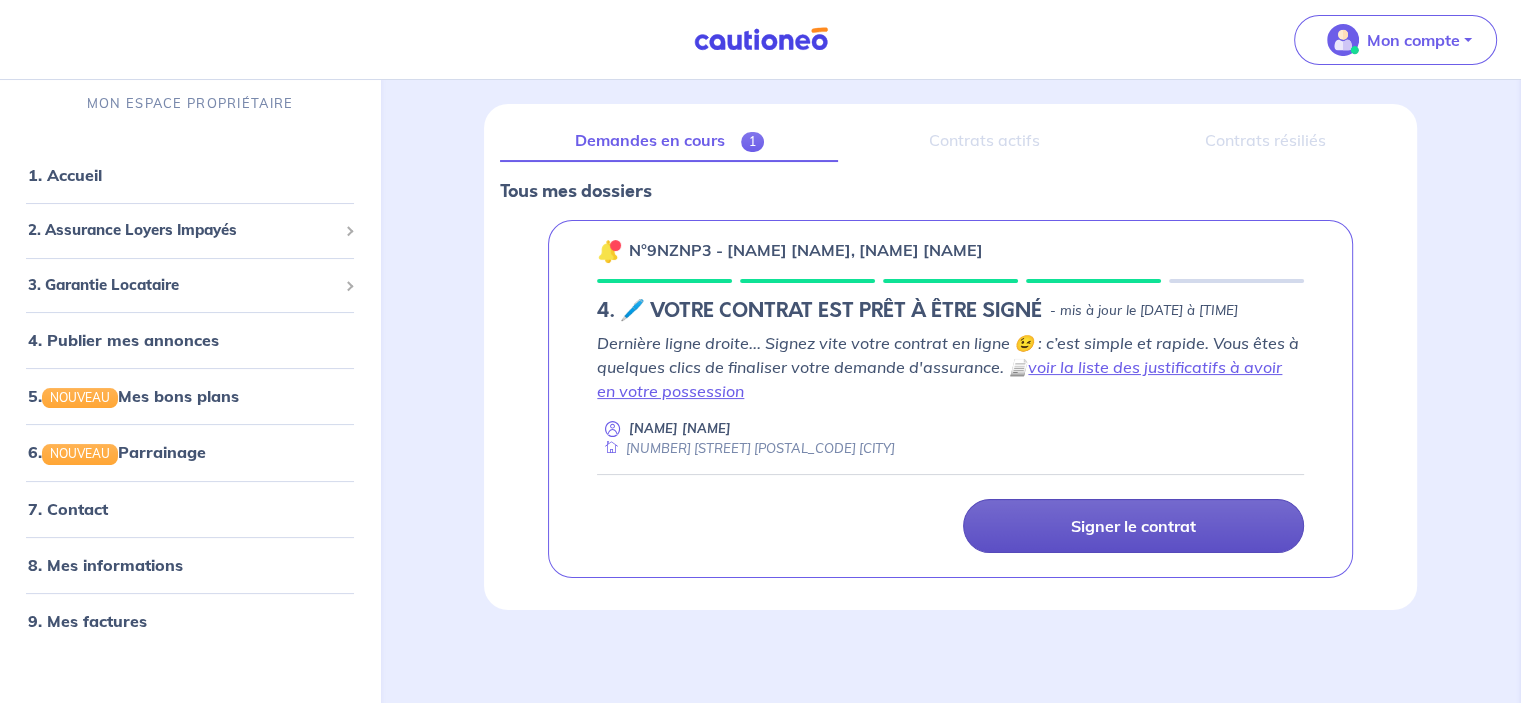 click on "Signer le contrat" at bounding box center [1133, 526] 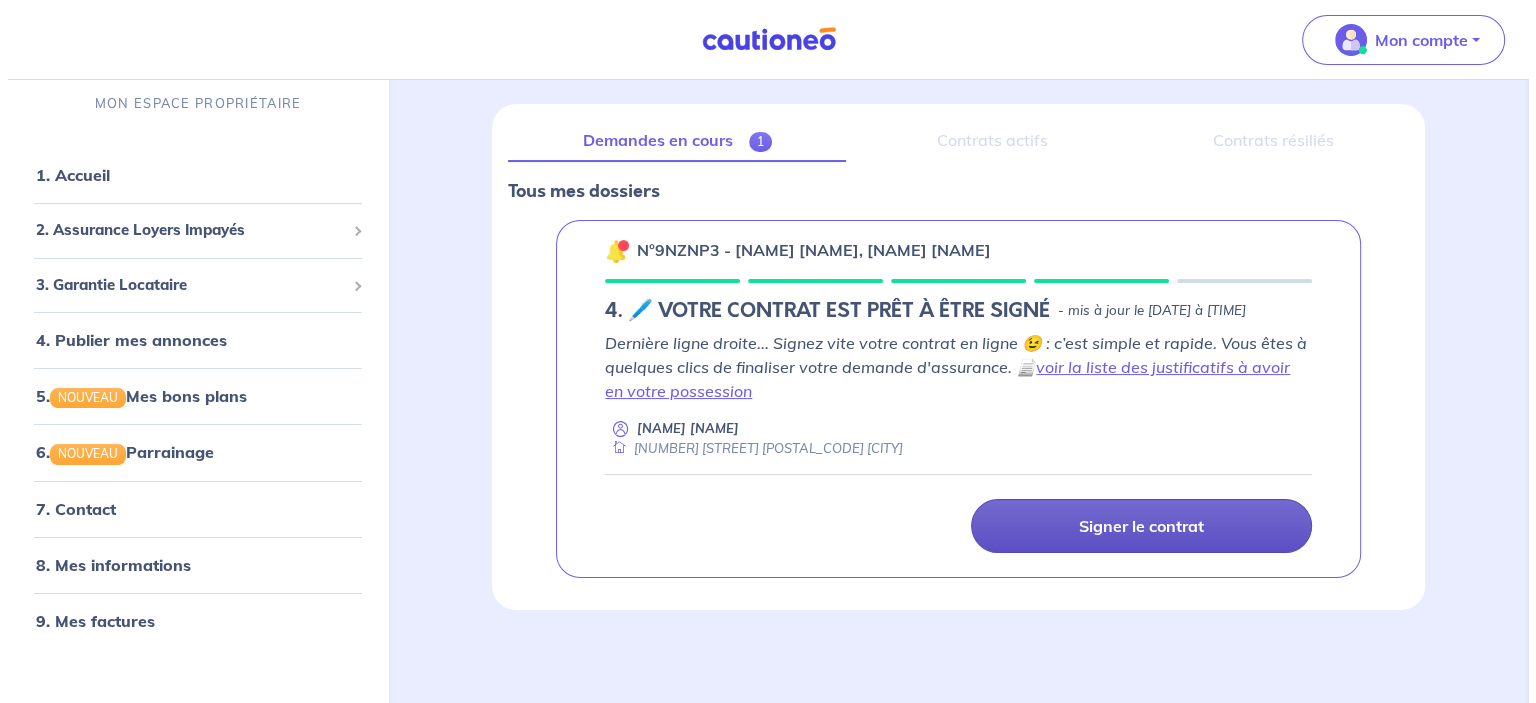 scroll, scrollTop: 0, scrollLeft: 0, axis: both 